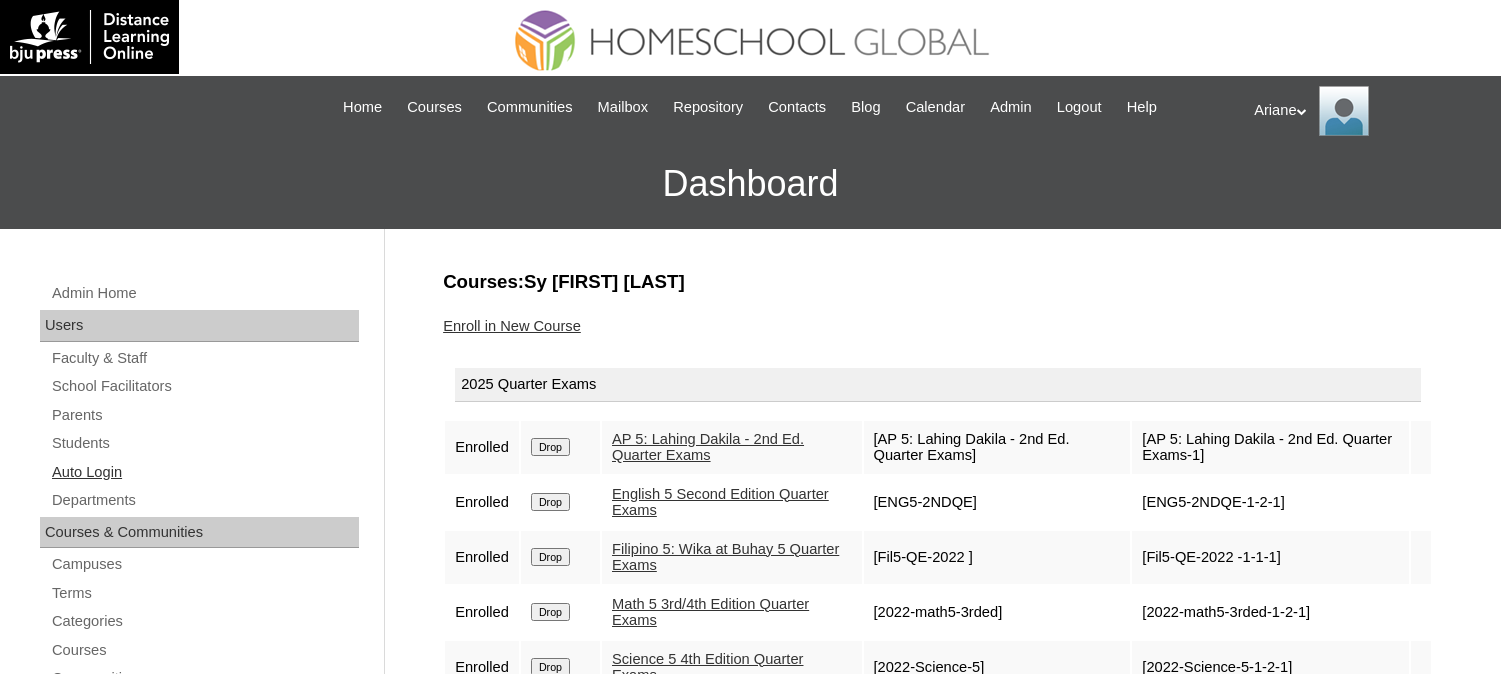 scroll, scrollTop: 0, scrollLeft: 0, axis: both 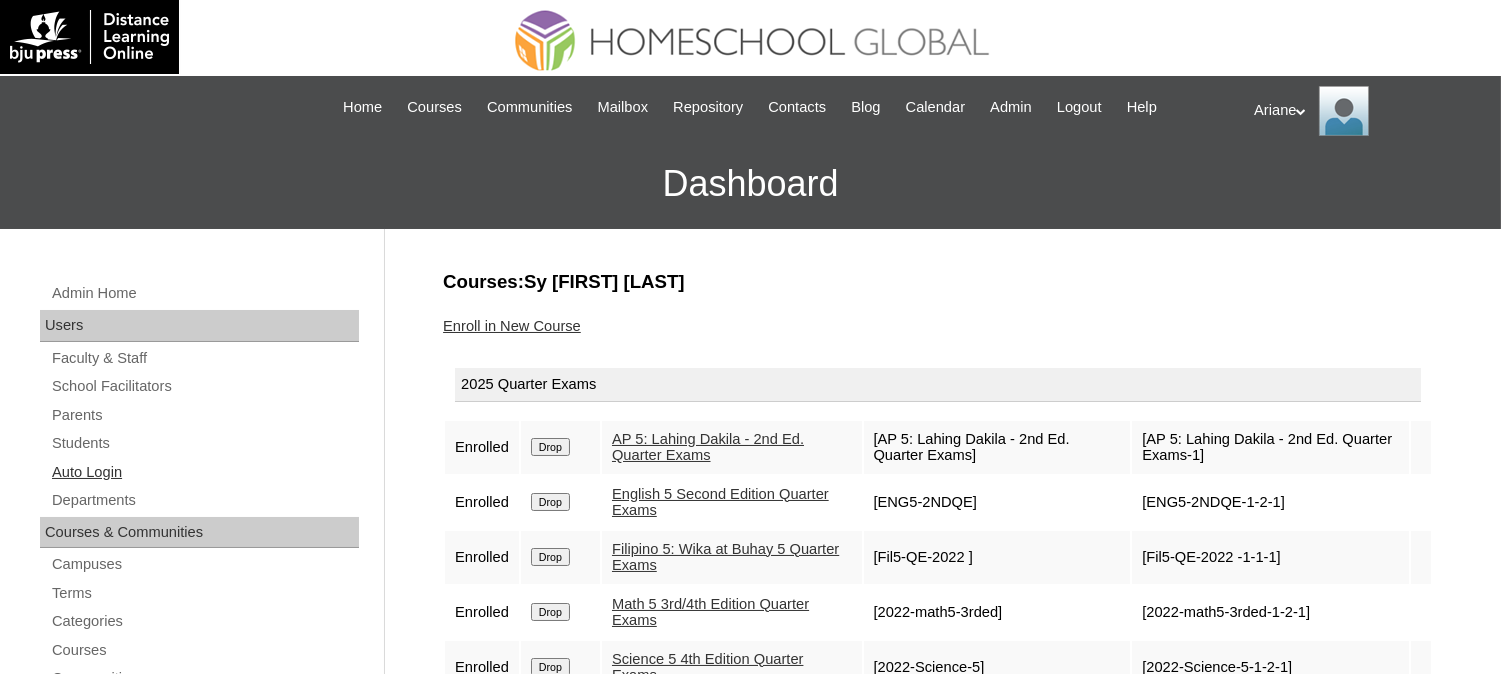 click on "Auto Login" at bounding box center (204, 472) 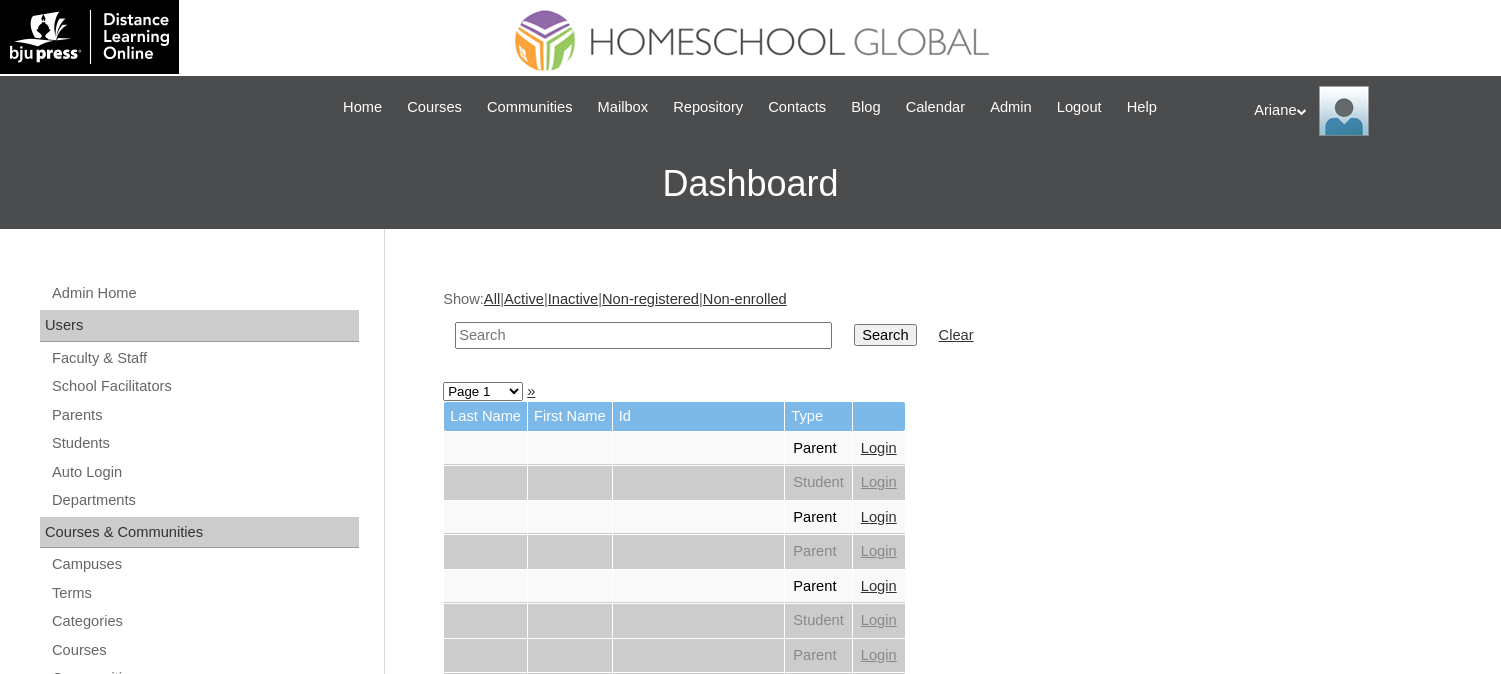 scroll, scrollTop: 0, scrollLeft: 0, axis: both 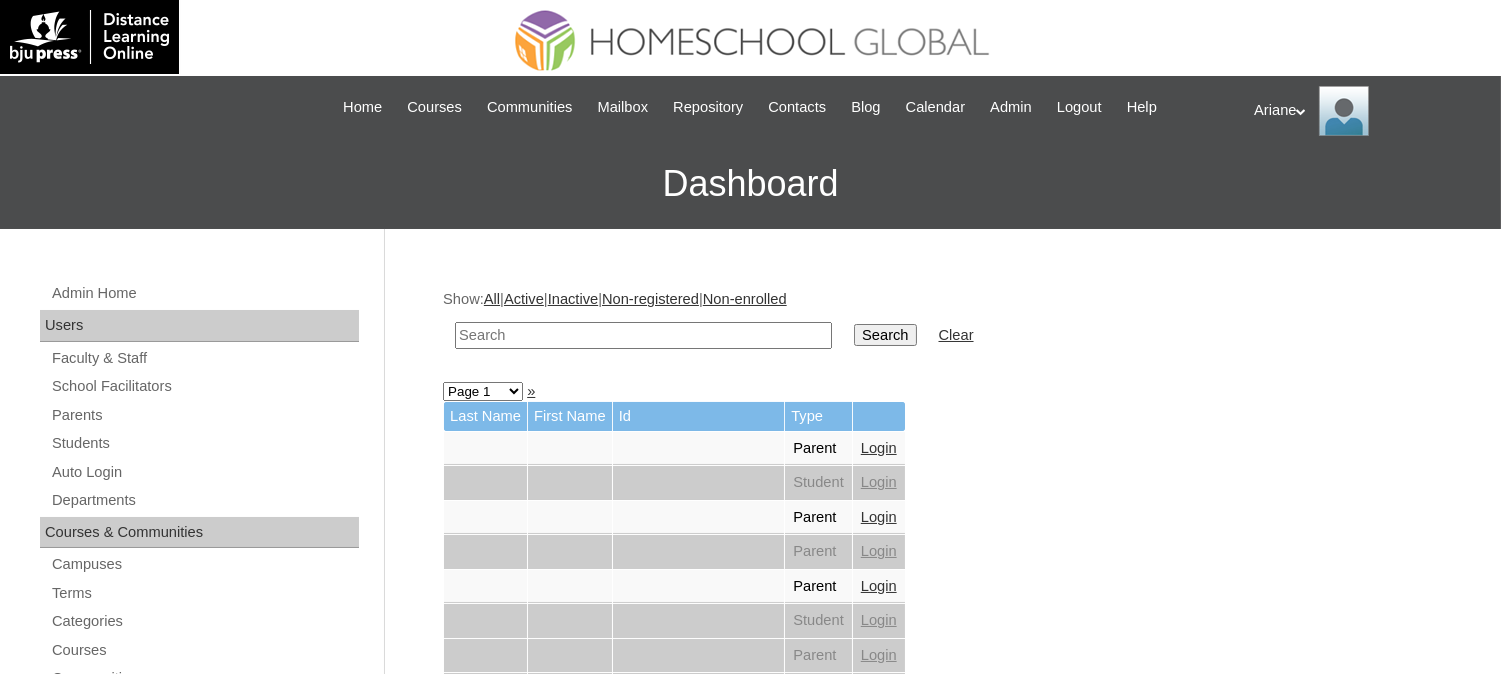 click at bounding box center [643, 335] 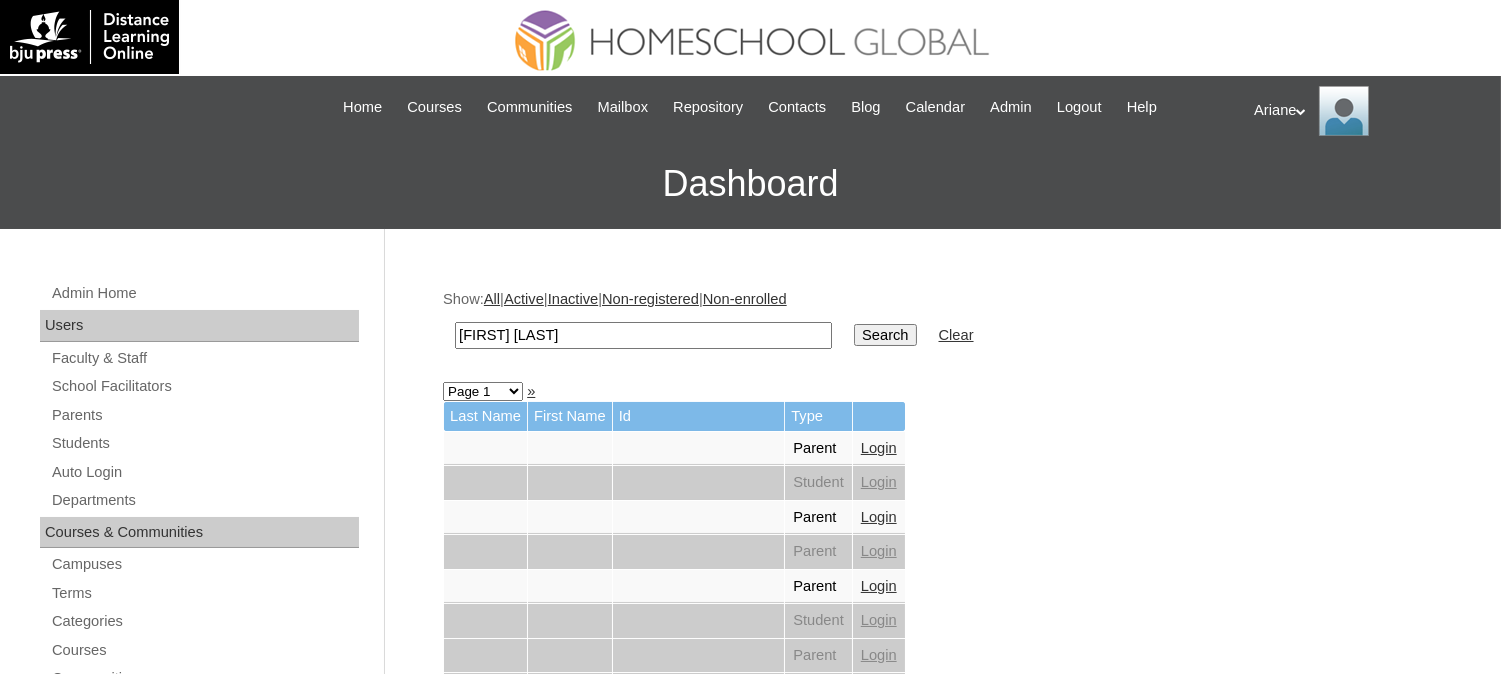 type on "Ysabella Faith" 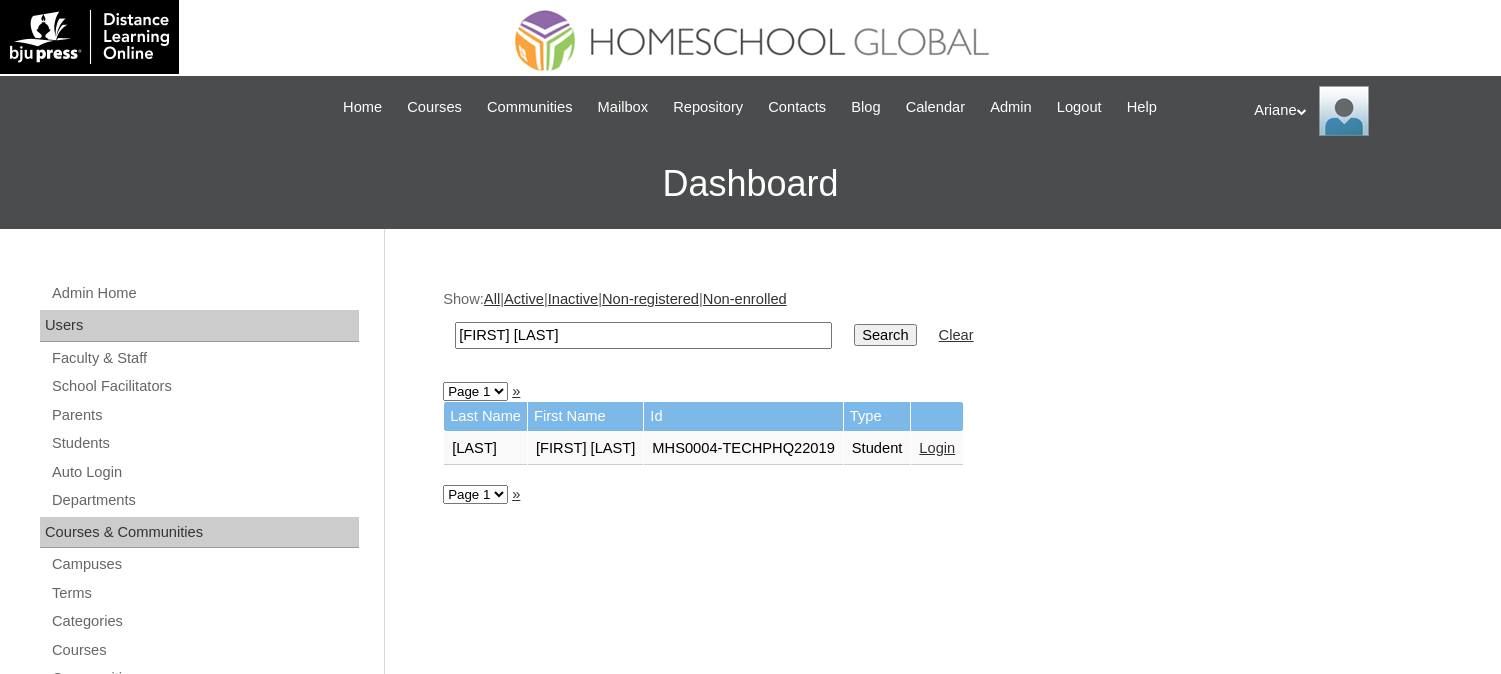 scroll, scrollTop: 0, scrollLeft: 0, axis: both 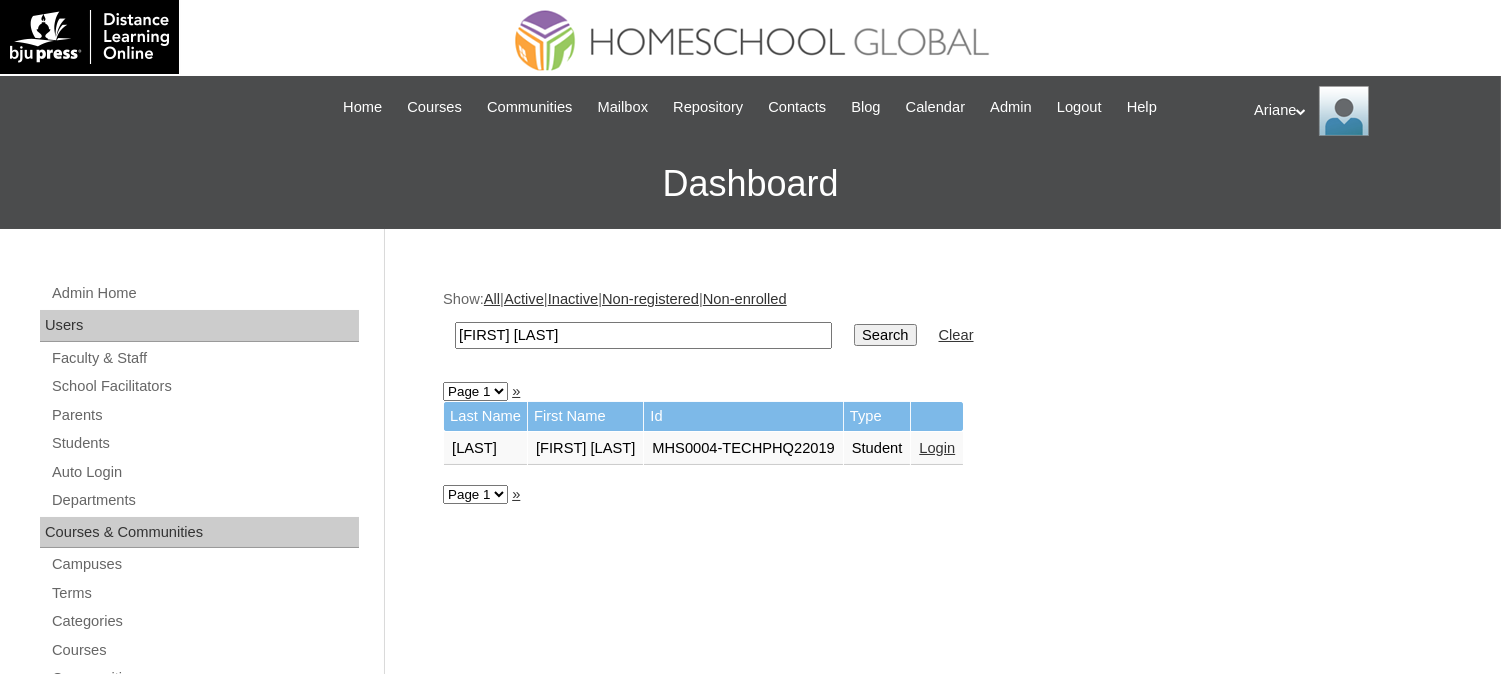 click on "Login" at bounding box center (778, 448) 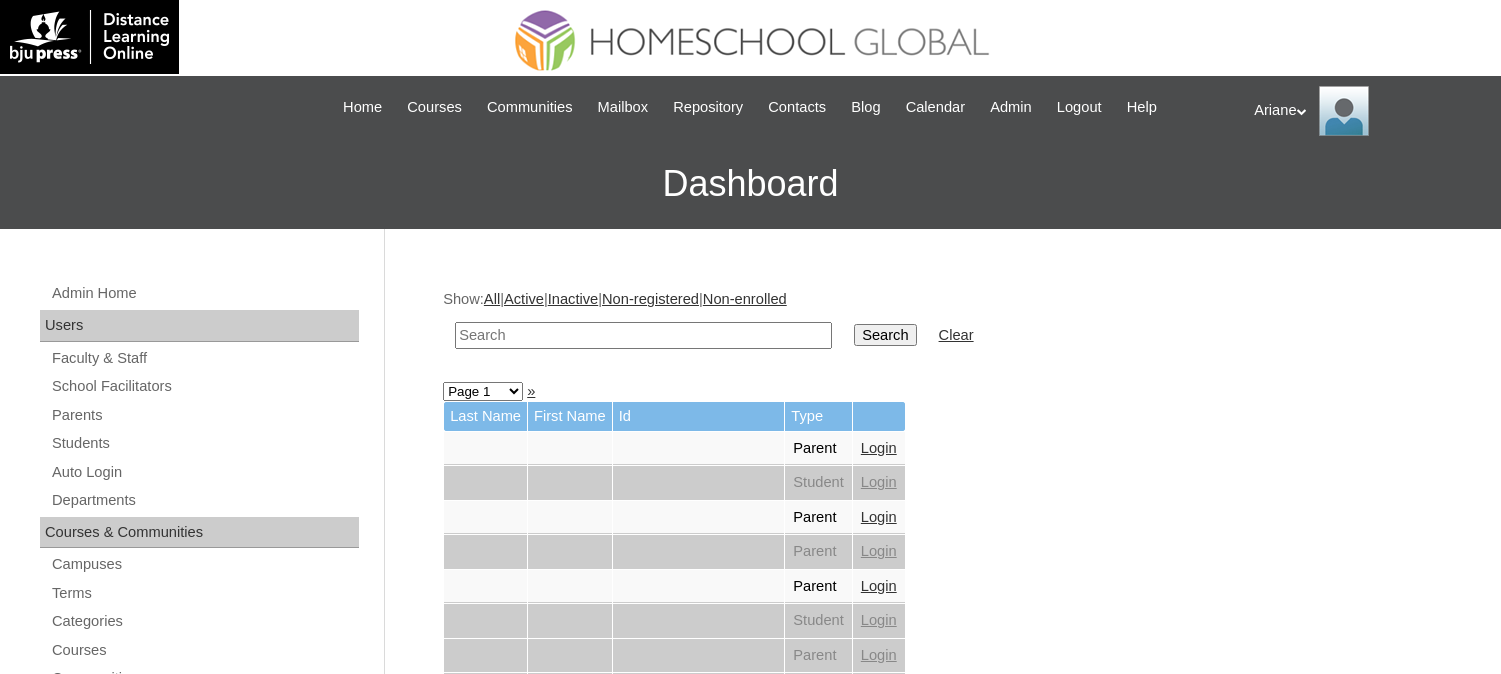 scroll, scrollTop: 0, scrollLeft: 0, axis: both 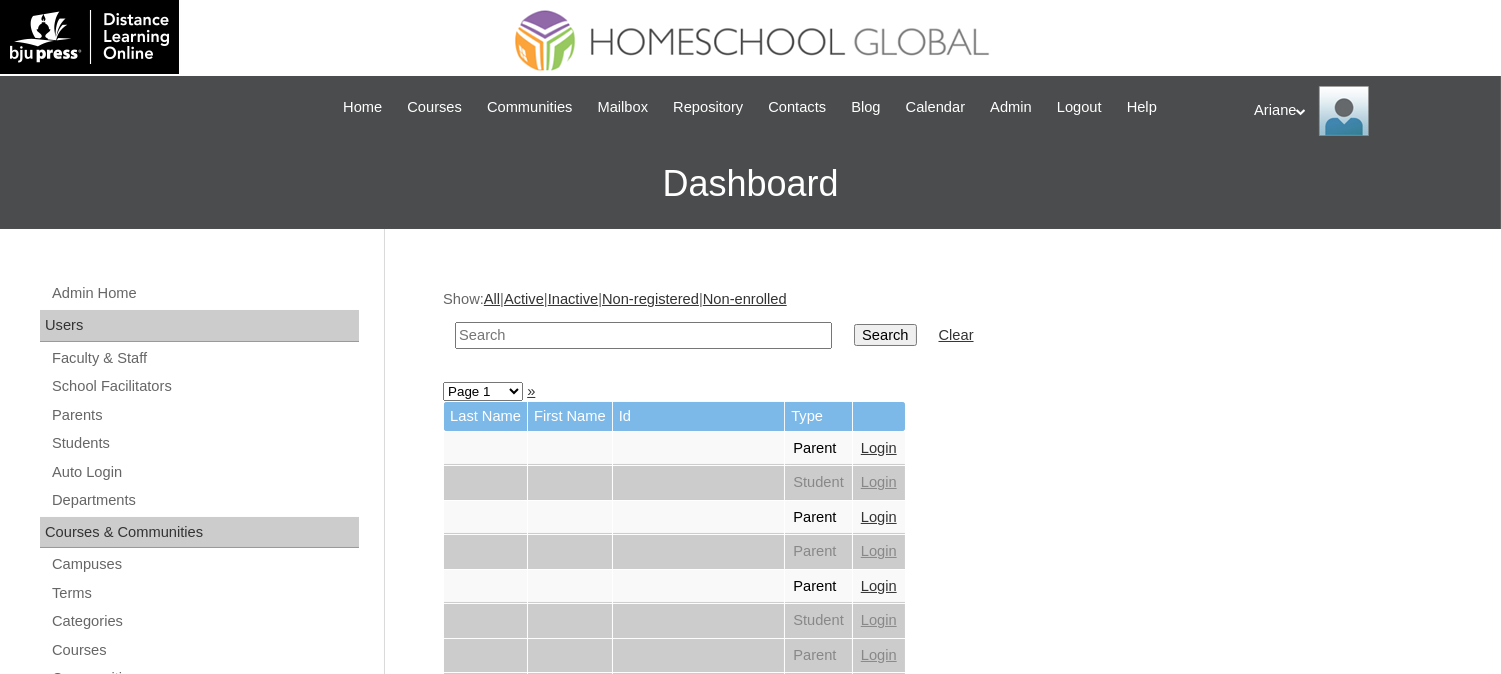 click at bounding box center (643, 335) 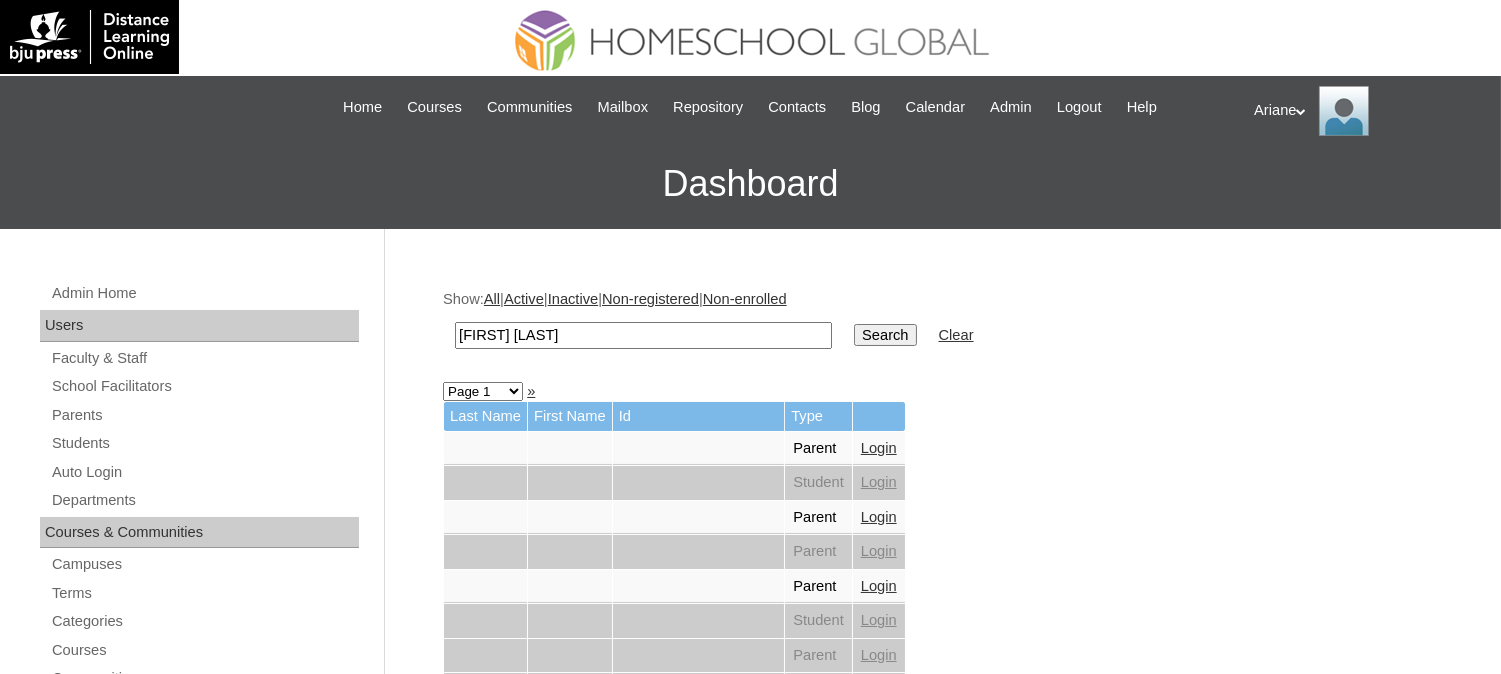 type on "Abrielle Drae" 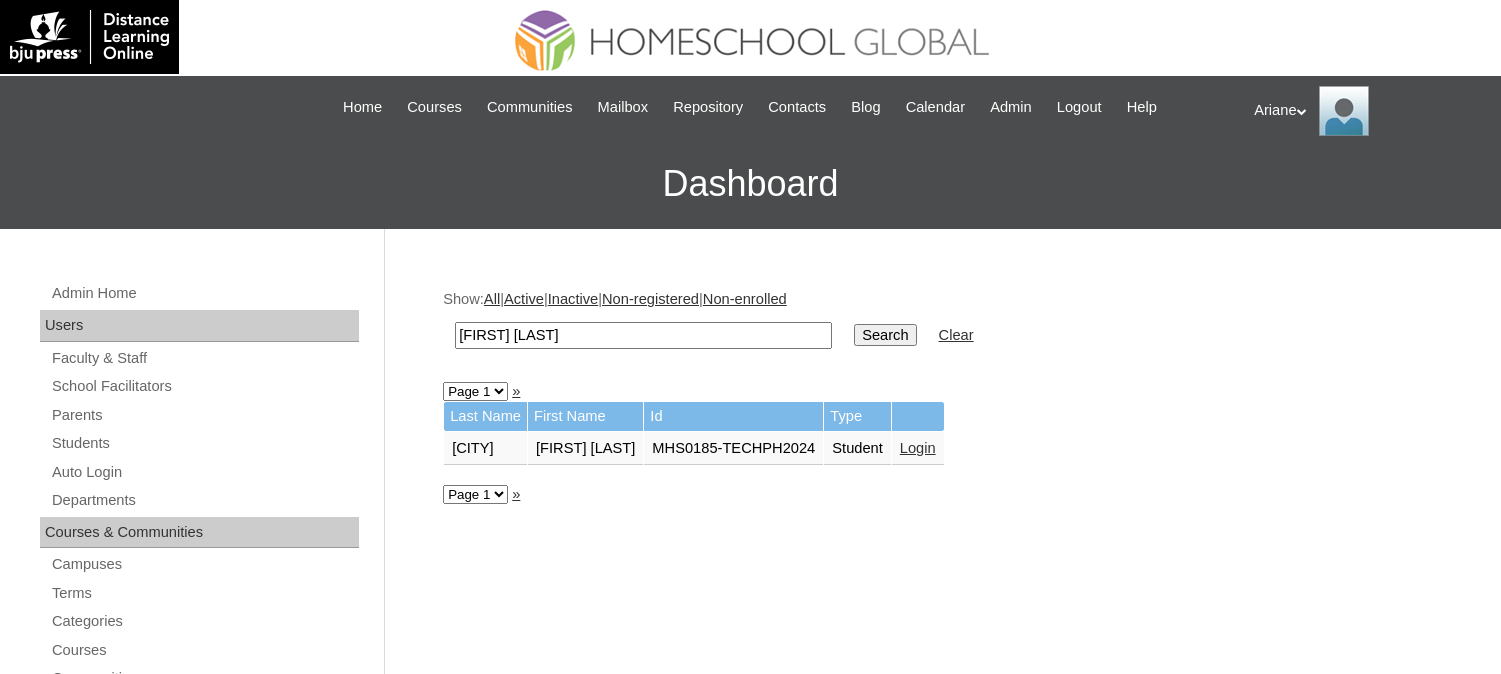 scroll, scrollTop: 0, scrollLeft: 0, axis: both 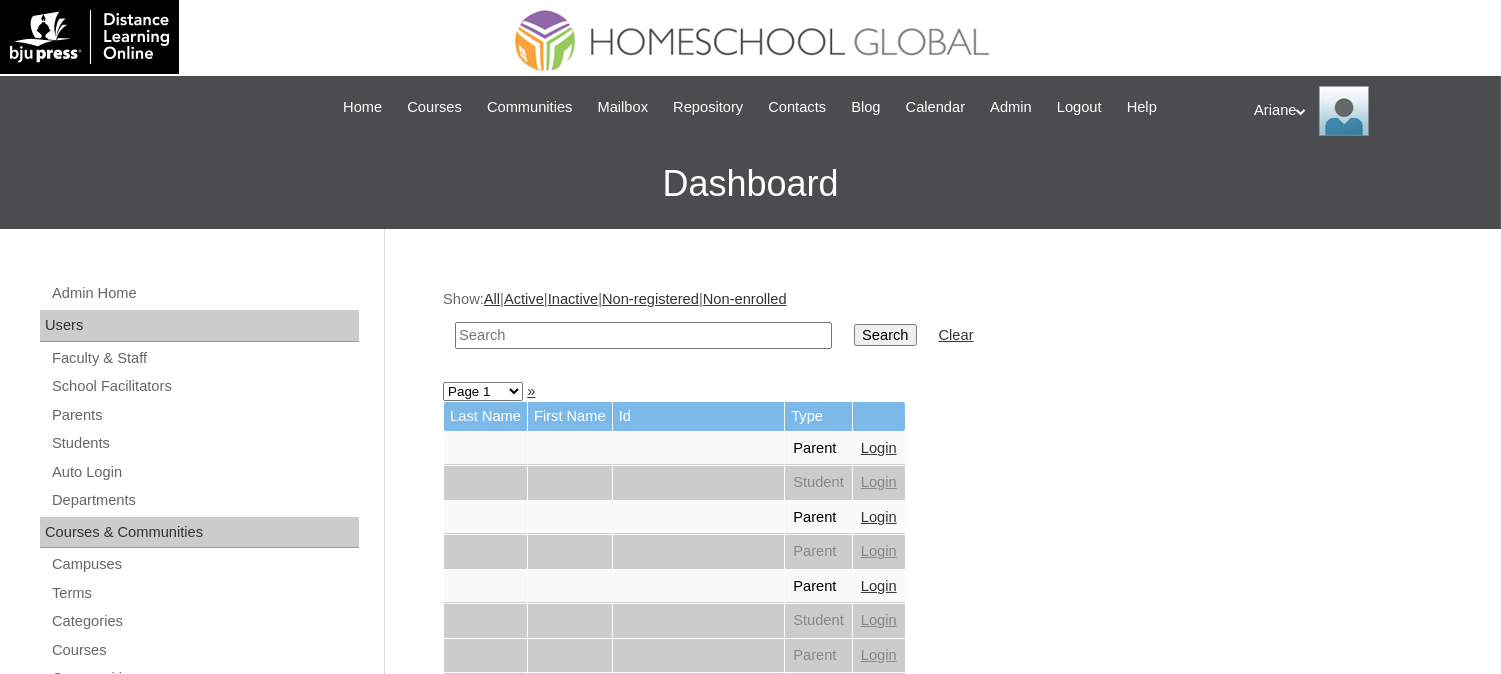click at bounding box center (643, 335) 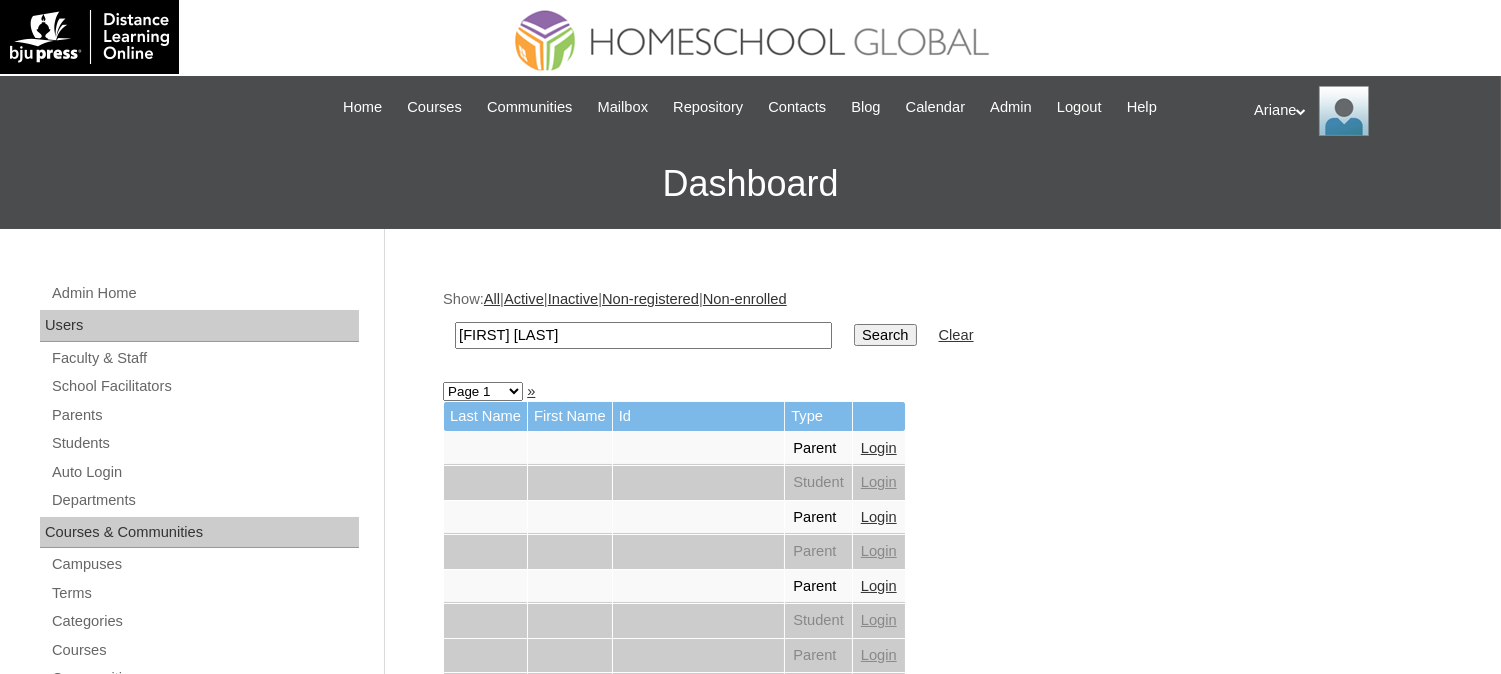 type on "[FIRST] [LAST]" 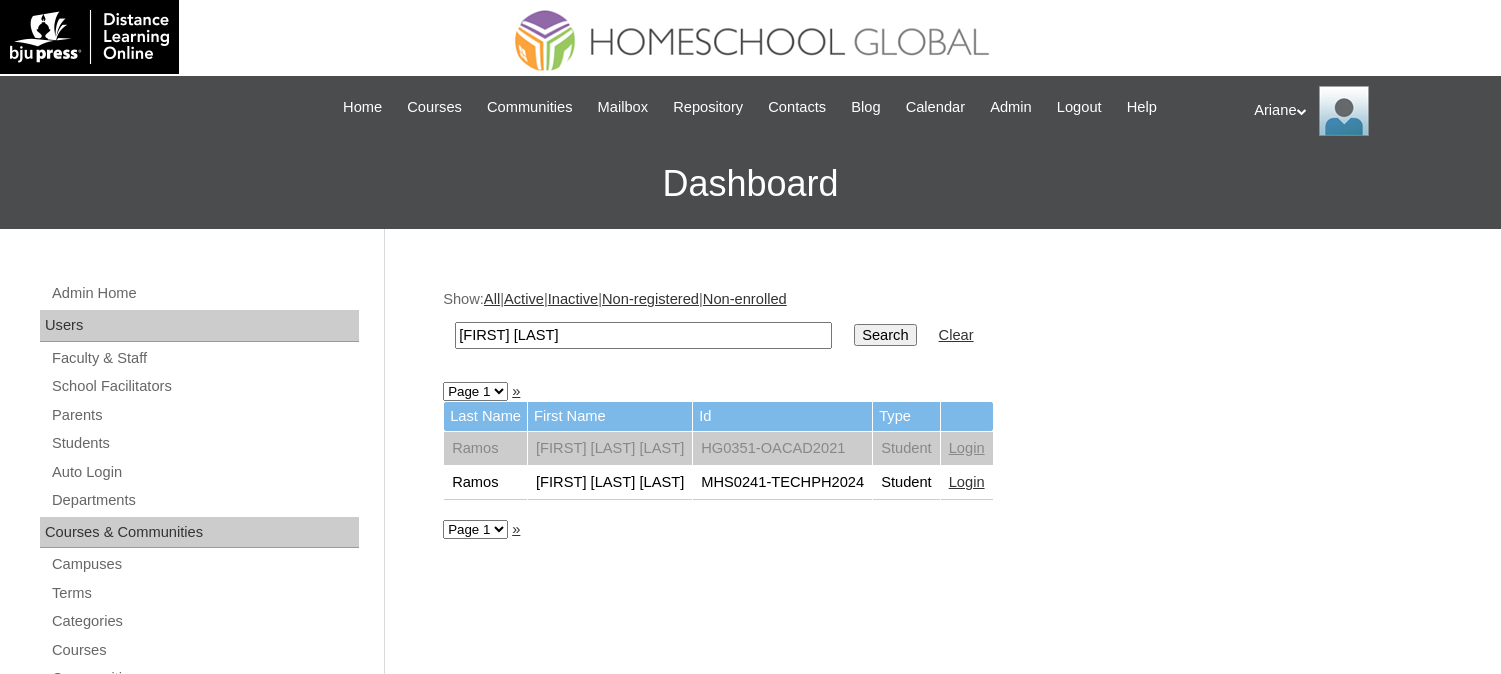 scroll, scrollTop: 0, scrollLeft: 0, axis: both 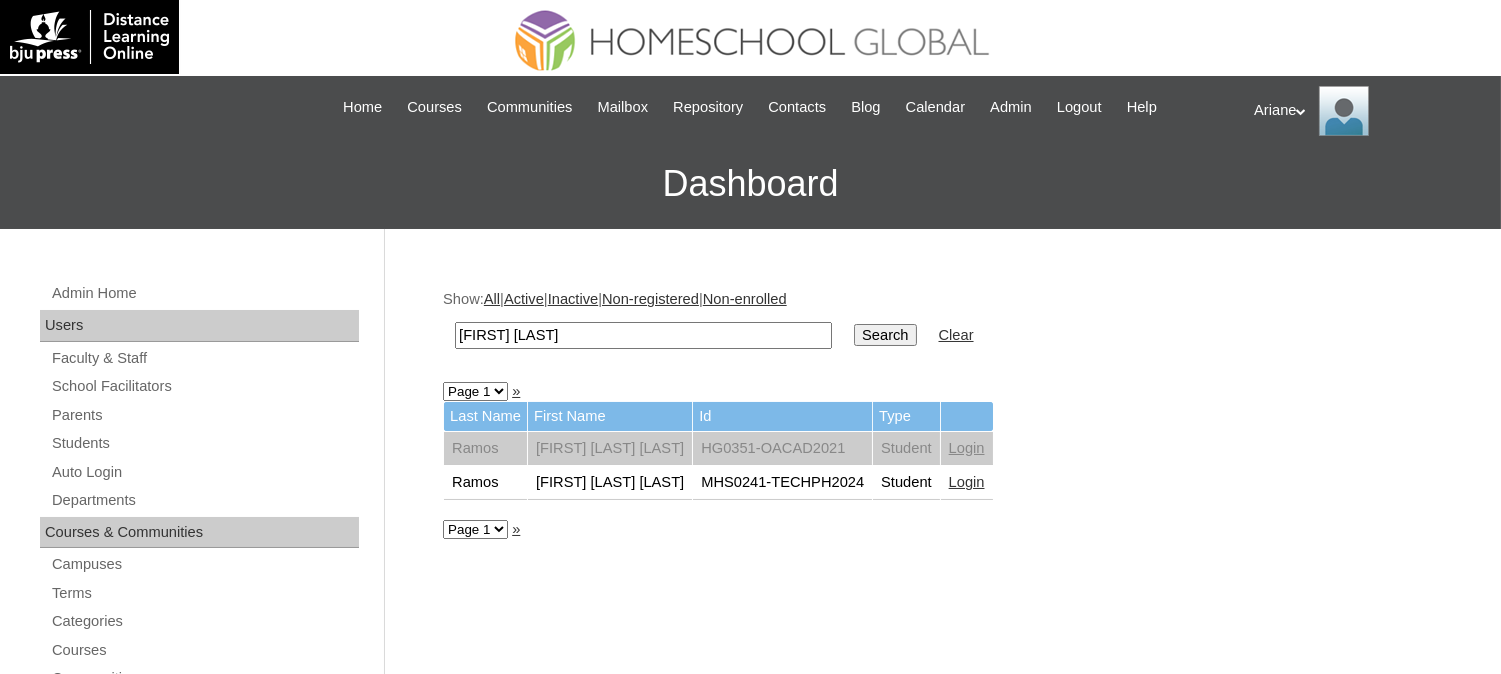 click on "Login" at bounding box center (967, 482) 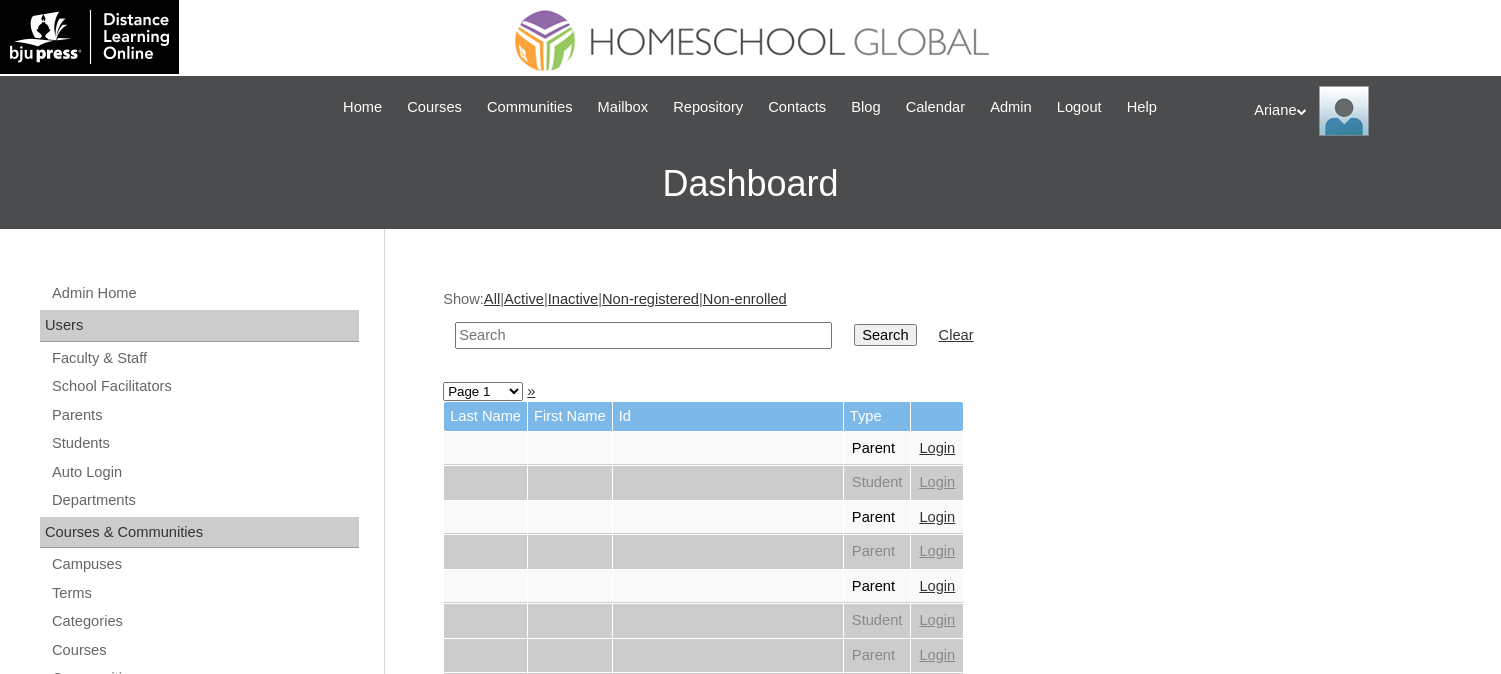 scroll, scrollTop: 0, scrollLeft: 0, axis: both 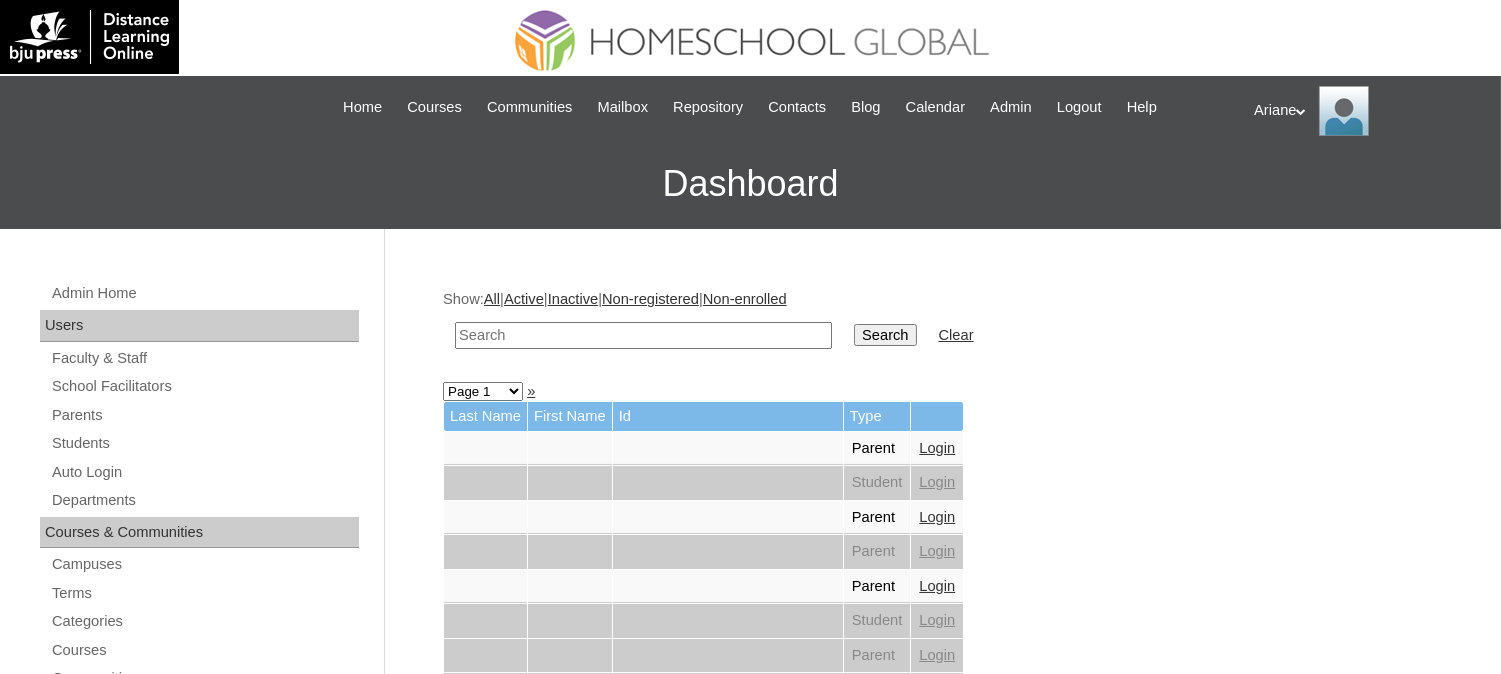 click at bounding box center (643, 335) 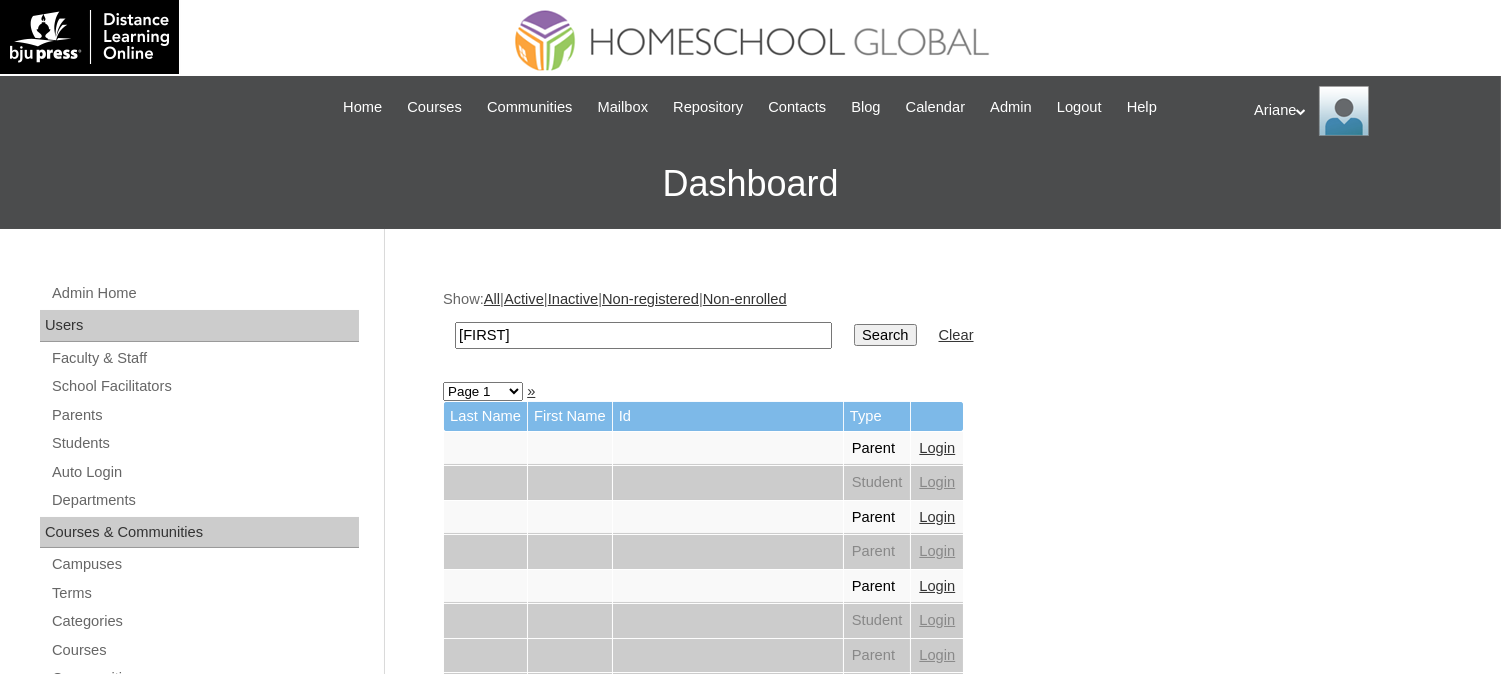 type on "Giddeon" 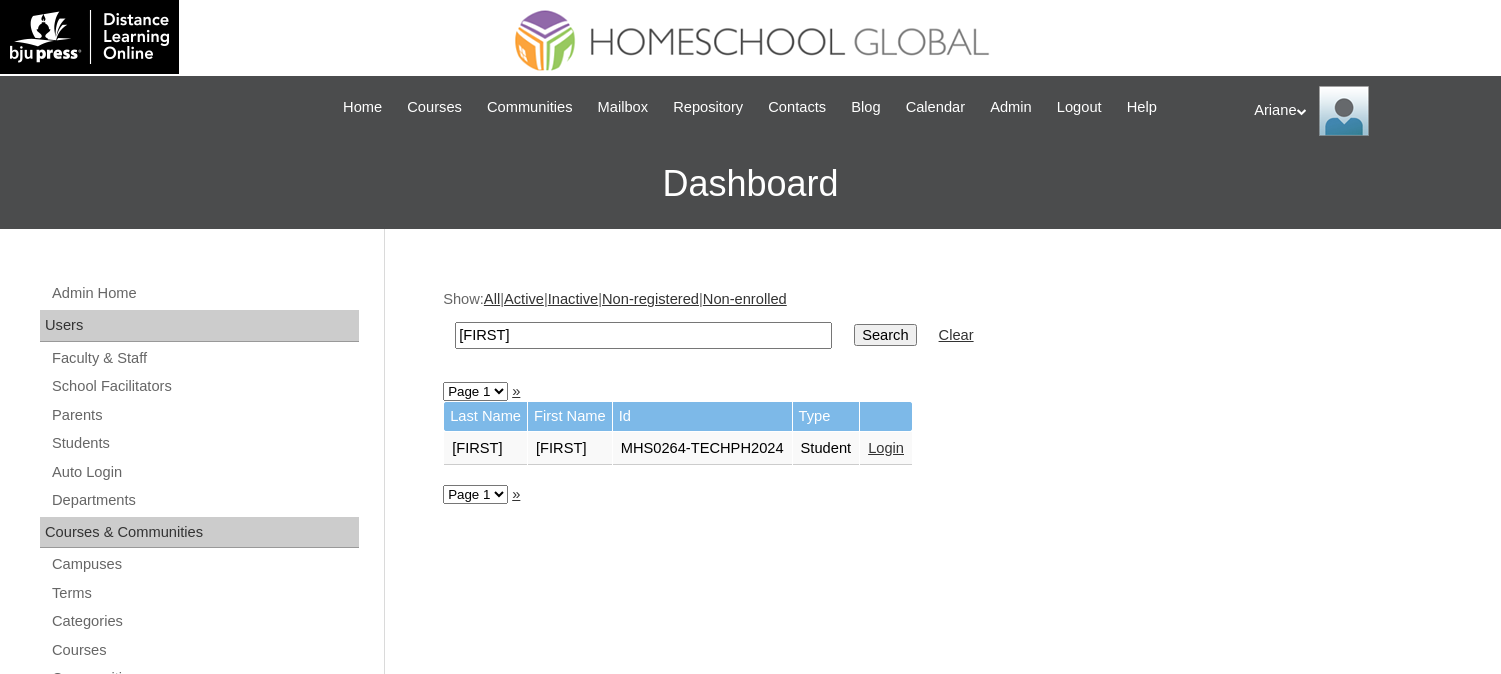 scroll, scrollTop: 0, scrollLeft: 0, axis: both 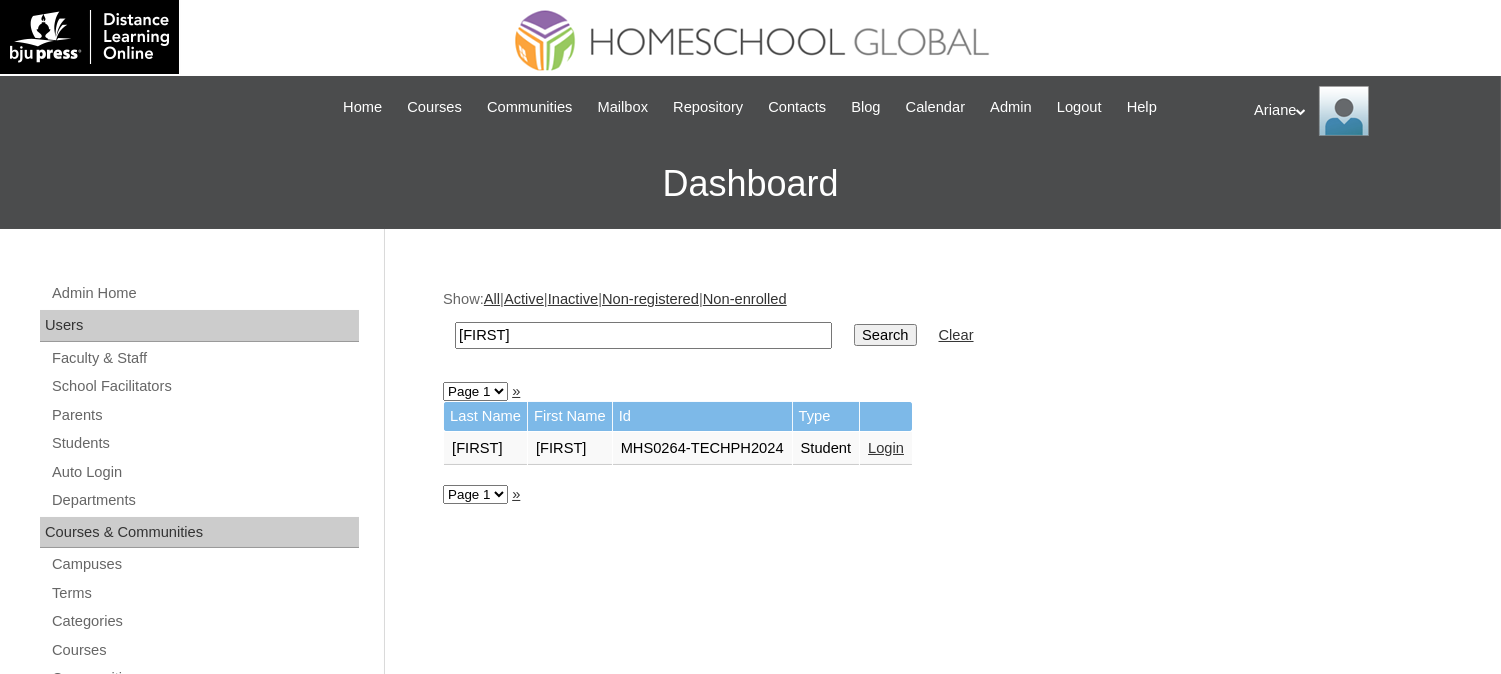 click on "Login" at bounding box center [886, 448] 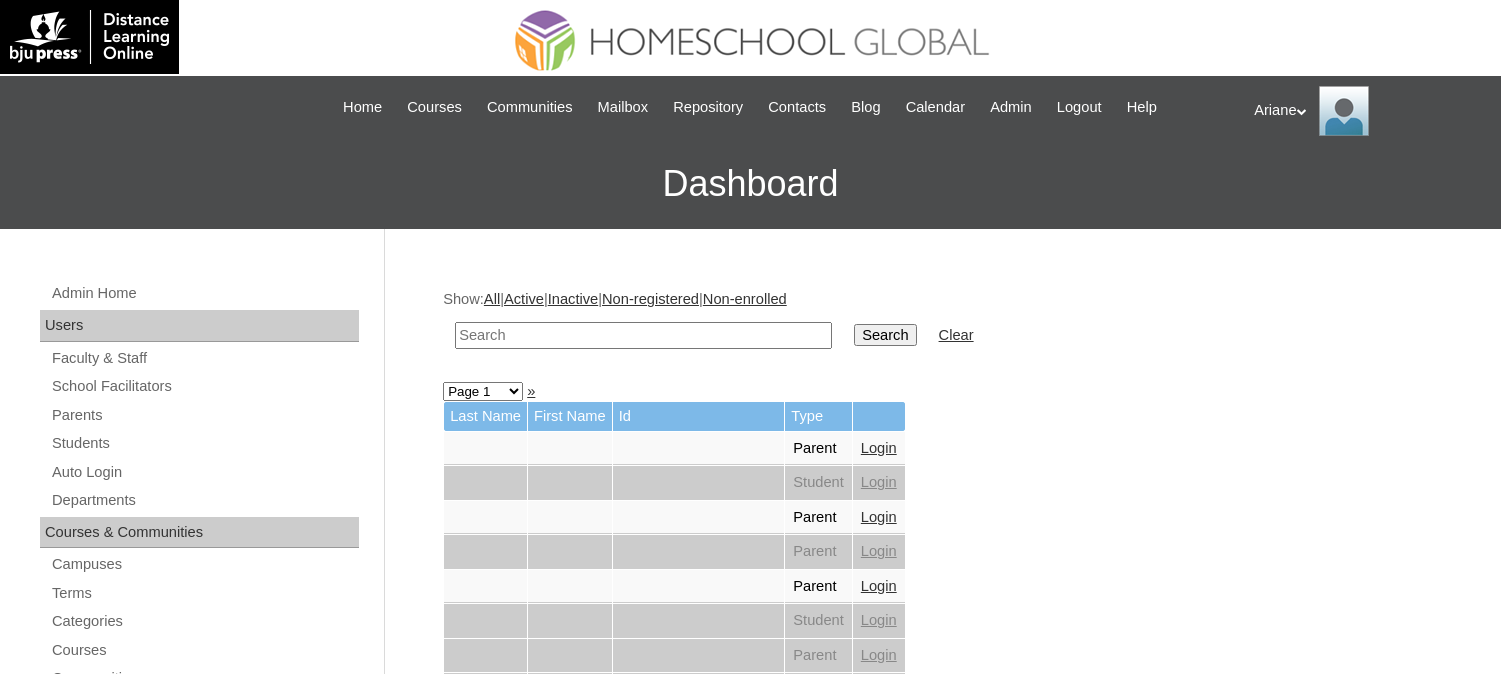 scroll, scrollTop: 0, scrollLeft: 0, axis: both 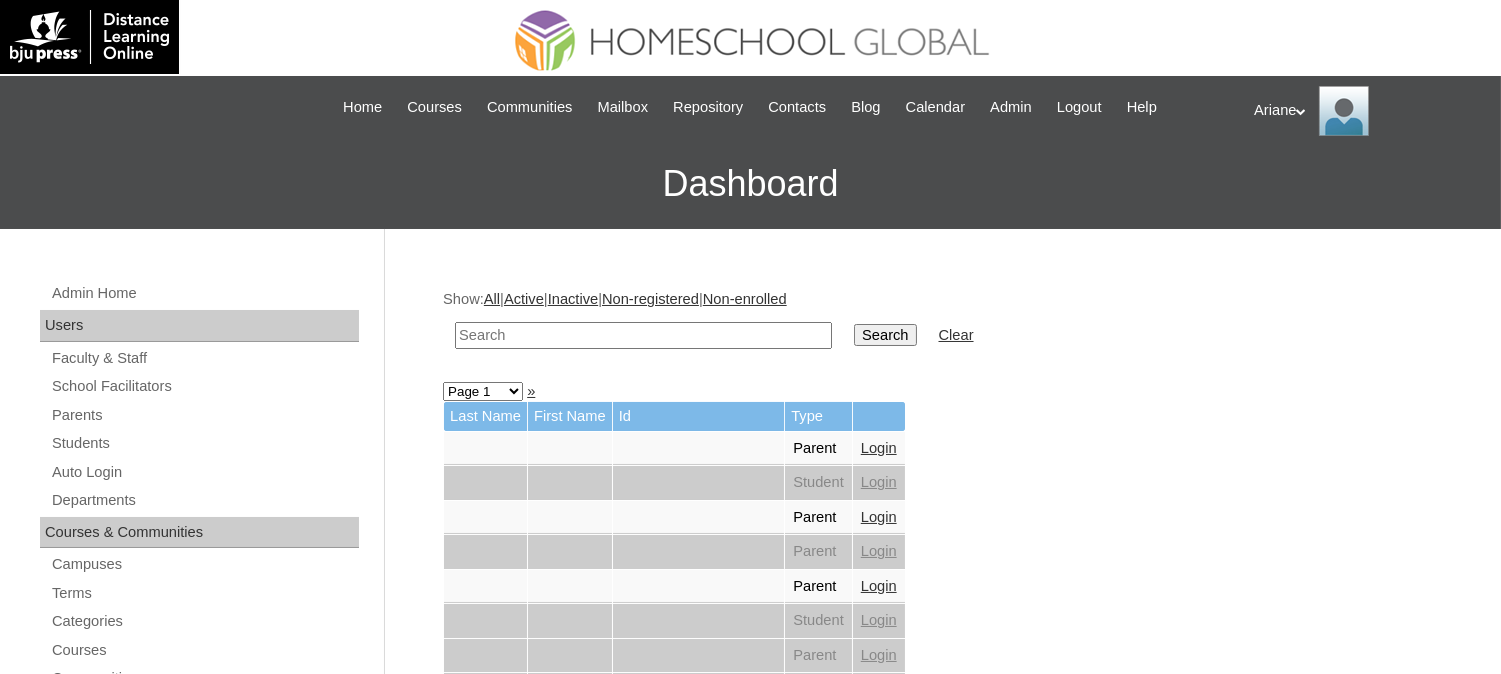 click at bounding box center [643, 335] 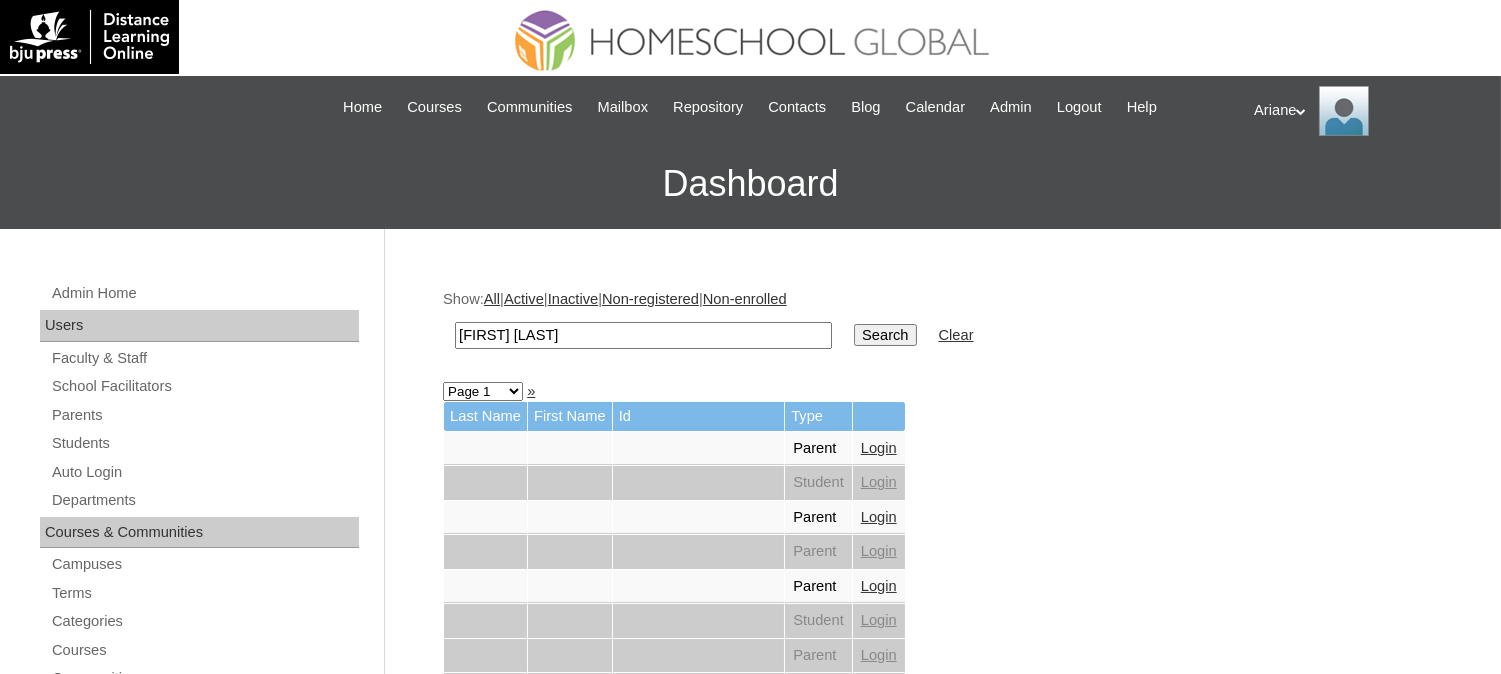 type on "[FIRST] [LAST]" 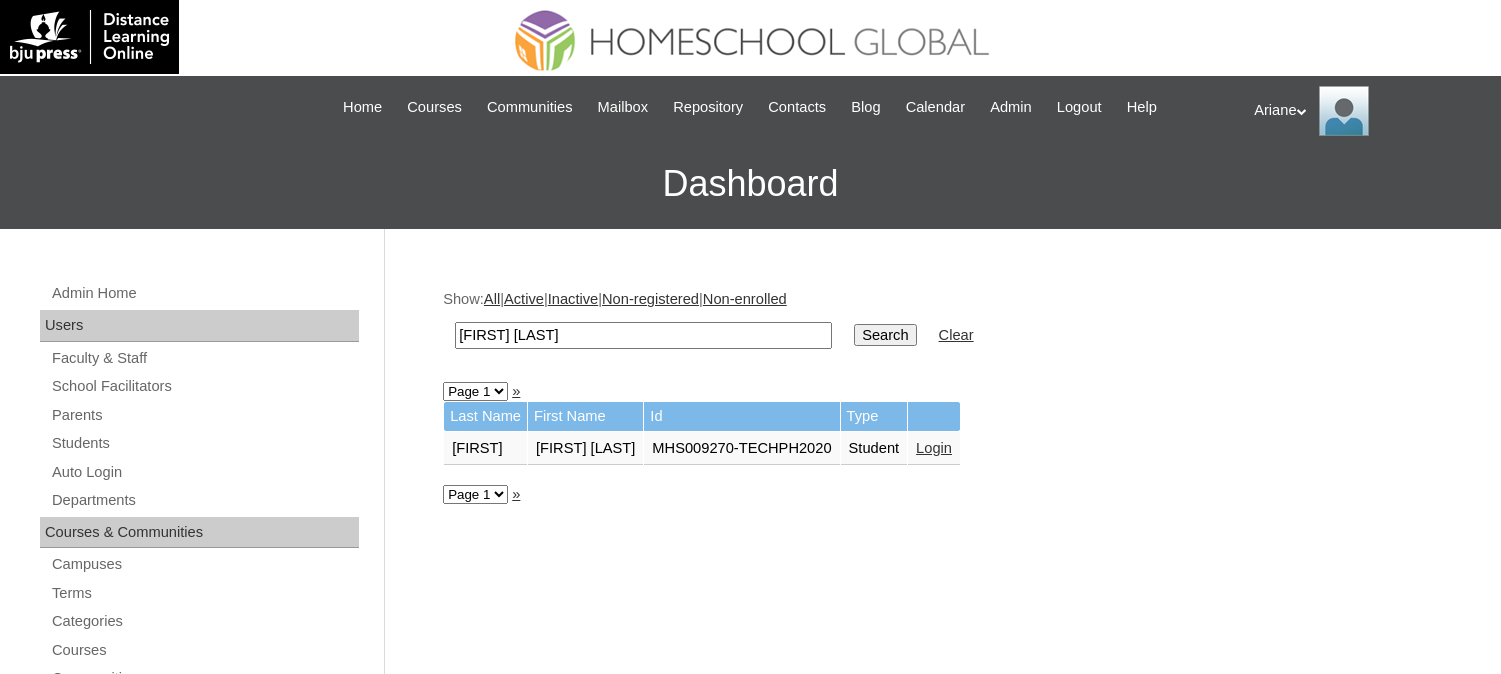scroll, scrollTop: 0, scrollLeft: 0, axis: both 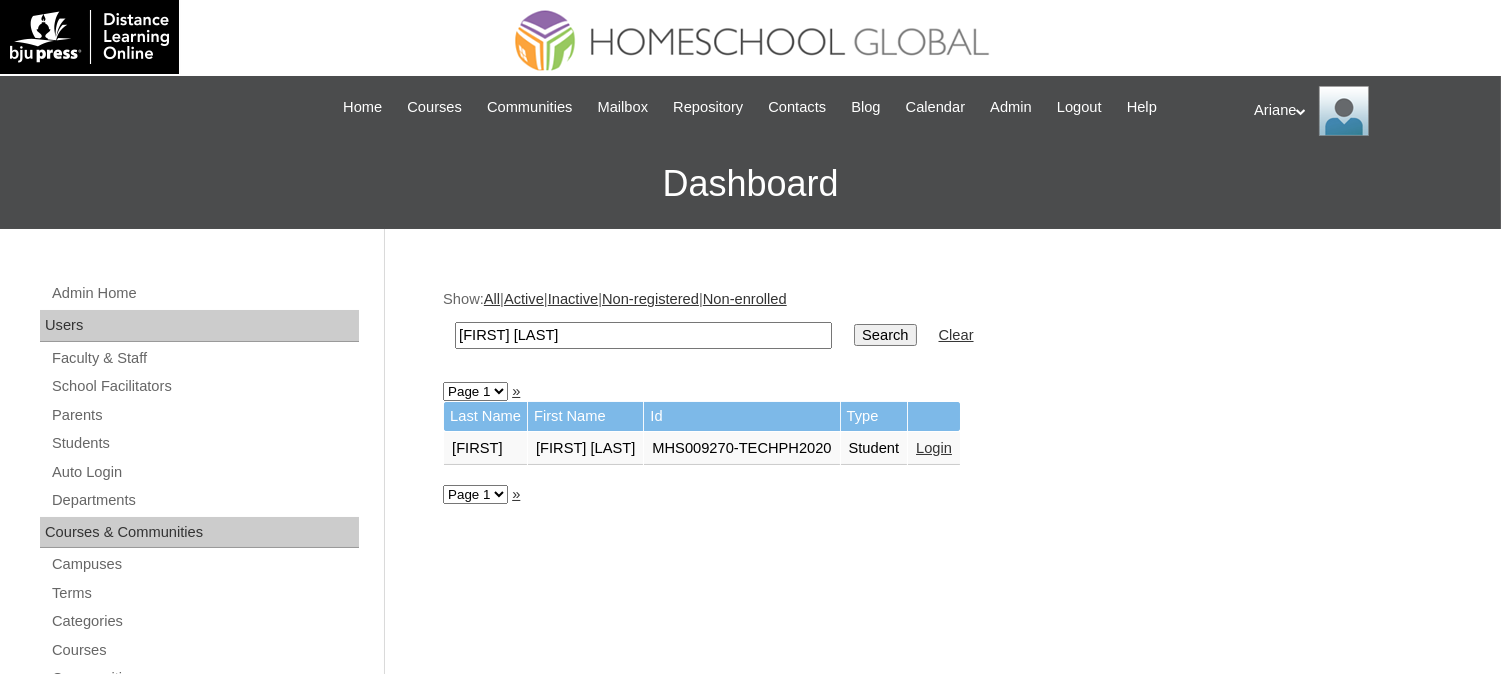 click on "Login" at bounding box center [934, 448] 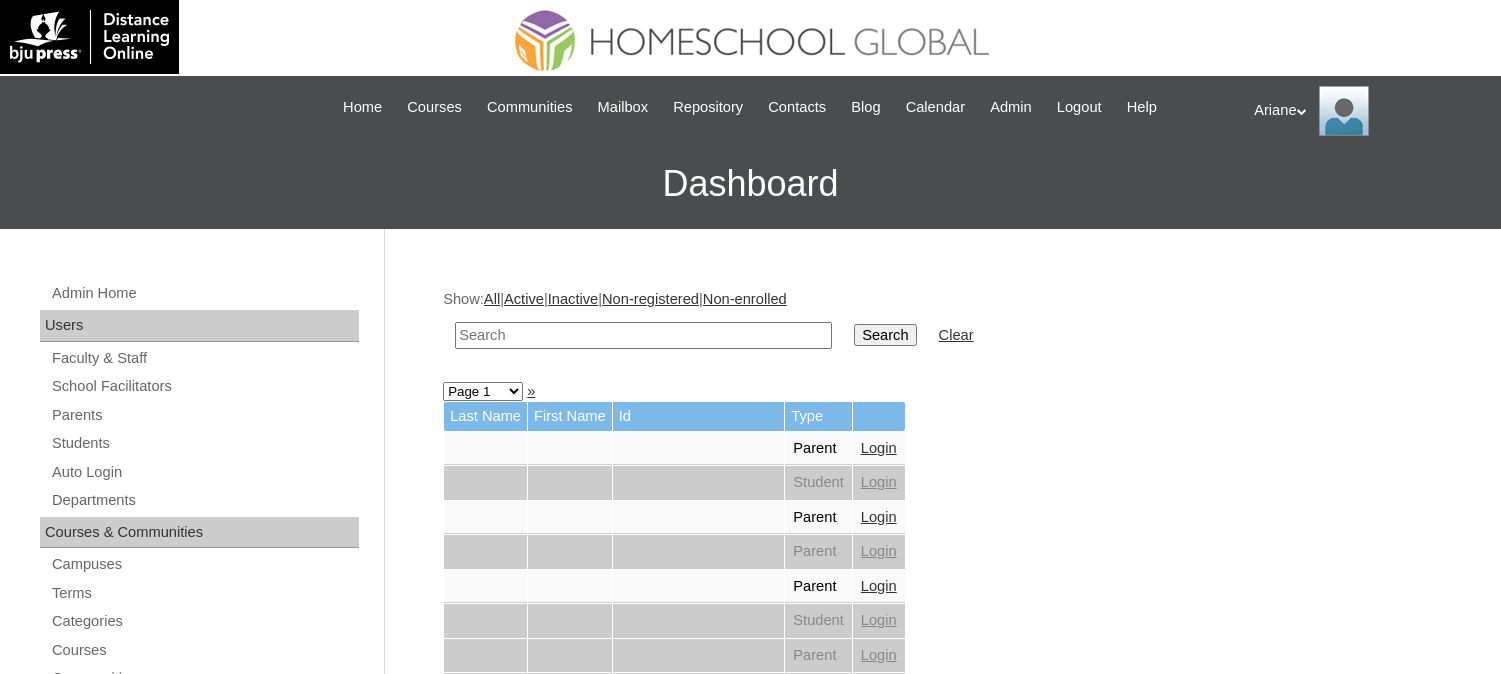 scroll, scrollTop: 0, scrollLeft: 0, axis: both 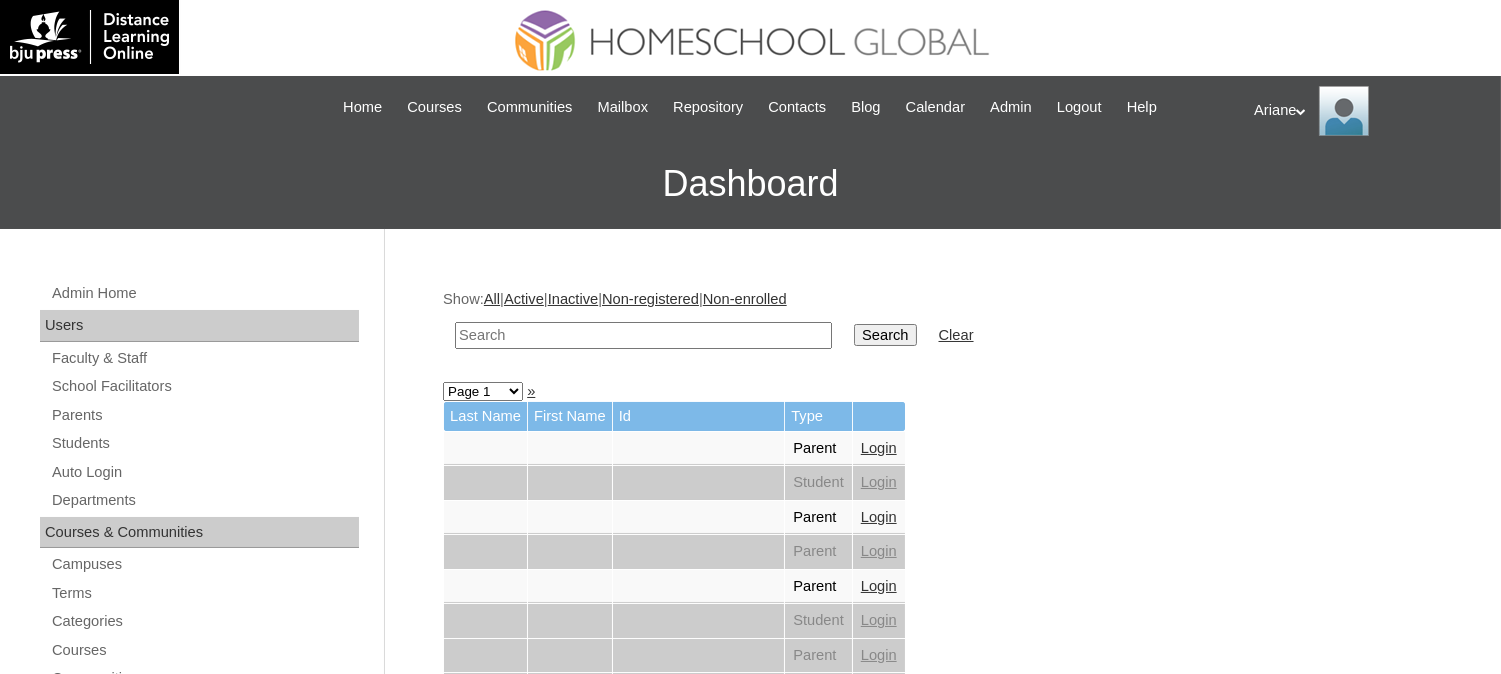 click at bounding box center (643, 335) 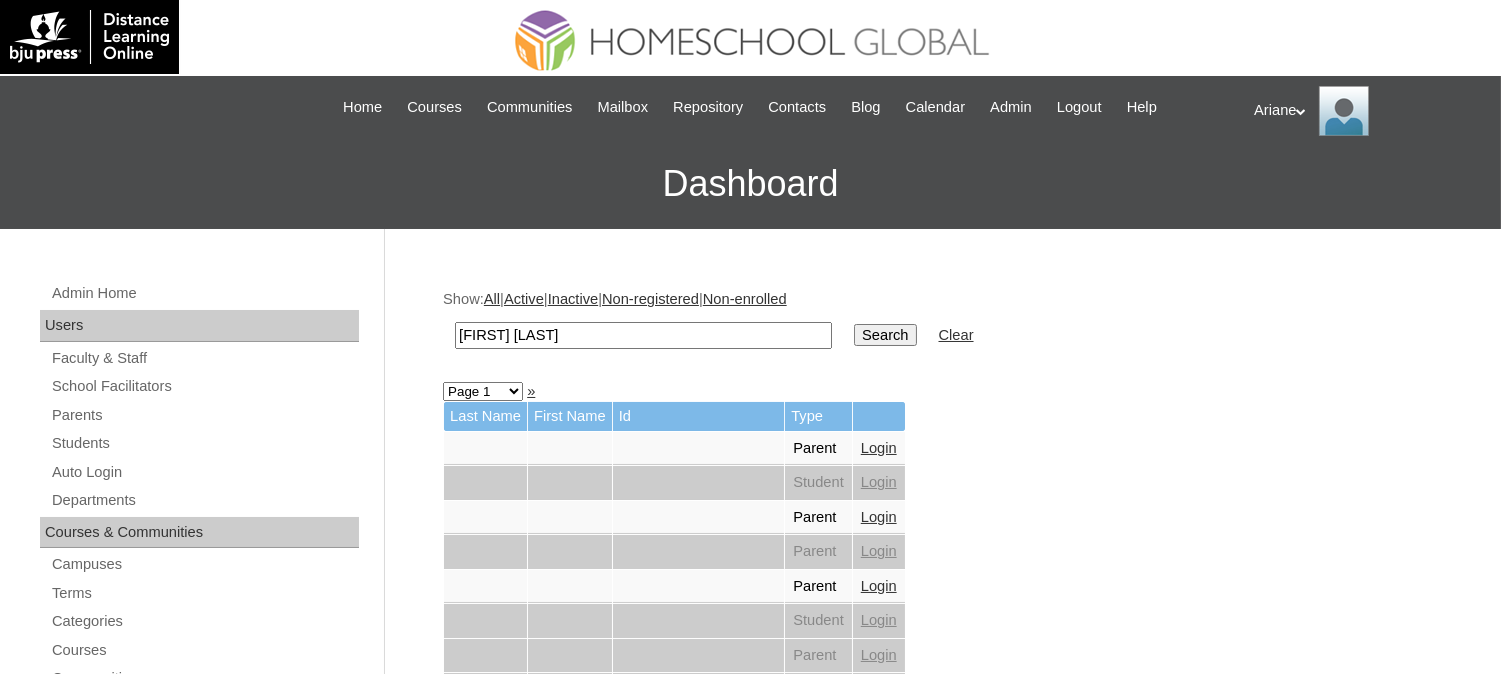 type on "[FIRST] [LAST]" 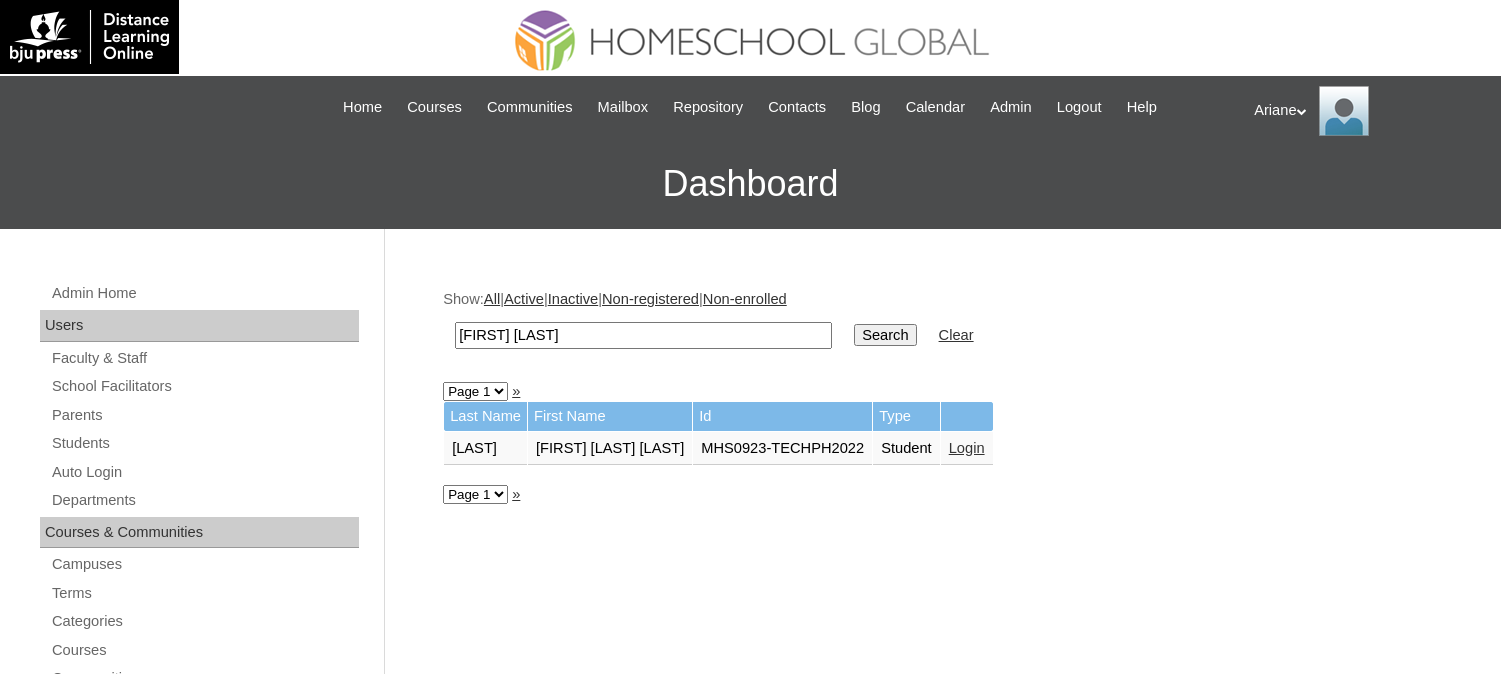 scroll, scrollTop: 0, scrollLeft: 0, axis: both 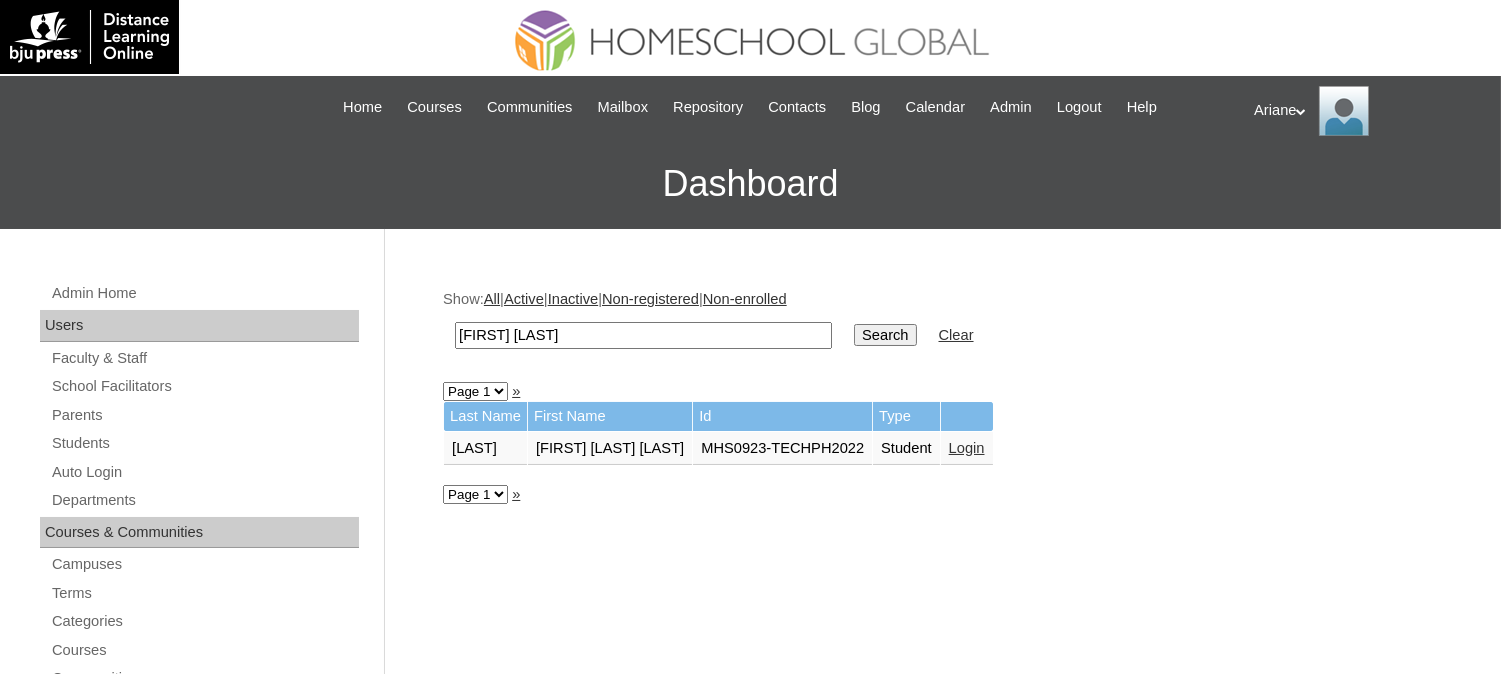 click on "Login" at bounding box center [893, 448] 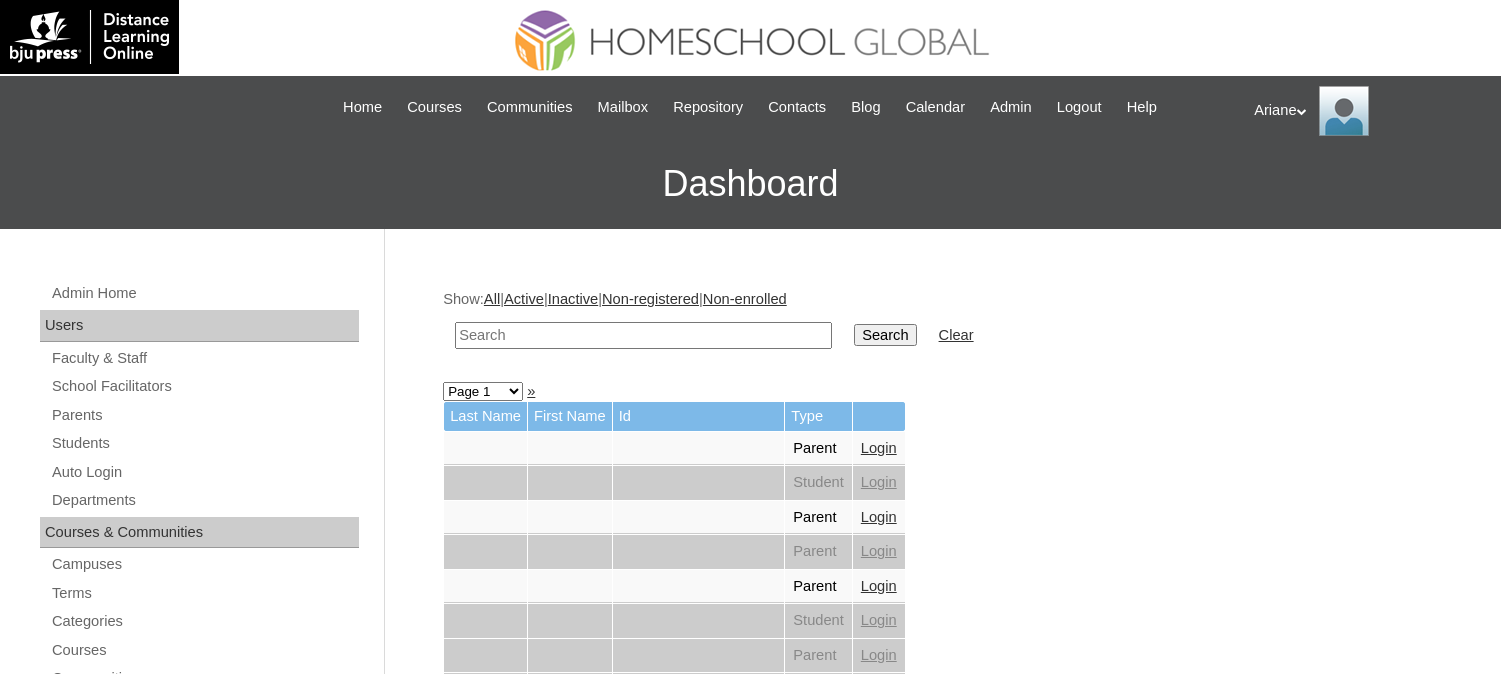 scroll, scrollTop: 0, scrollLeft: 0, axis: both 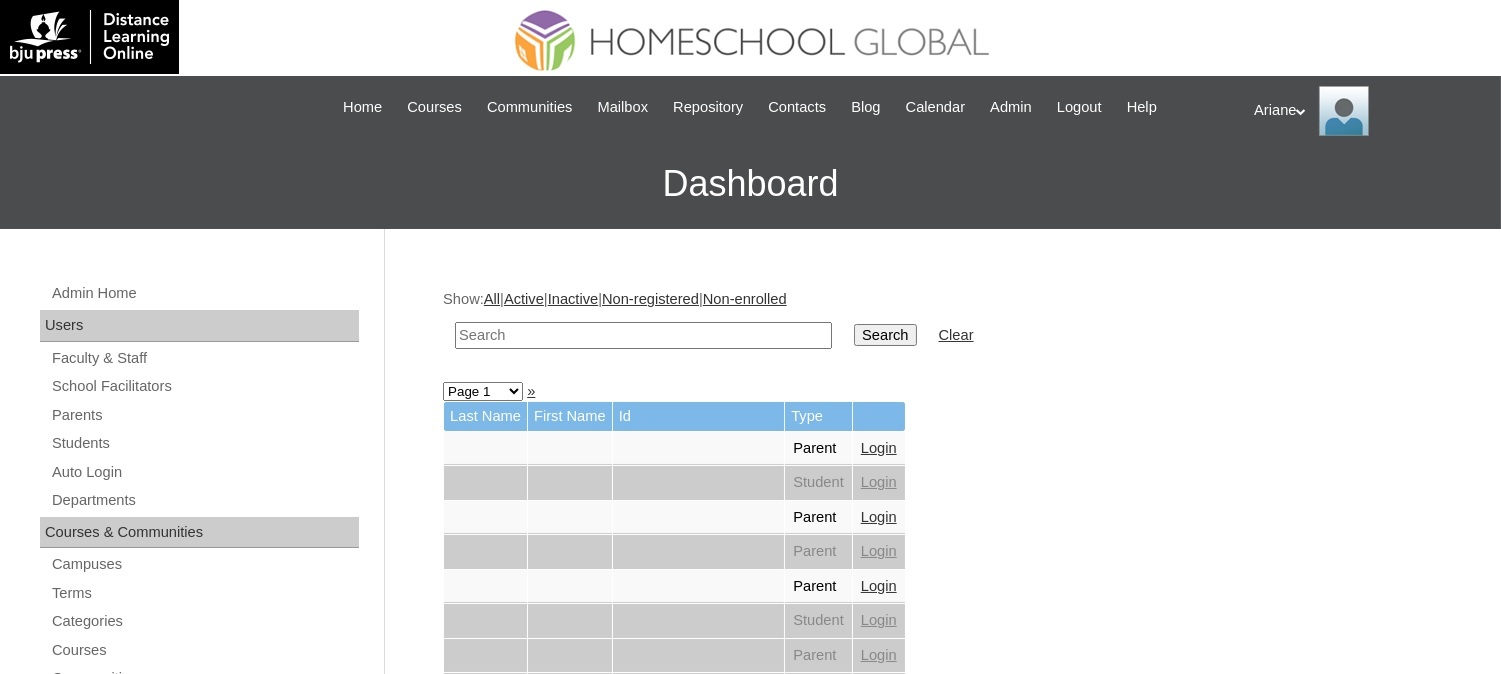 click at bounding box center [643, 335] 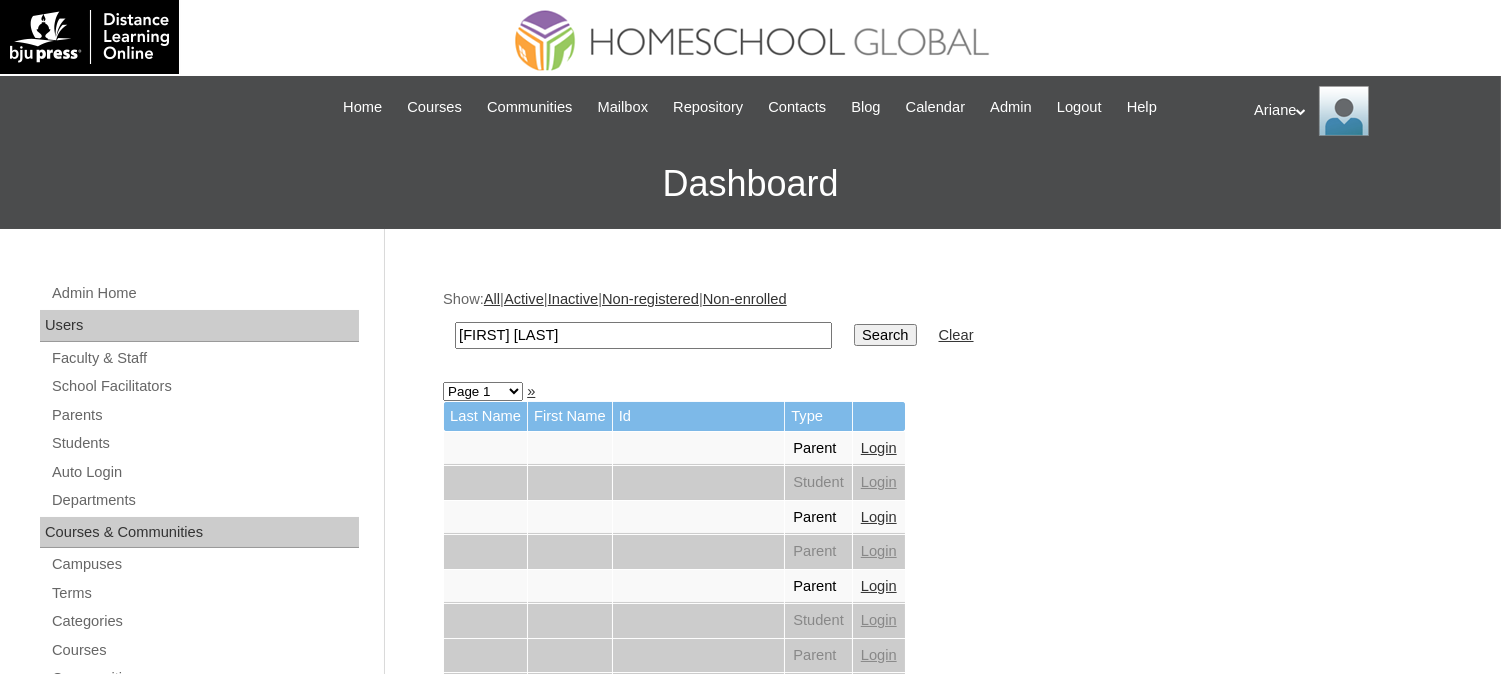 type on "[FIRST] [LAST]" 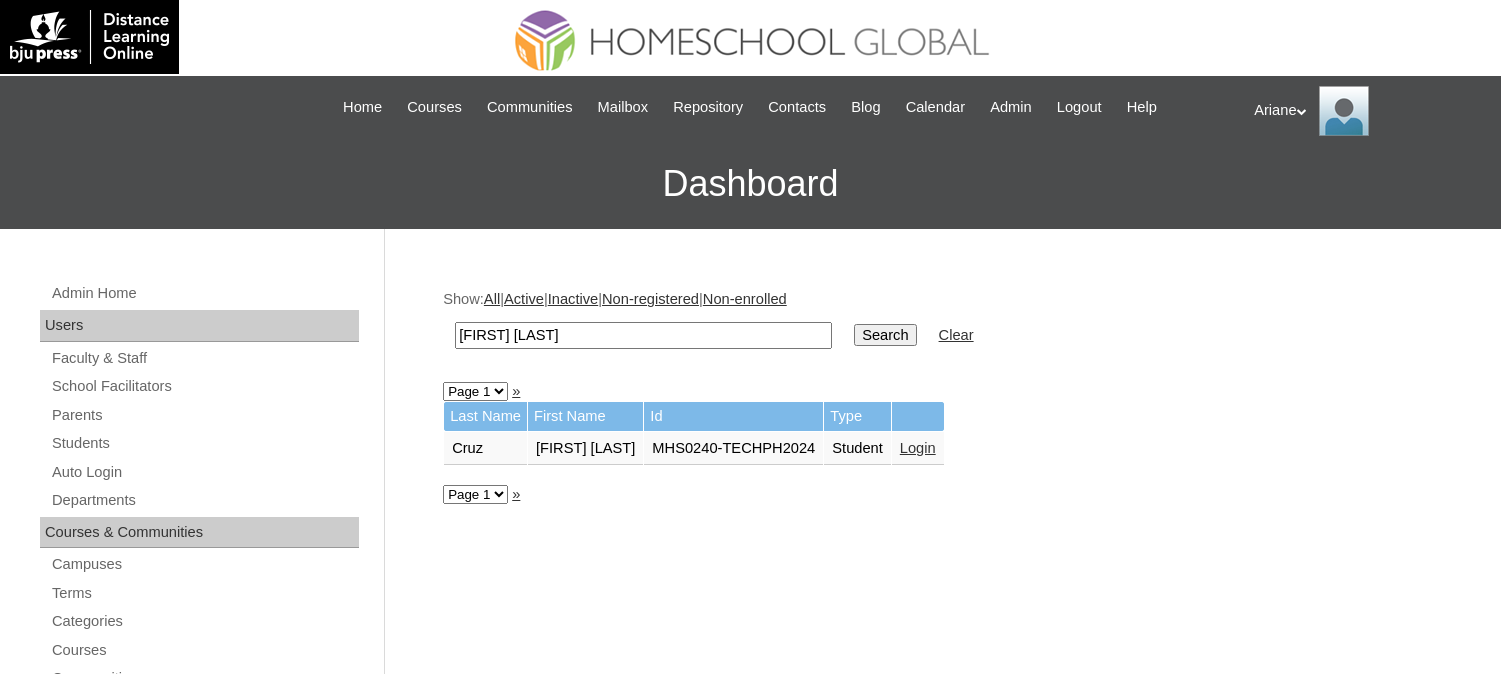 scroll, scrollTop: 0, scrollLeft: 0, axis: both 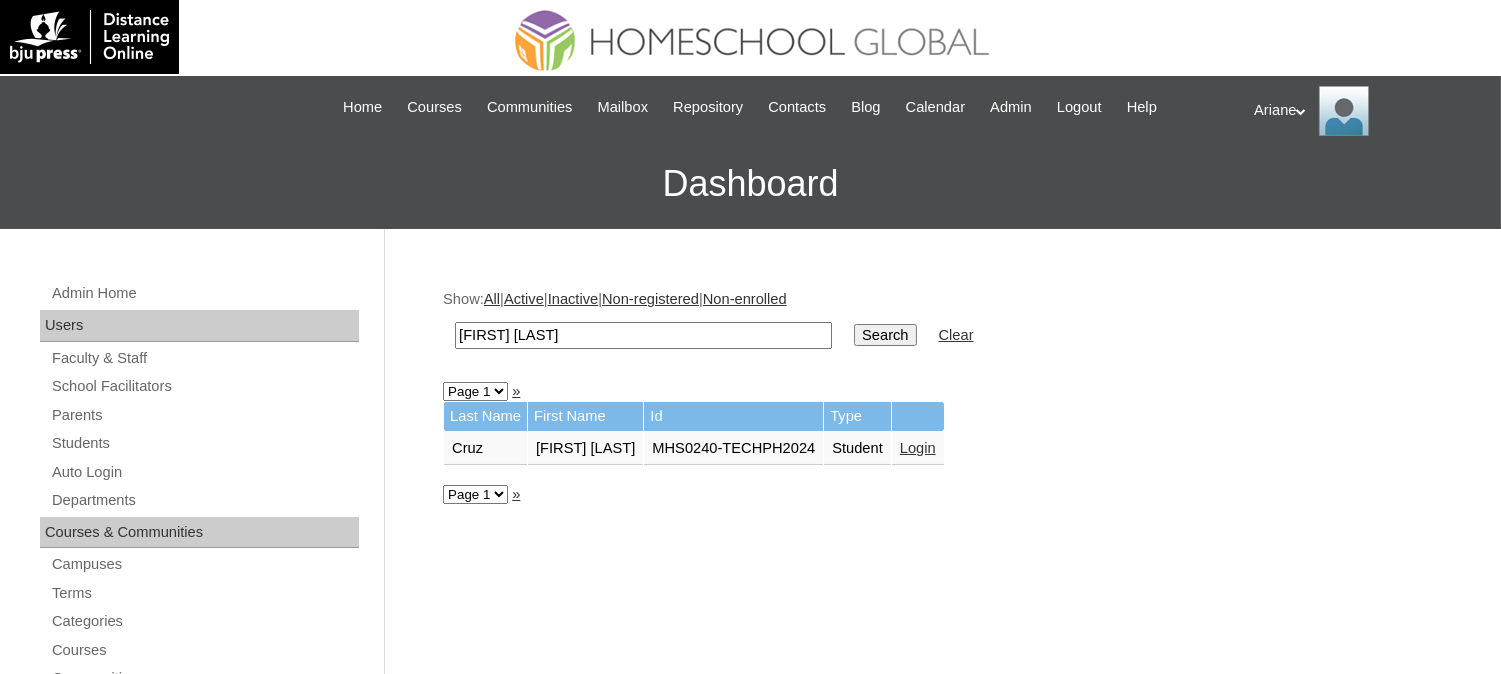 click on "Login" at bounding box center (918, 448) 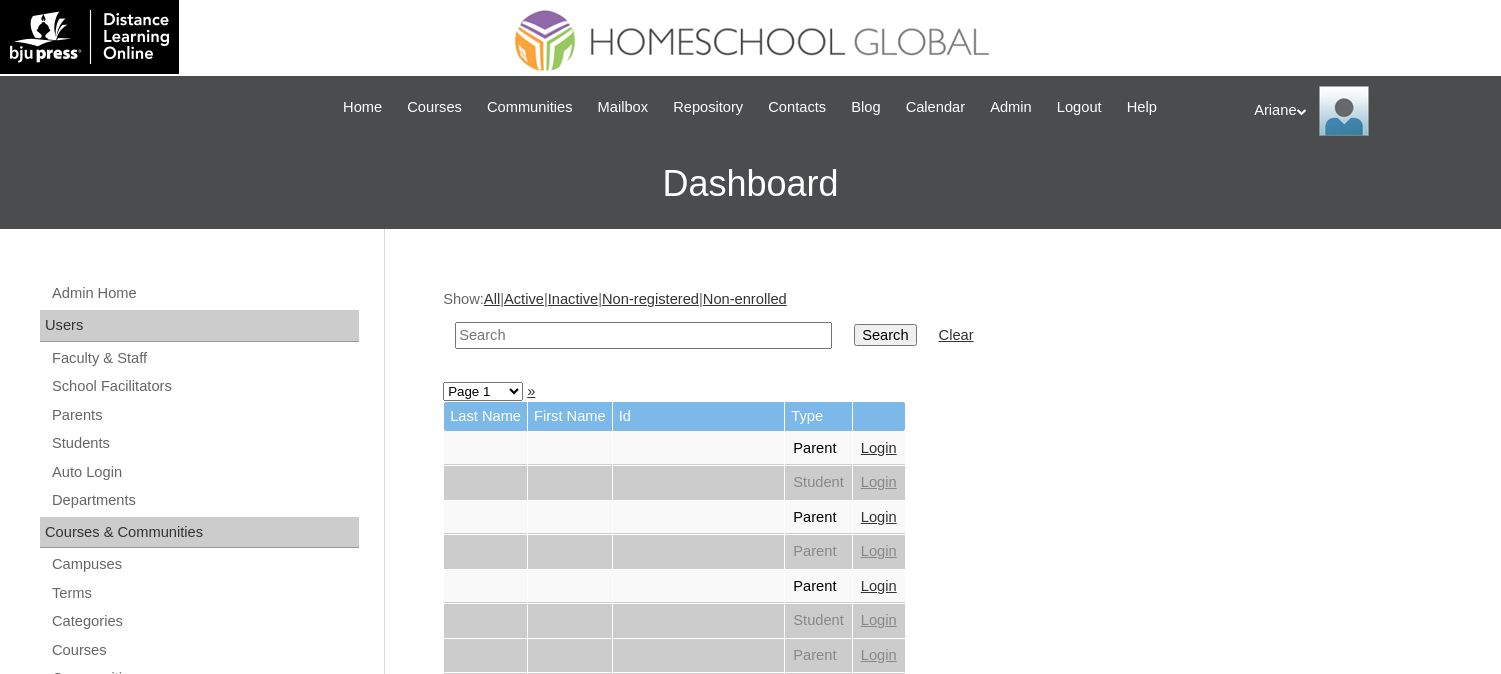 scroll, scrollTop: 0, scrollLeft: 0, axis: both 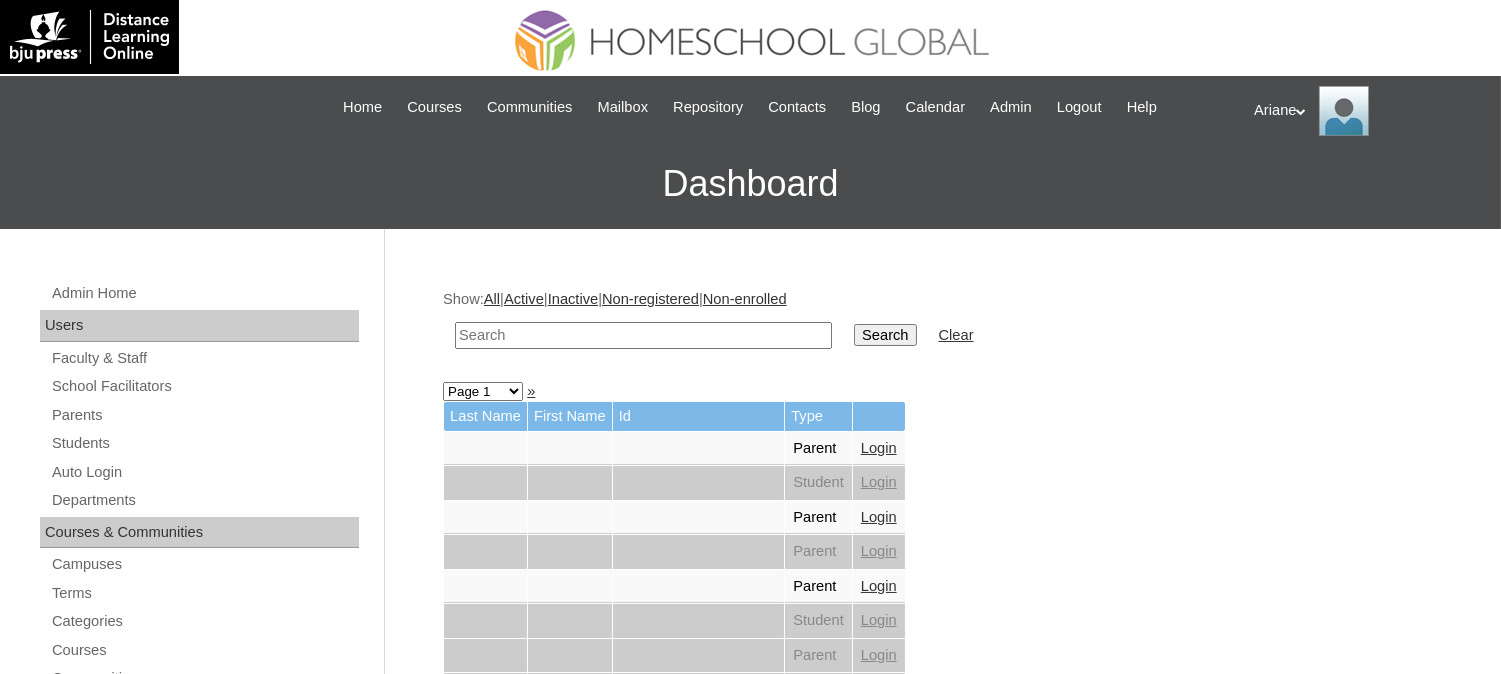 click at bounding box center (643, 335) 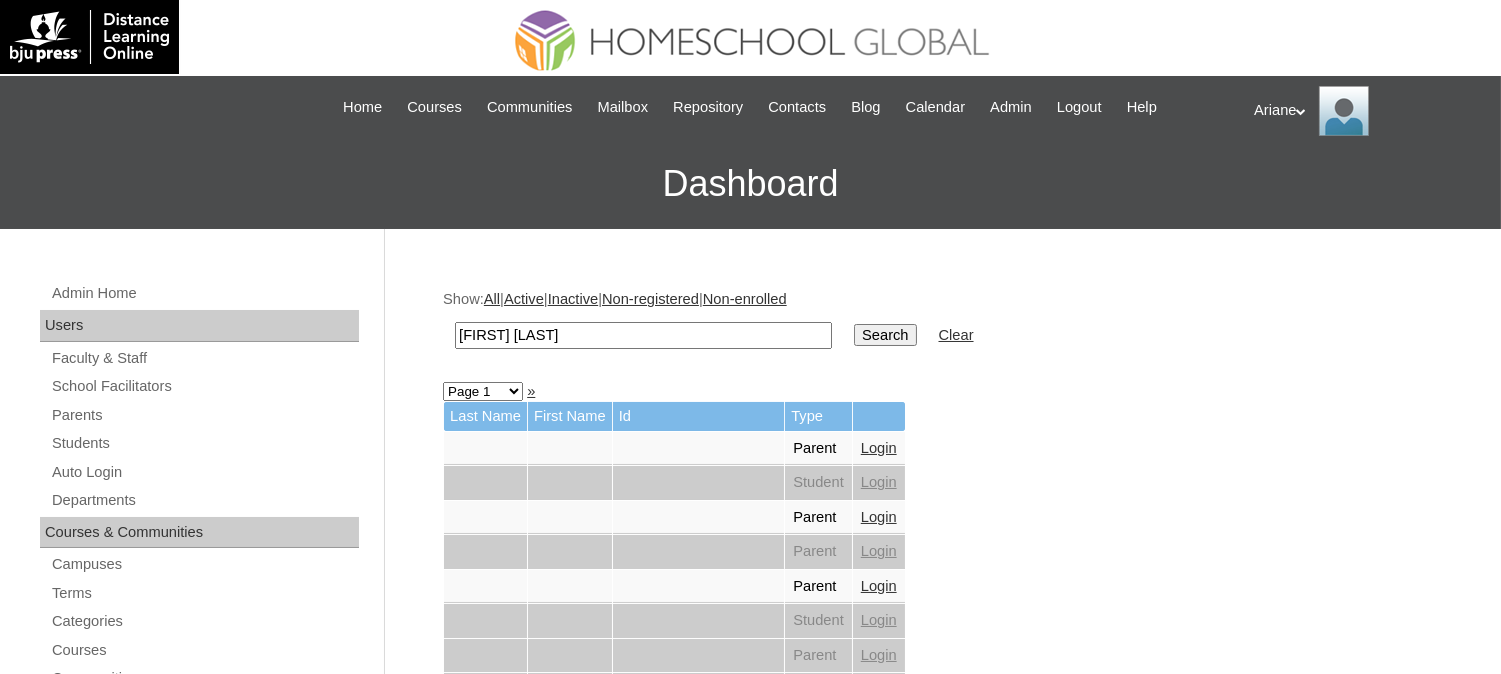type on "Miya Tresa" 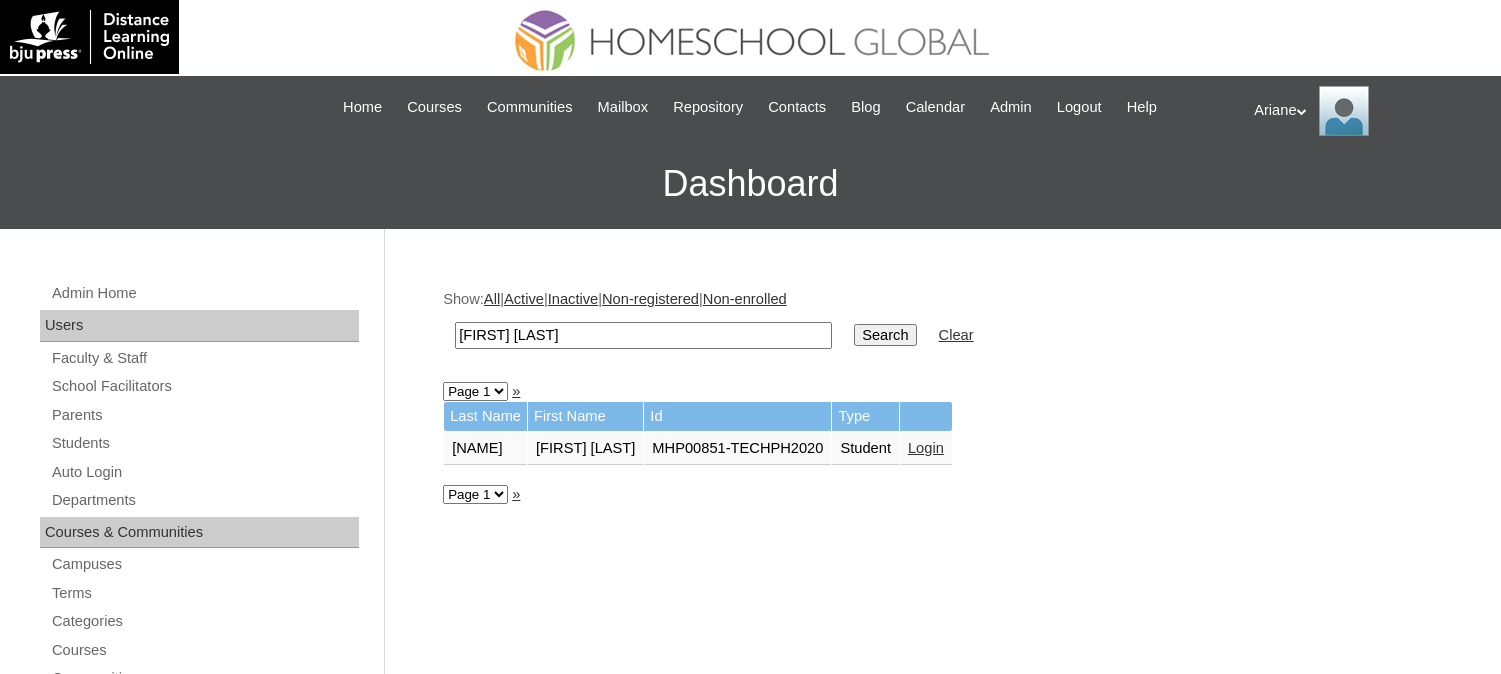 scroll, scrollTop: 0, scrollLeft: 0, axis: both 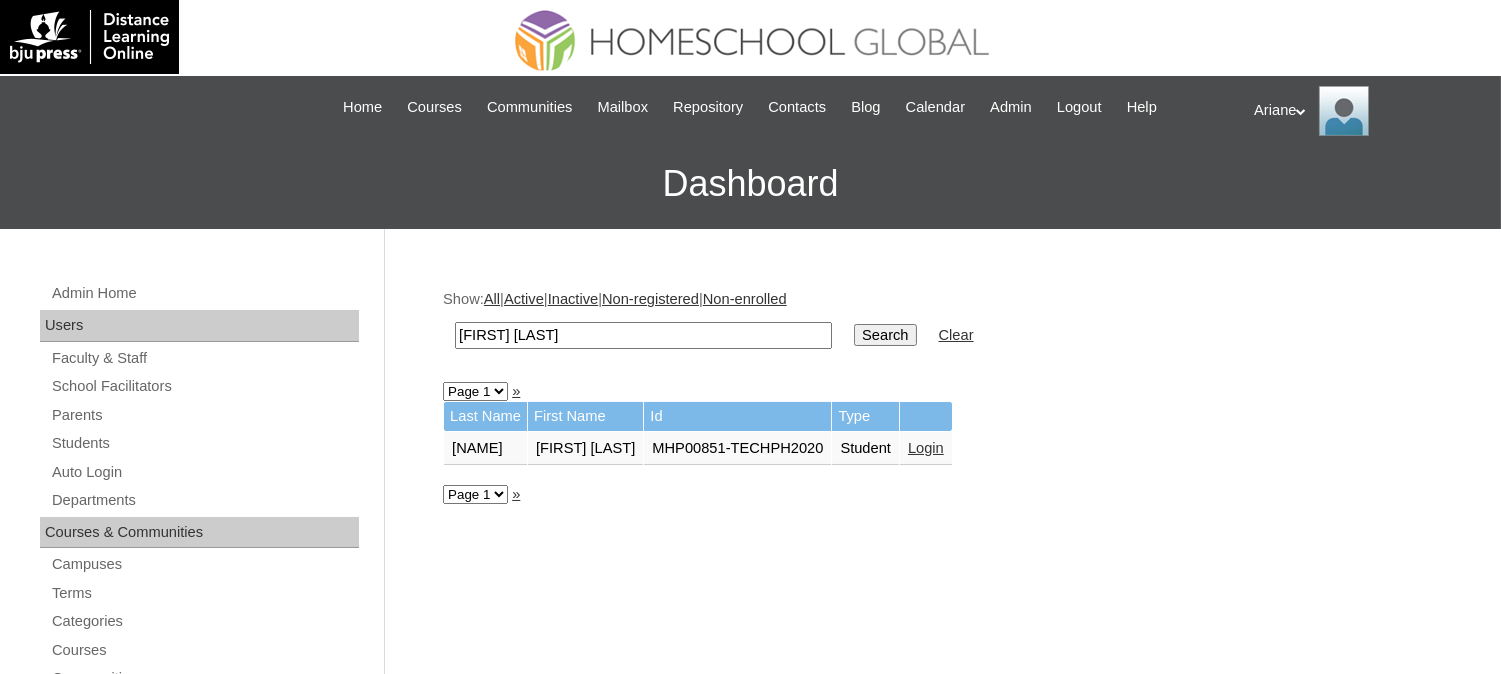 click on "Login" at bounding box center [926, 448] 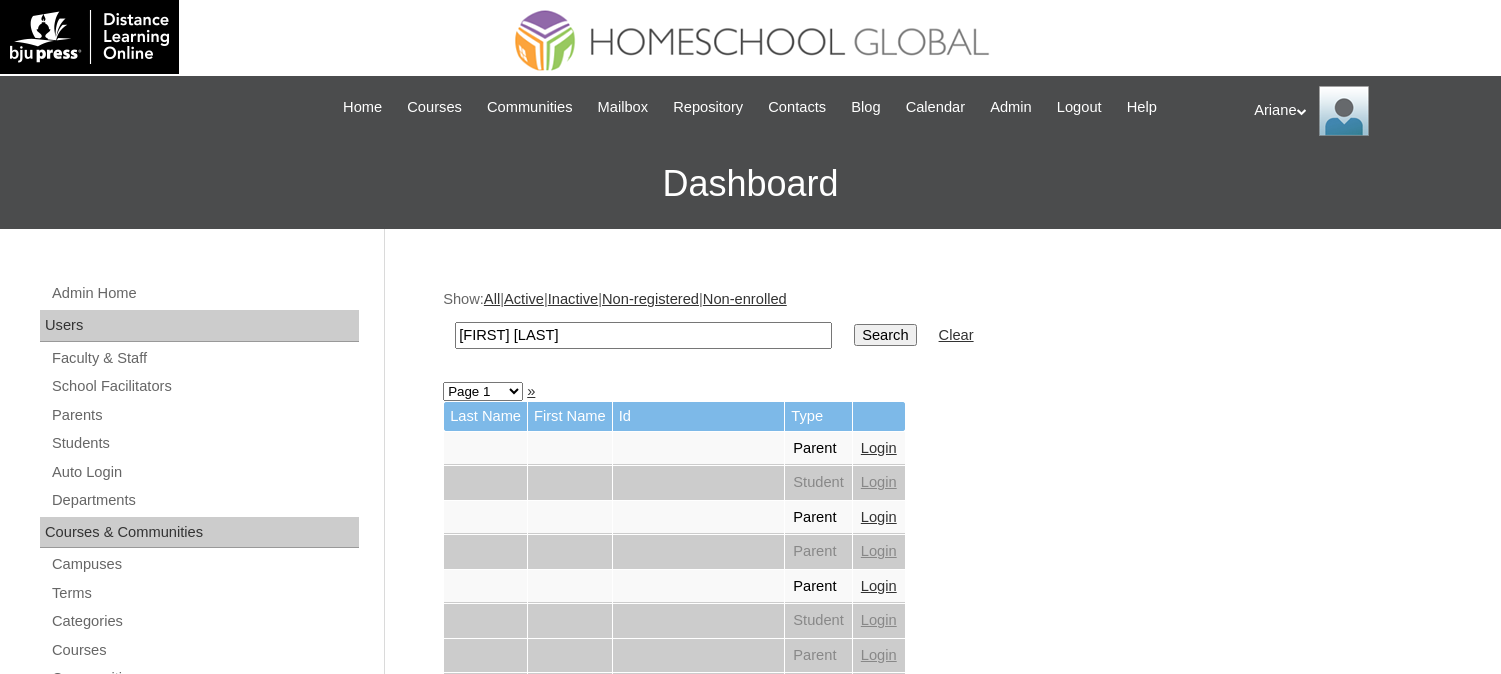 scroll, scrollTop: 0, scrollLeft: 0, axis: both 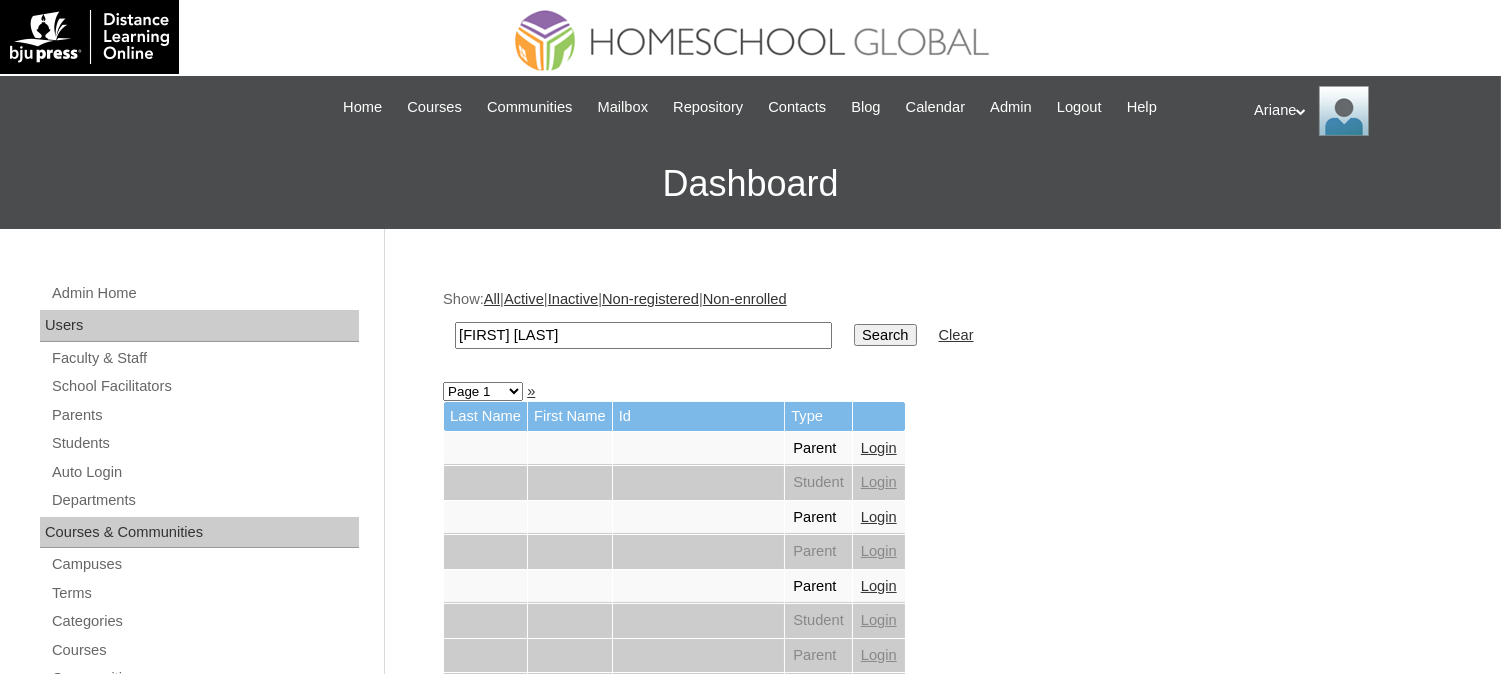 type on "[FIRST] [MIDDLE]" 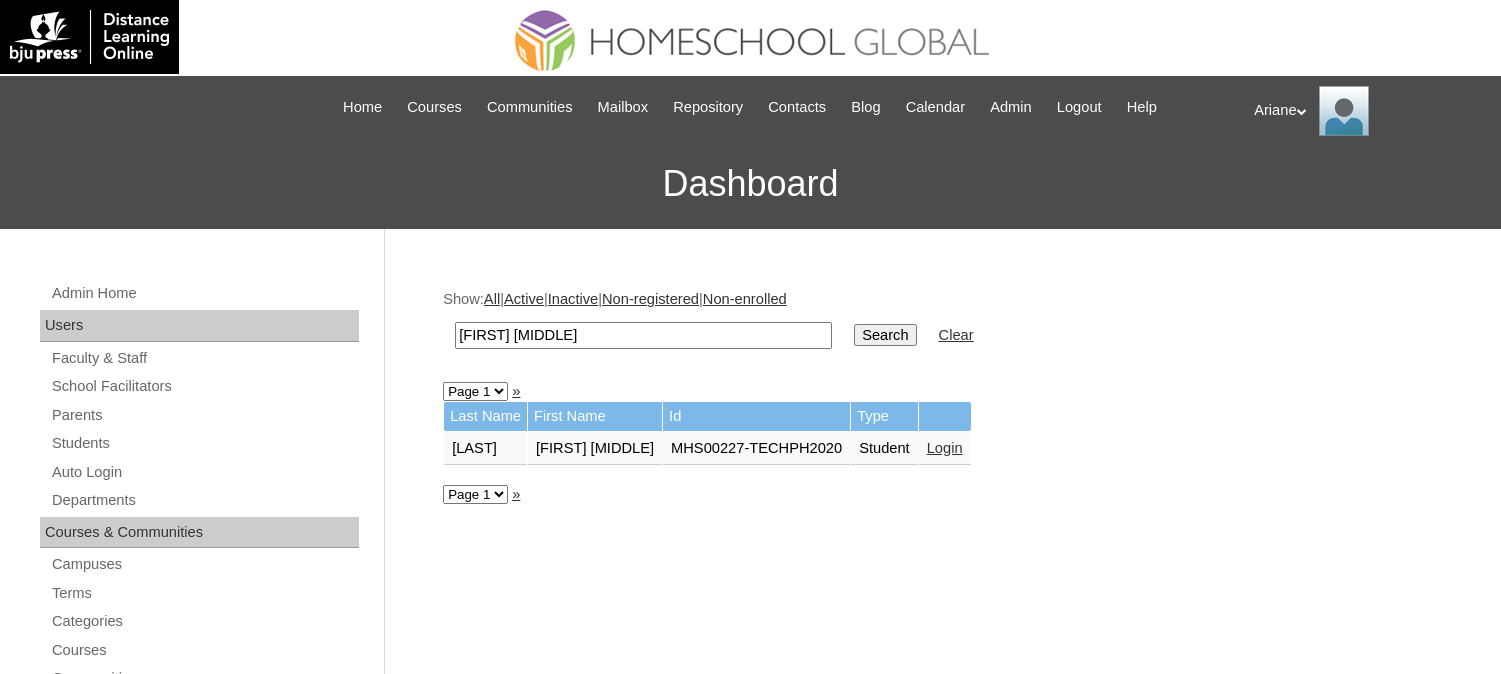 scroll, scrollTop: 0, scrollLeft: 0, axis: both 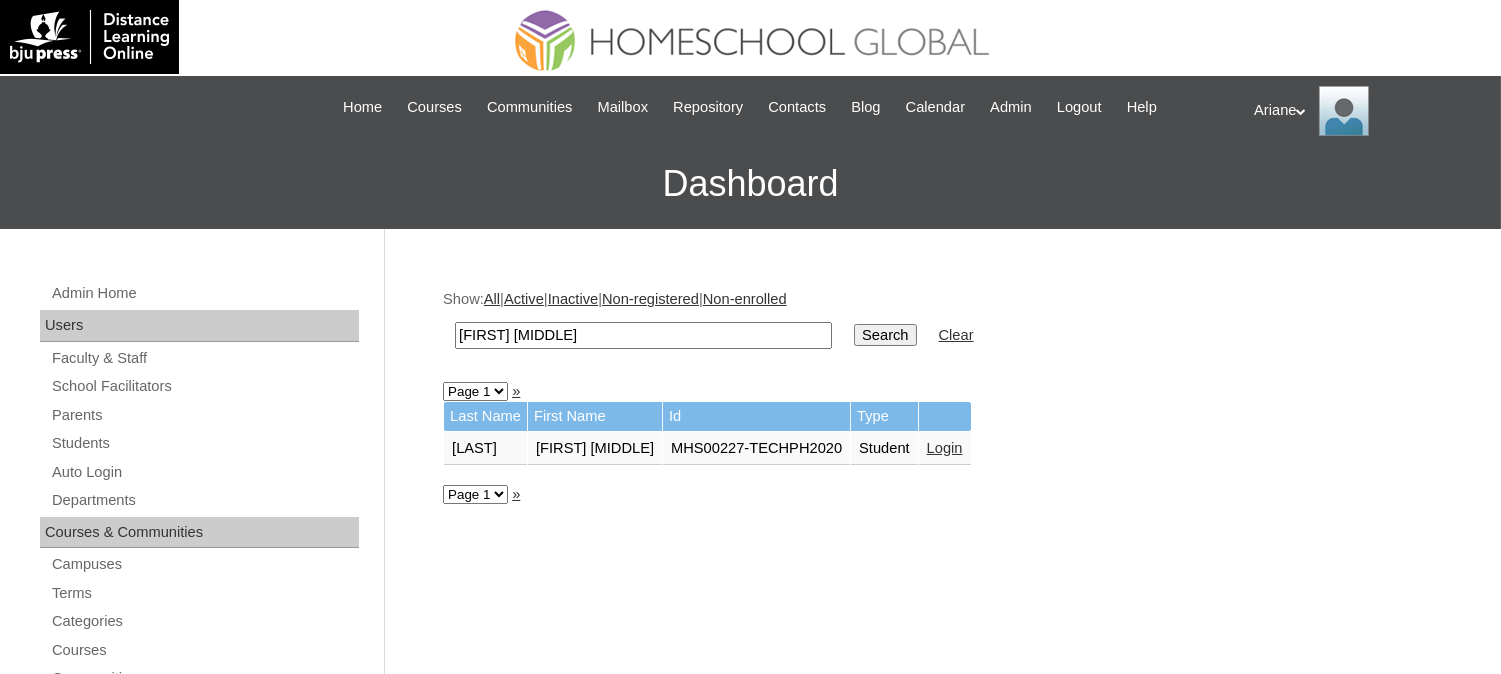 click on "Login" at bounding box center [945, 448] 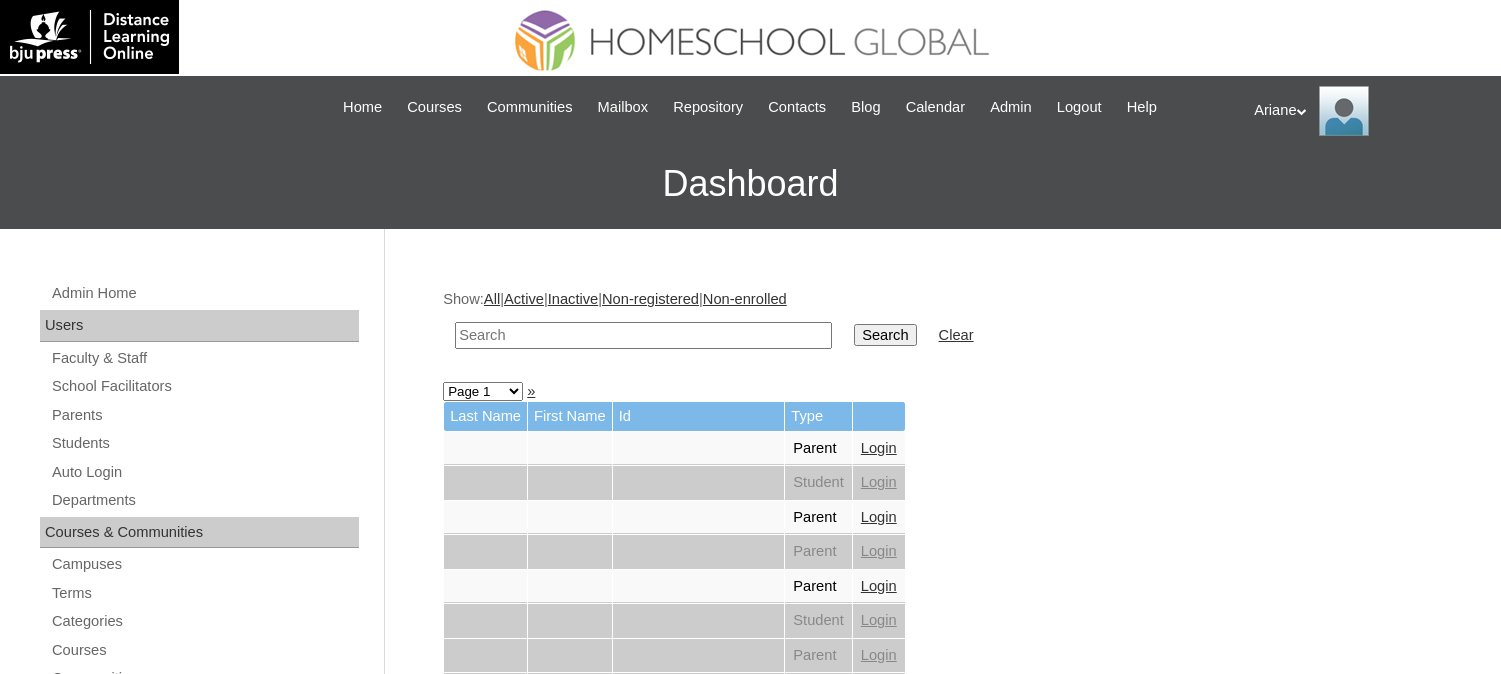 scroll, scrollTop: 0, scrollLeft: 0, axis: both 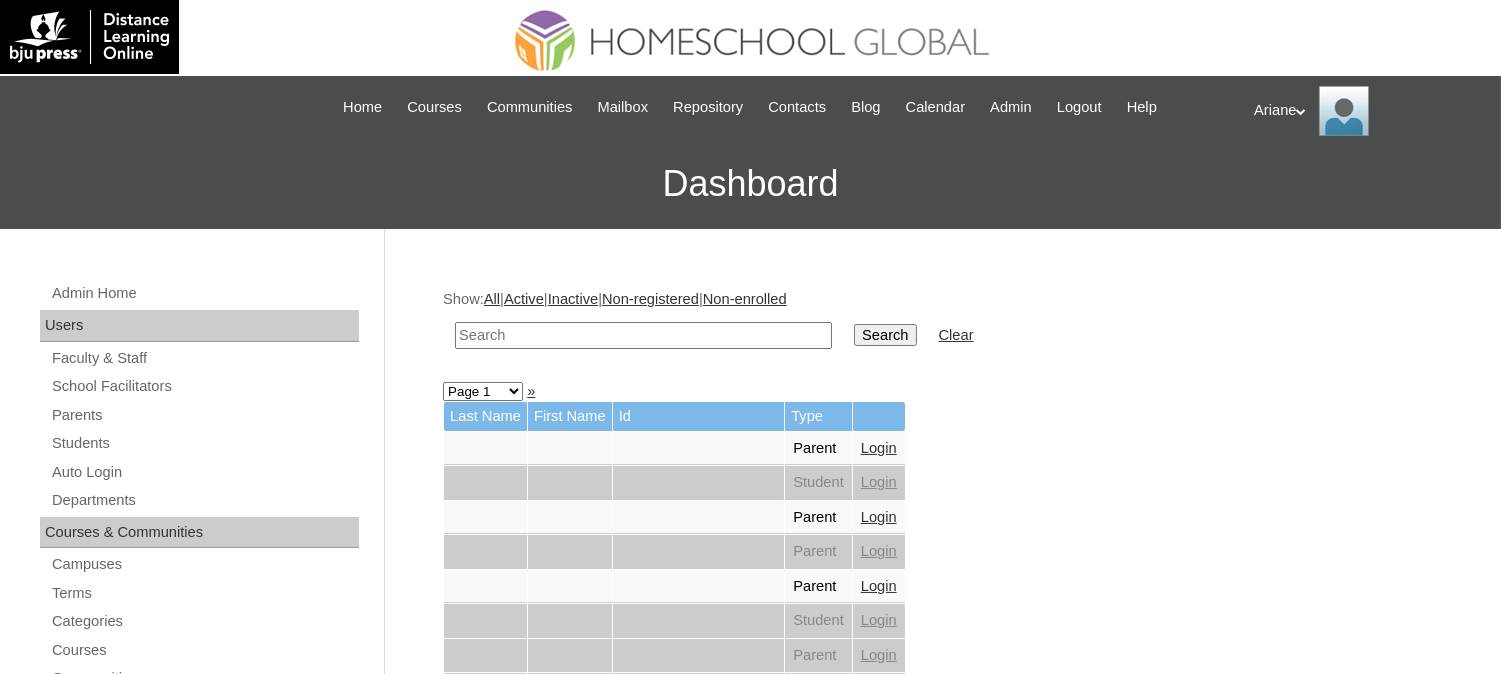 click at bounding box center (643, 335) 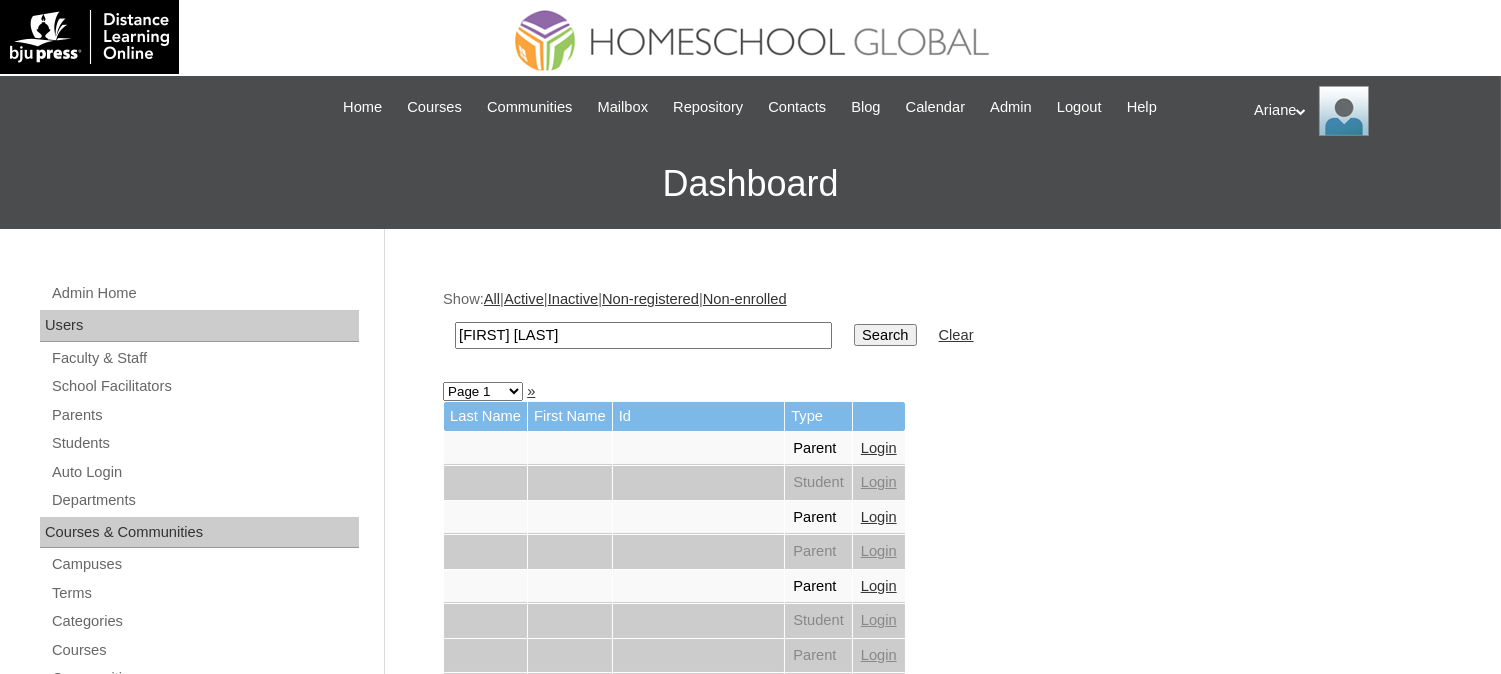 type on "[FIRST] [LAST]" 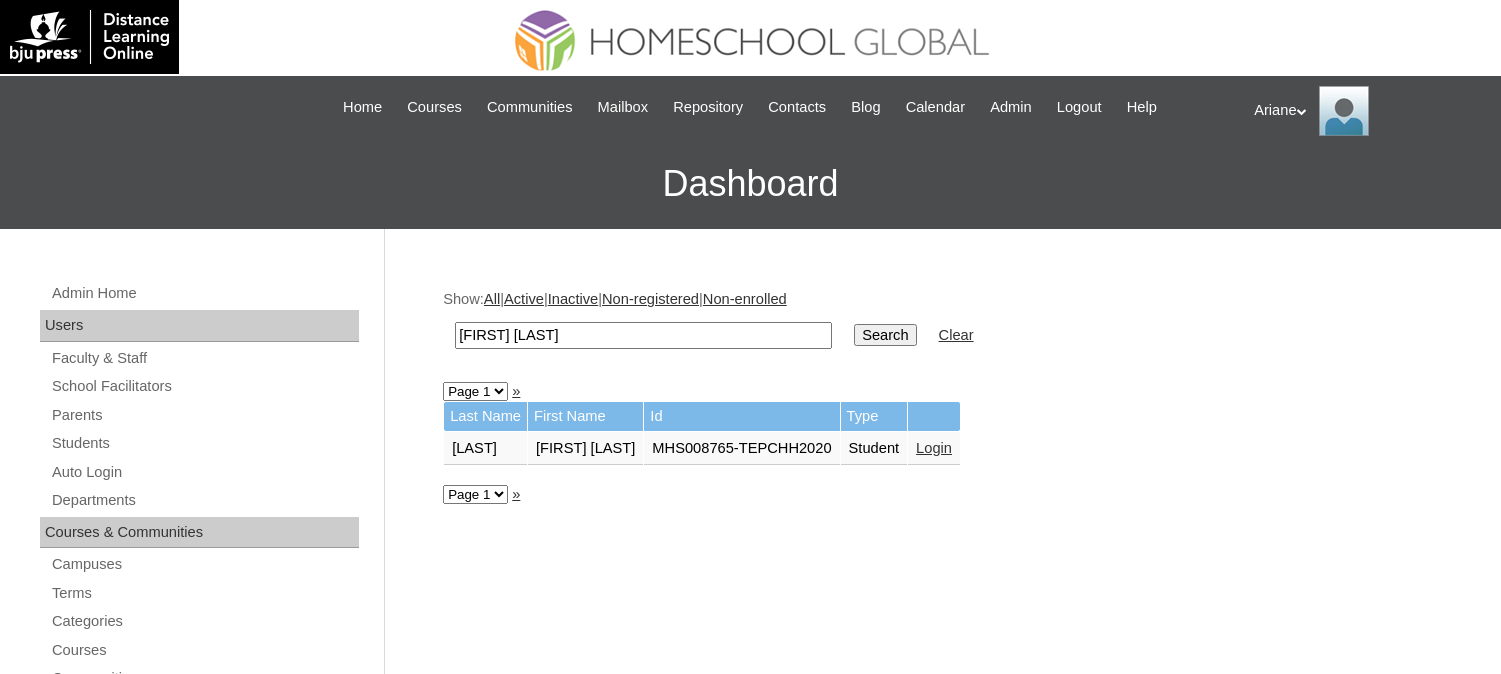 scroll, scrollTop: 0, scrollLeft: 0, axis: both 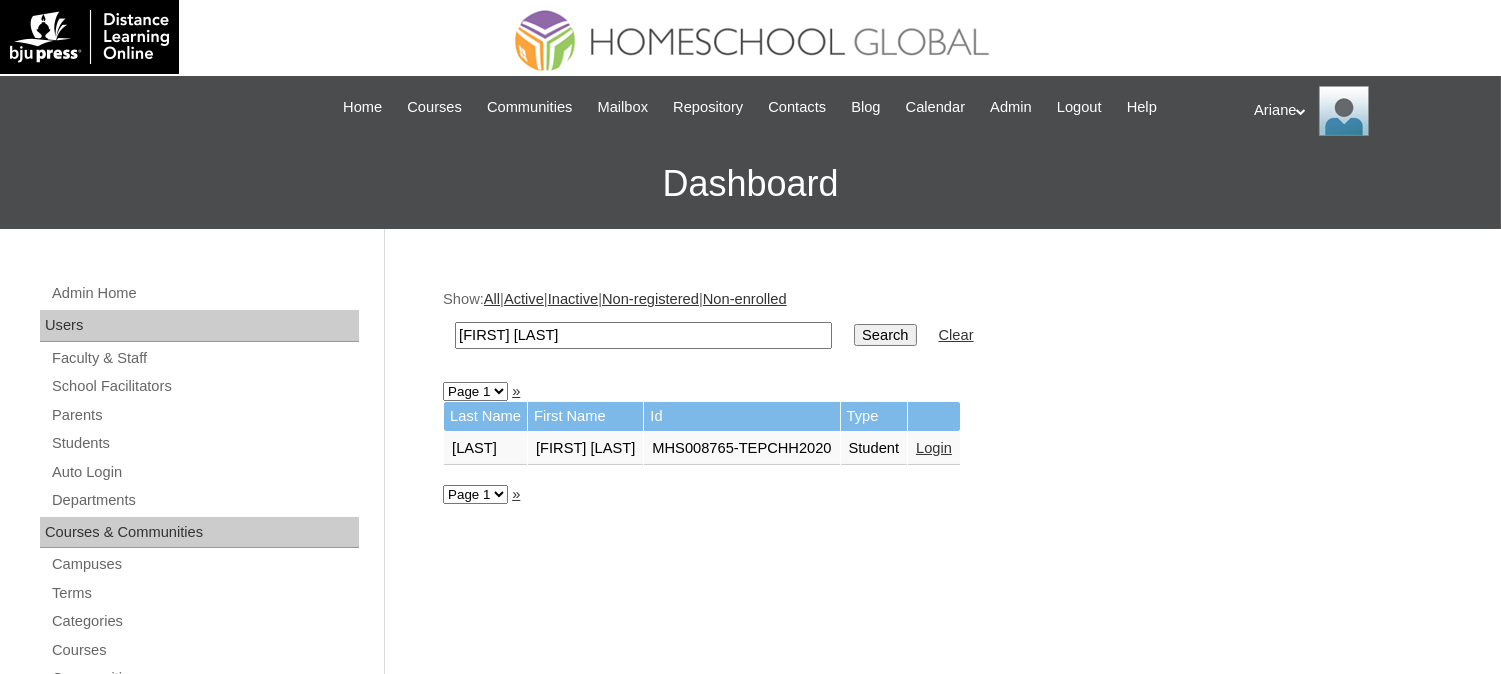 click on "Login" at bounding box center [826, 448] 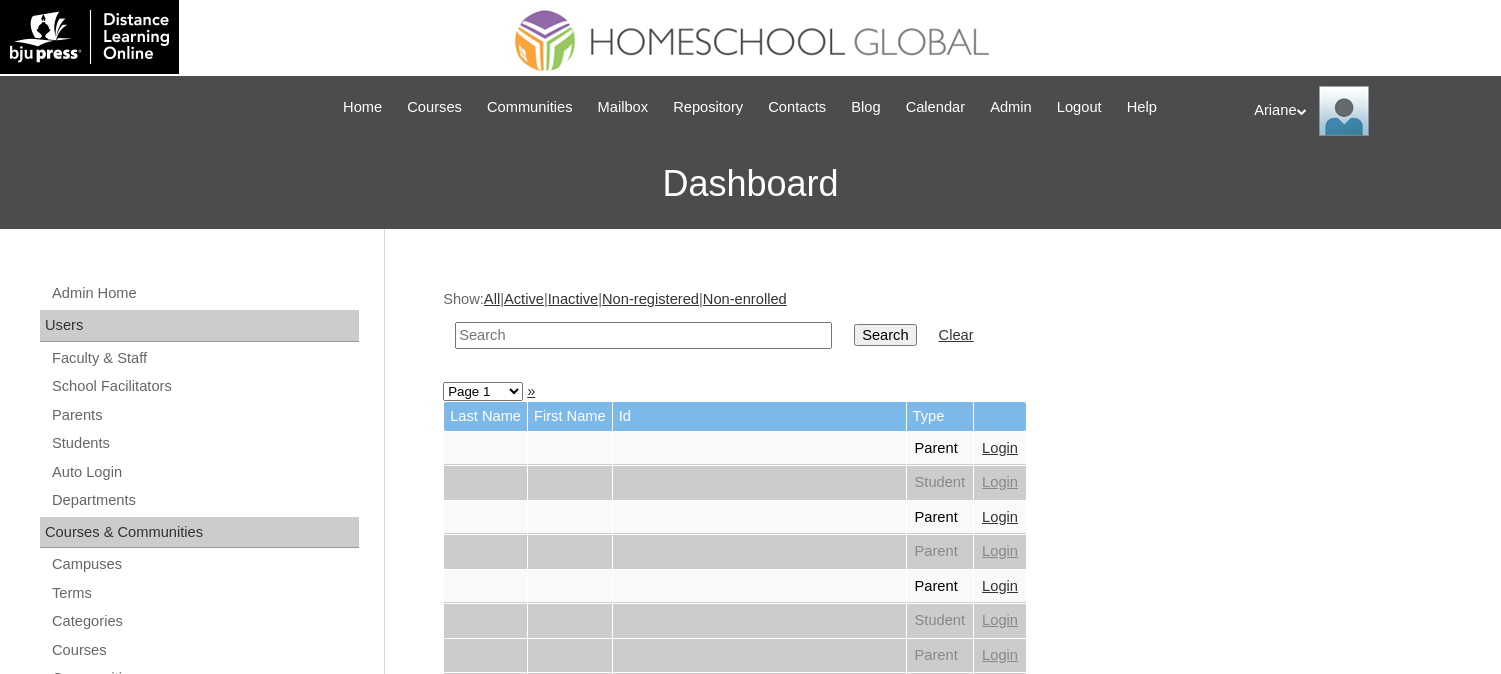 scroll, scrollTop: 0, scrollLeft: 0, axis: both 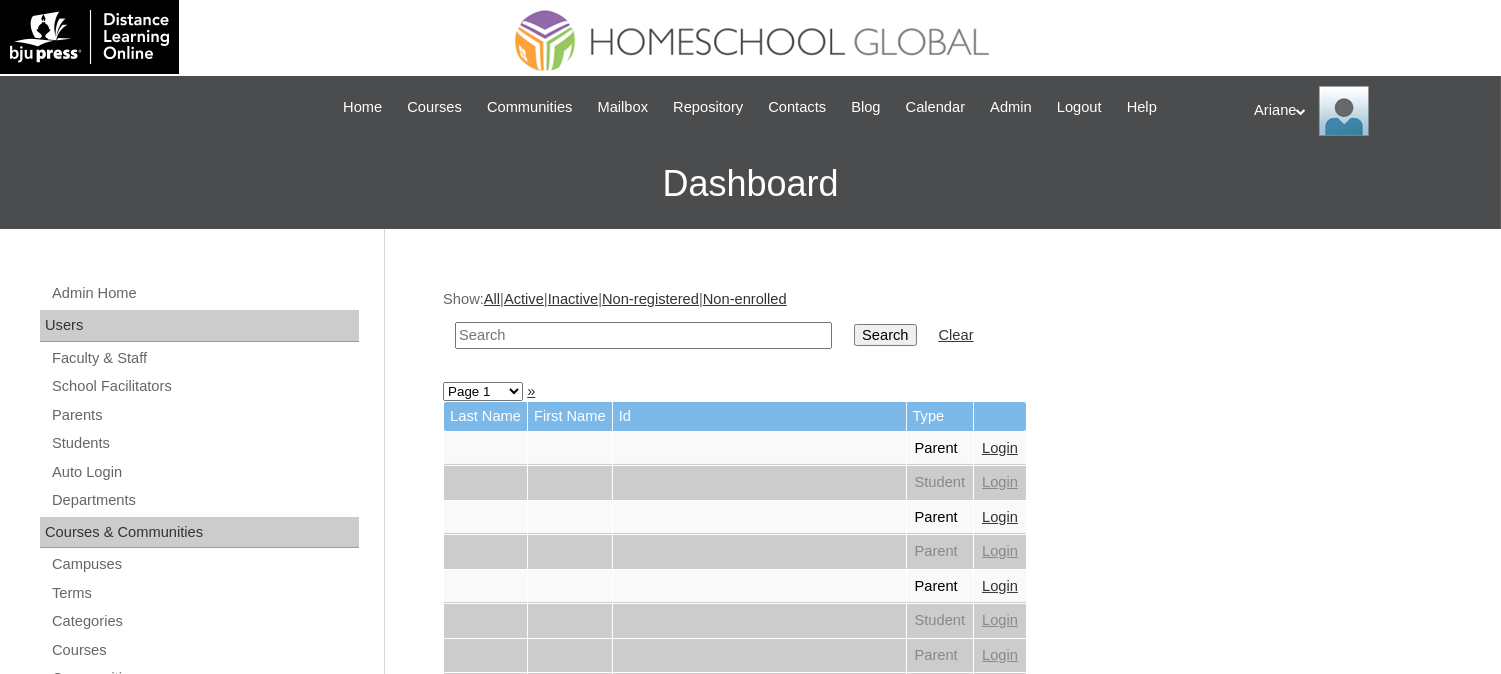 click at bounding box center [643, 335] 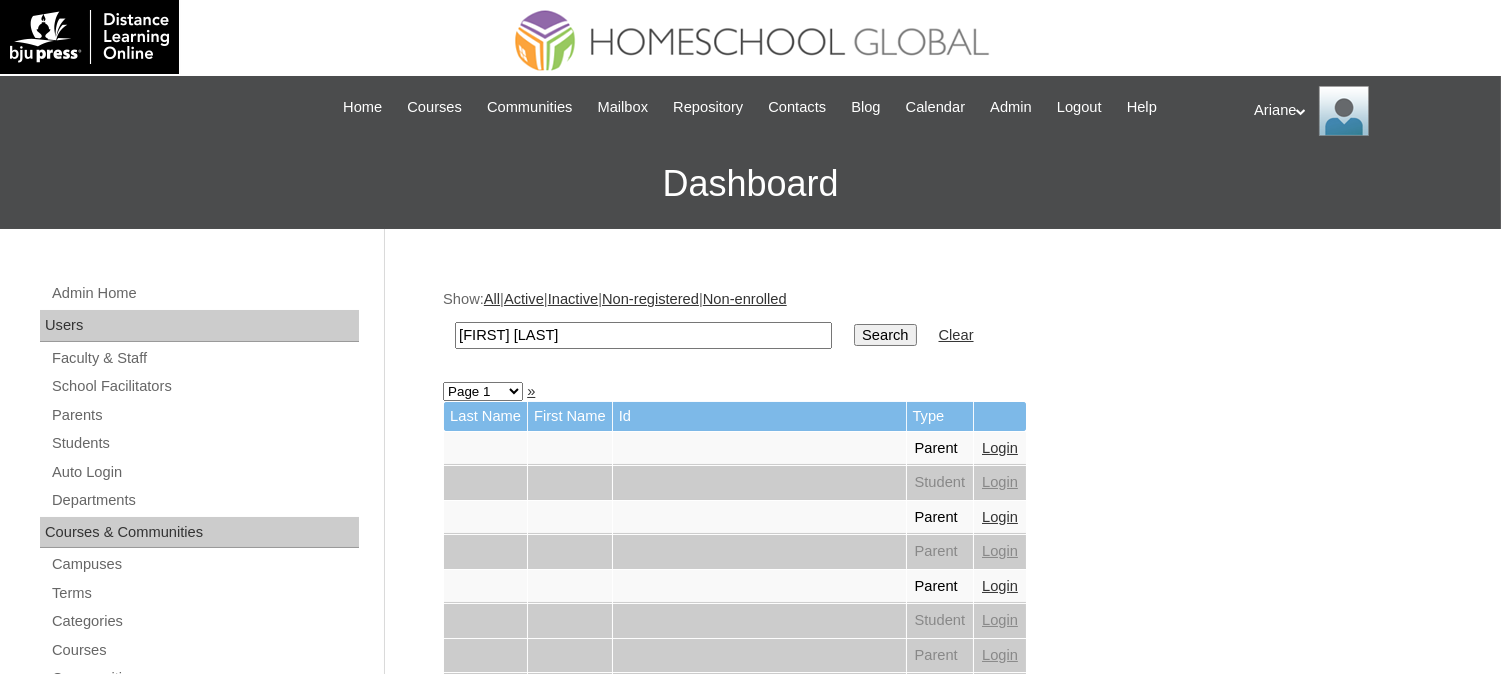 type on "[FIRST] [LAST]" 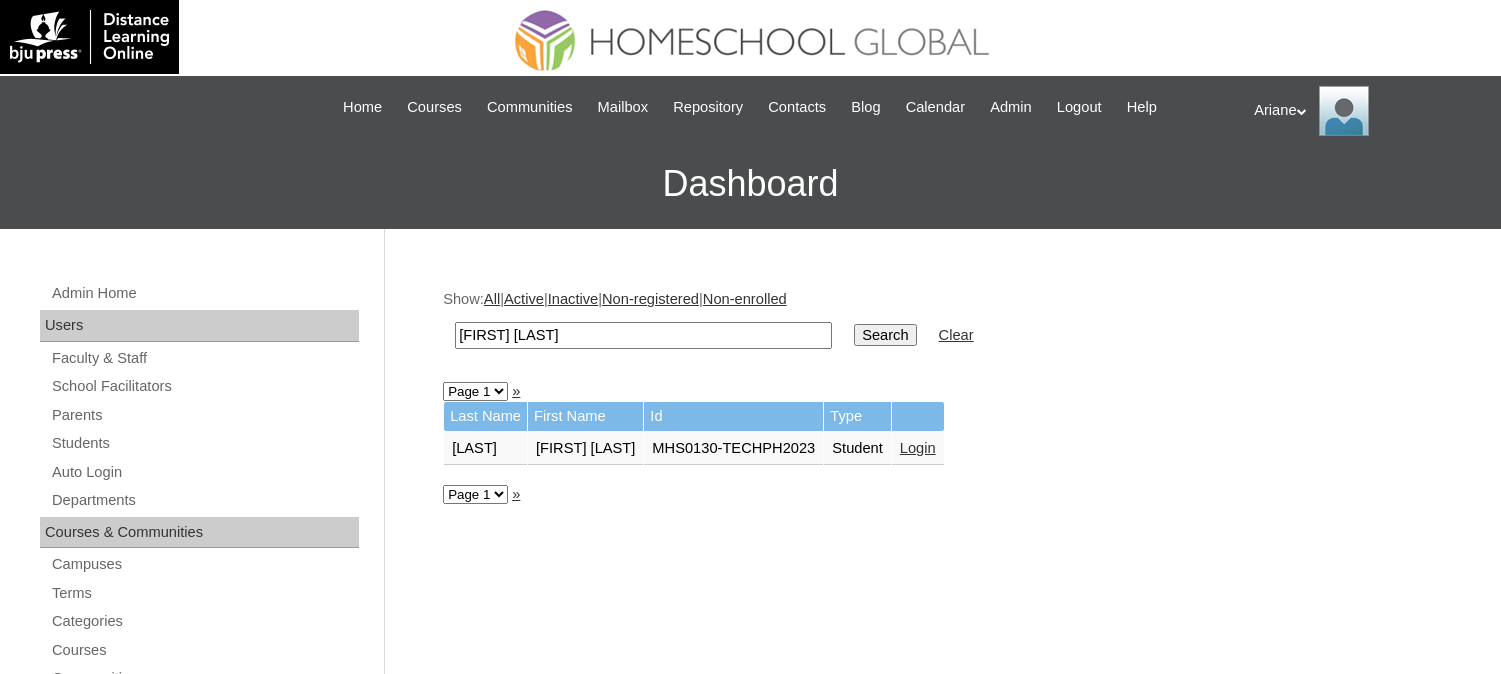 scroll, scrollTop: 0, scrollLeft: 0, axis: both 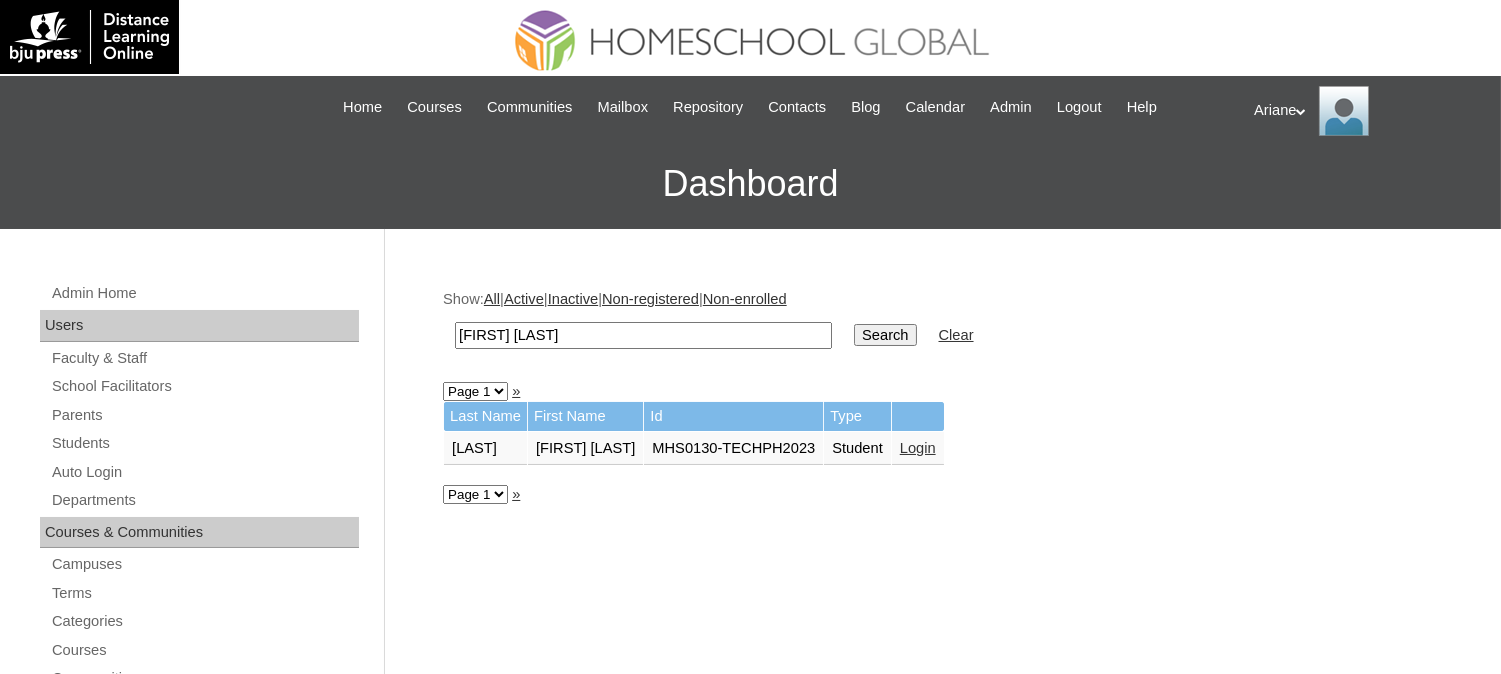 click on "Login" at bounding box center (918, 448) 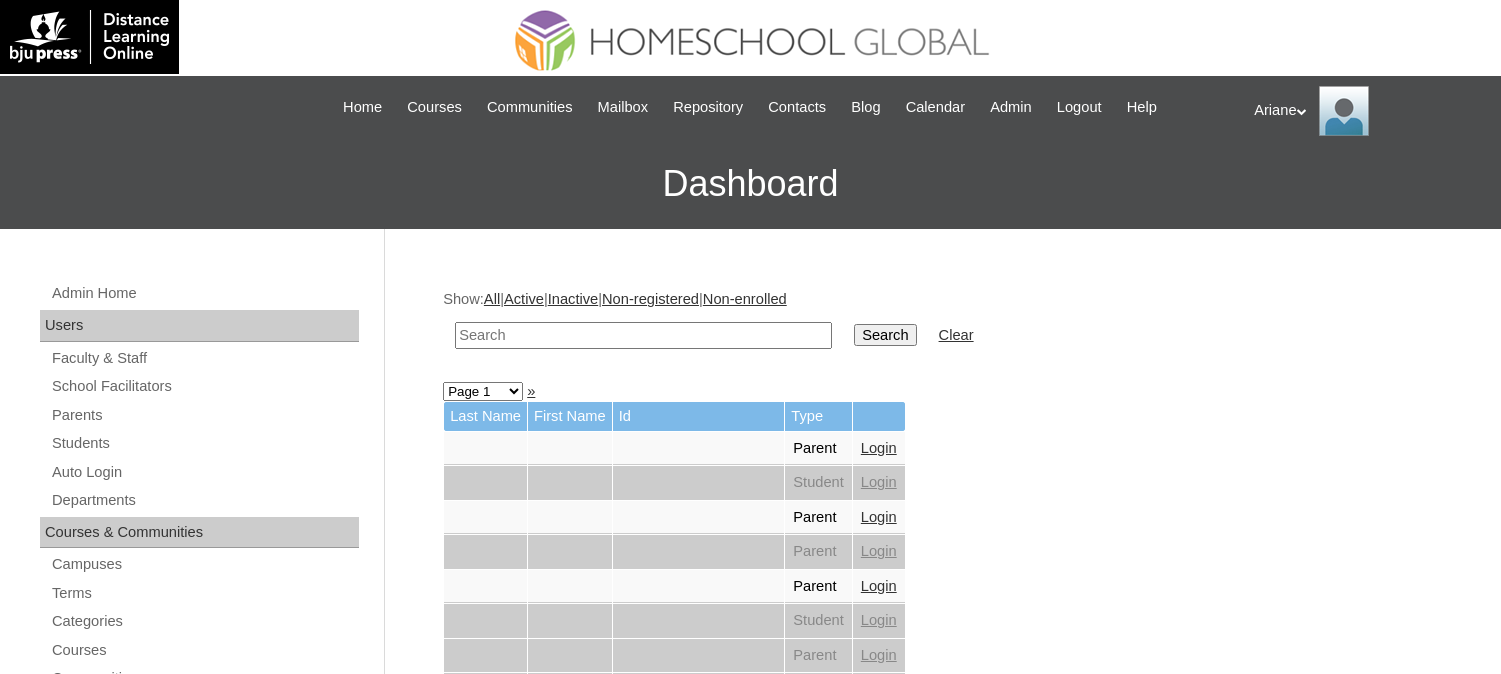 scroll, scrollTop: 0, scrollLeft: 0, axis: both 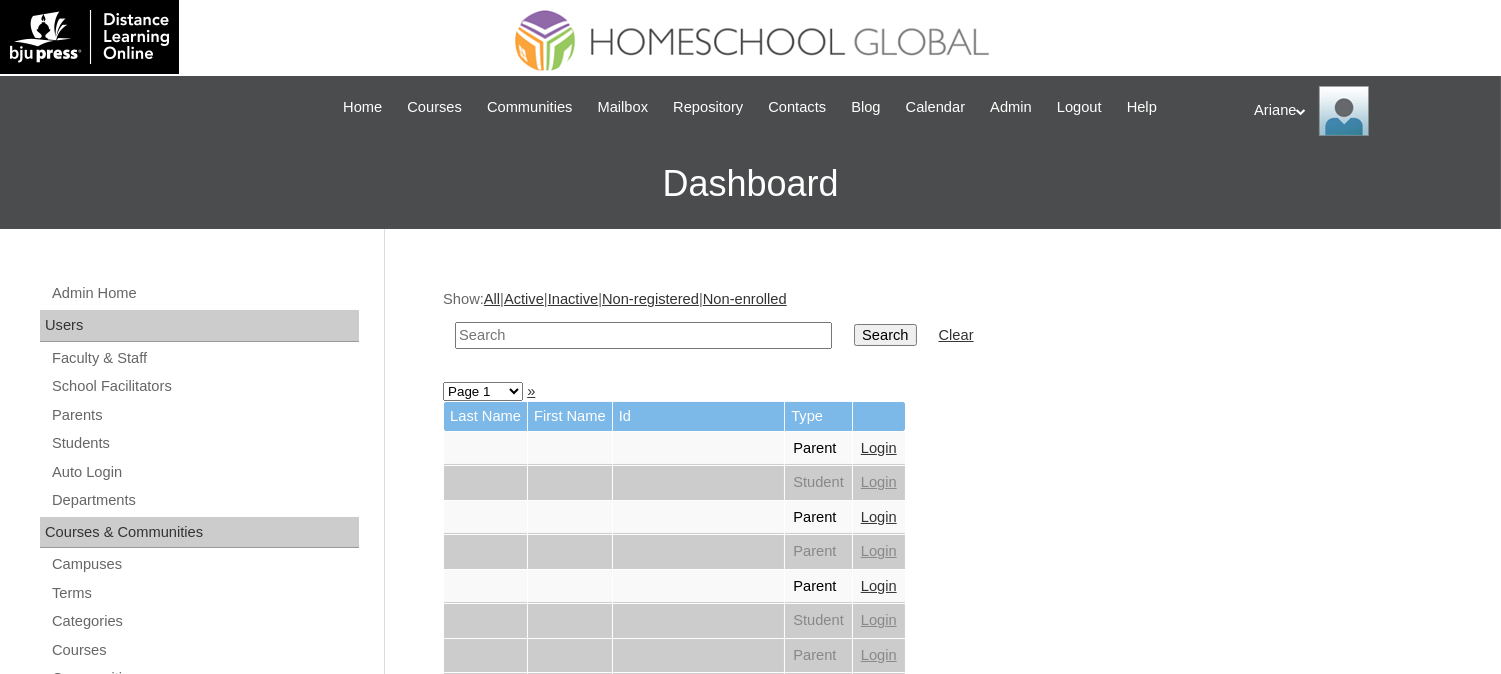 click at bounding box center (643, 335) 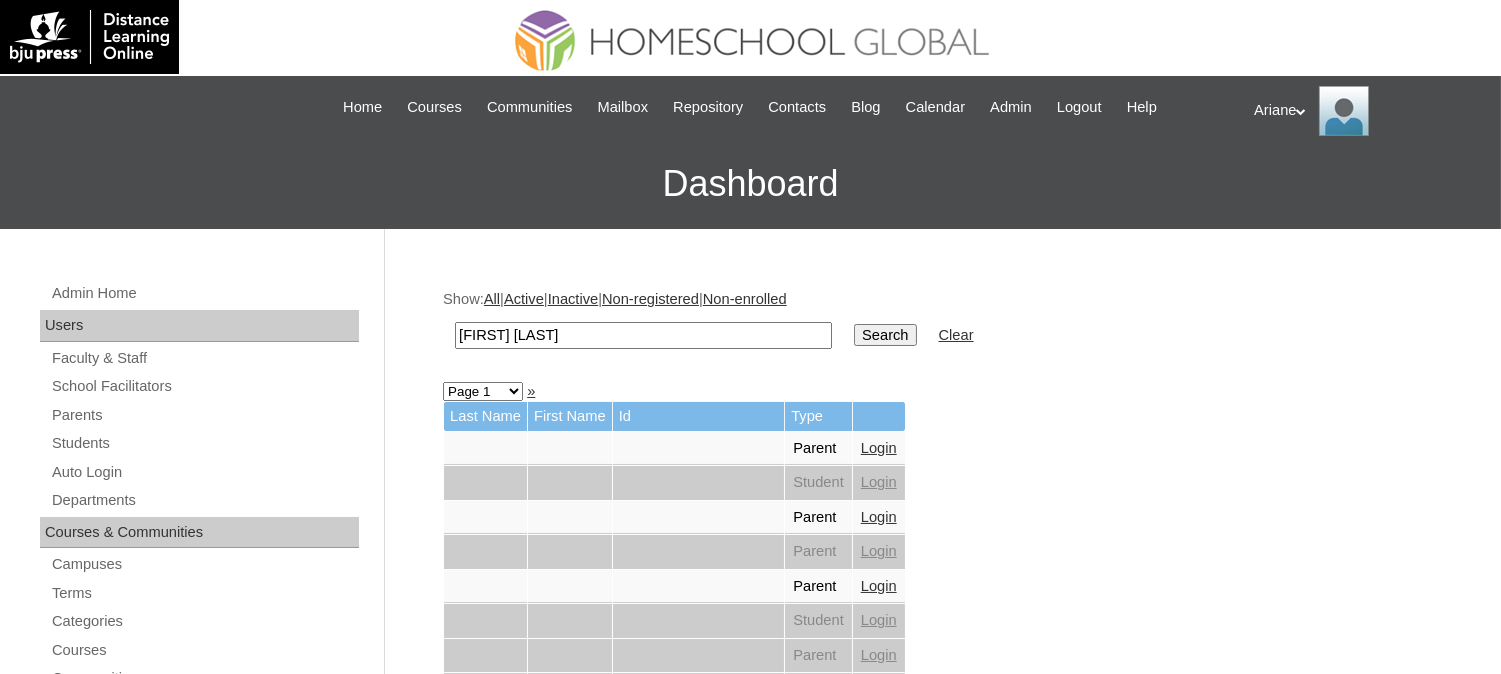 type on "[FIRST] [LAST]" 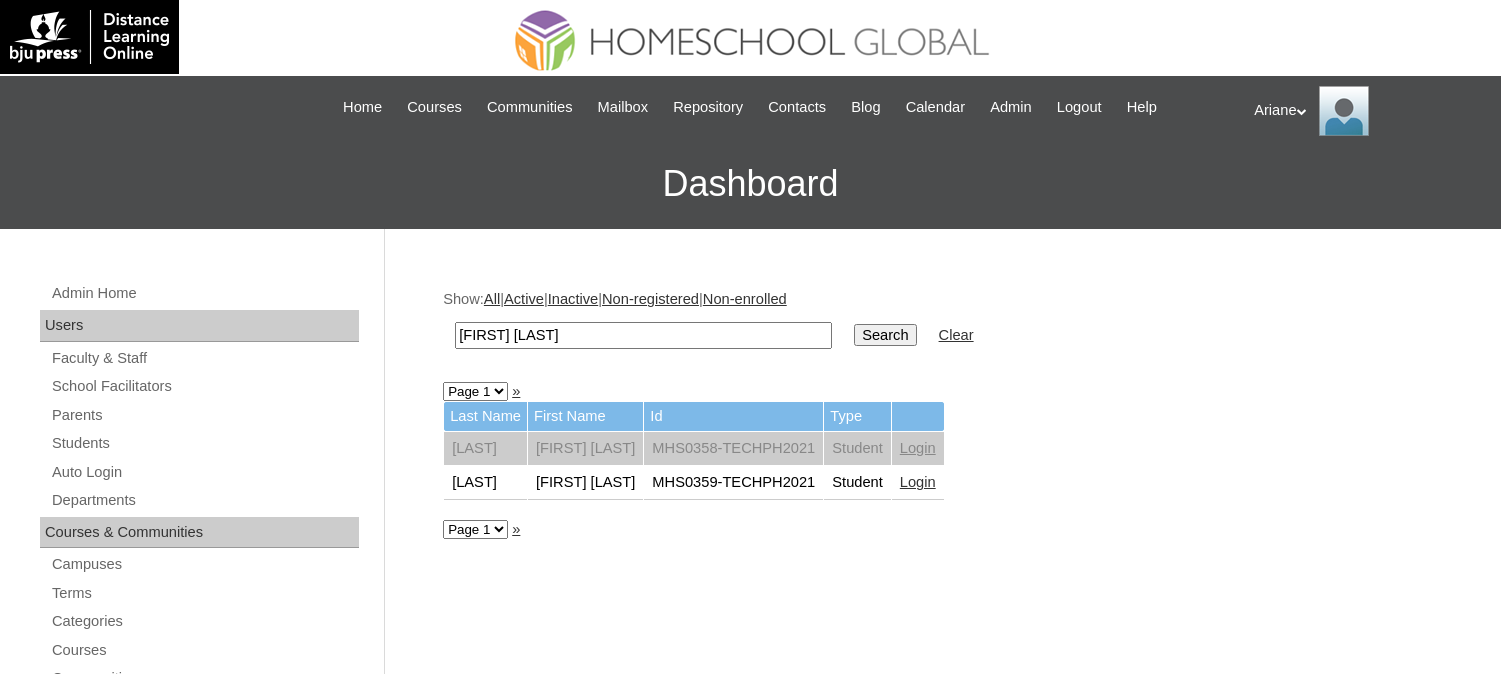 scroll, scrollTop: 0, scrollLeft: 0, axis: both 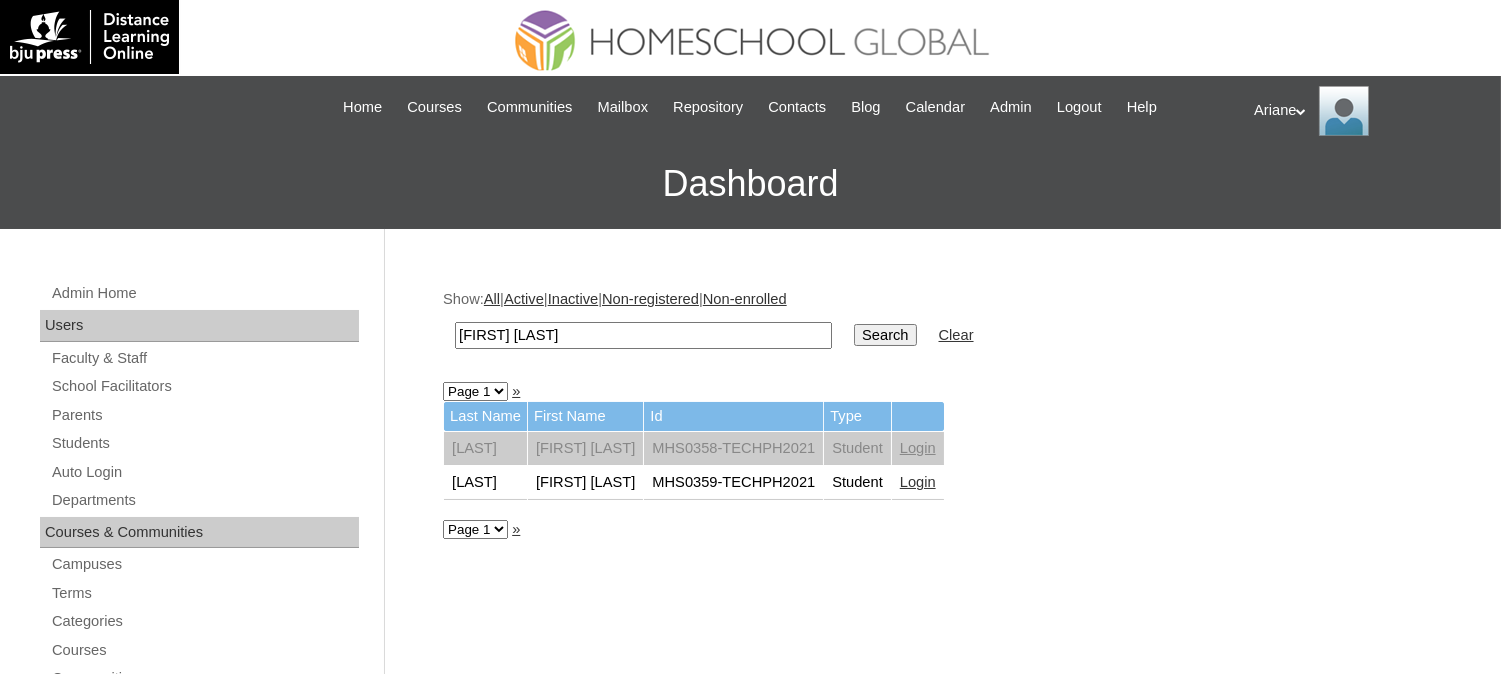 click on "Login" at bounding box center (918, 482) 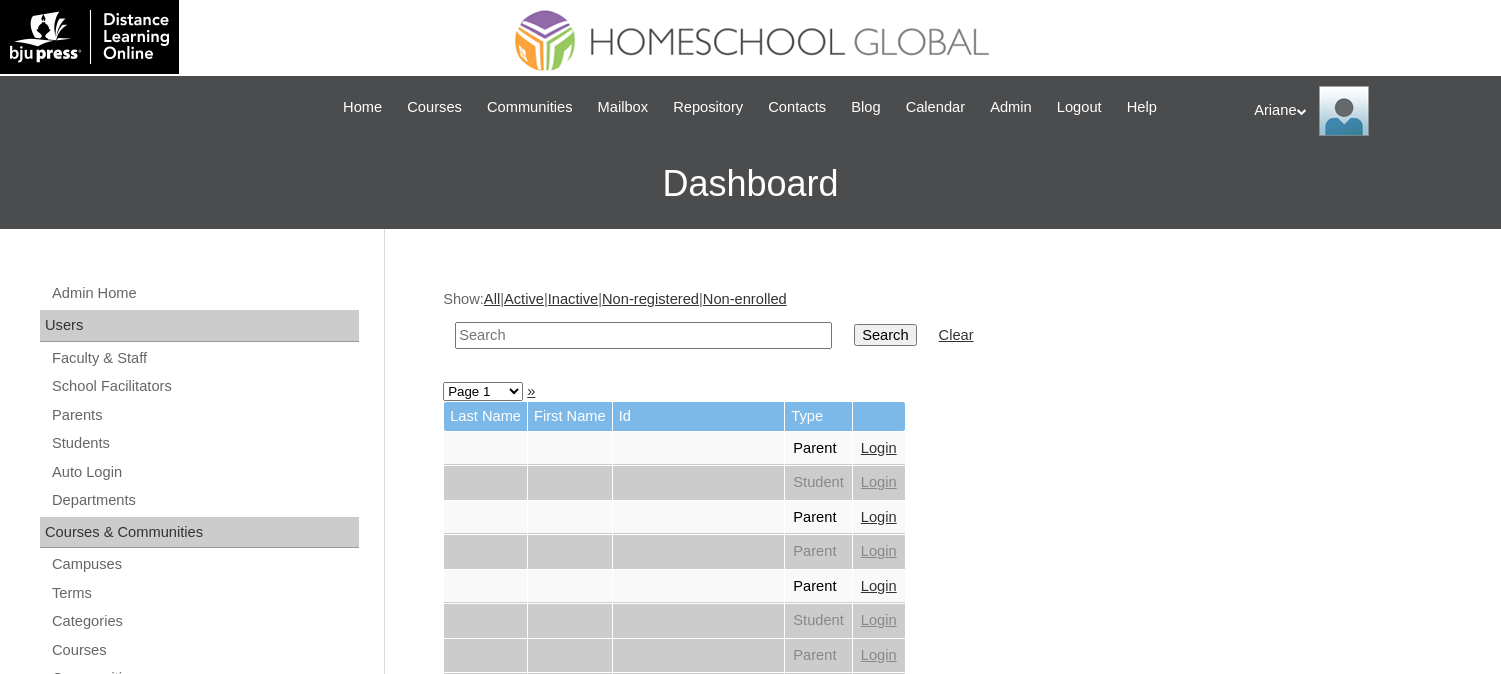scroll, scrollTop: 0, scrollLeft: 0, axis: both 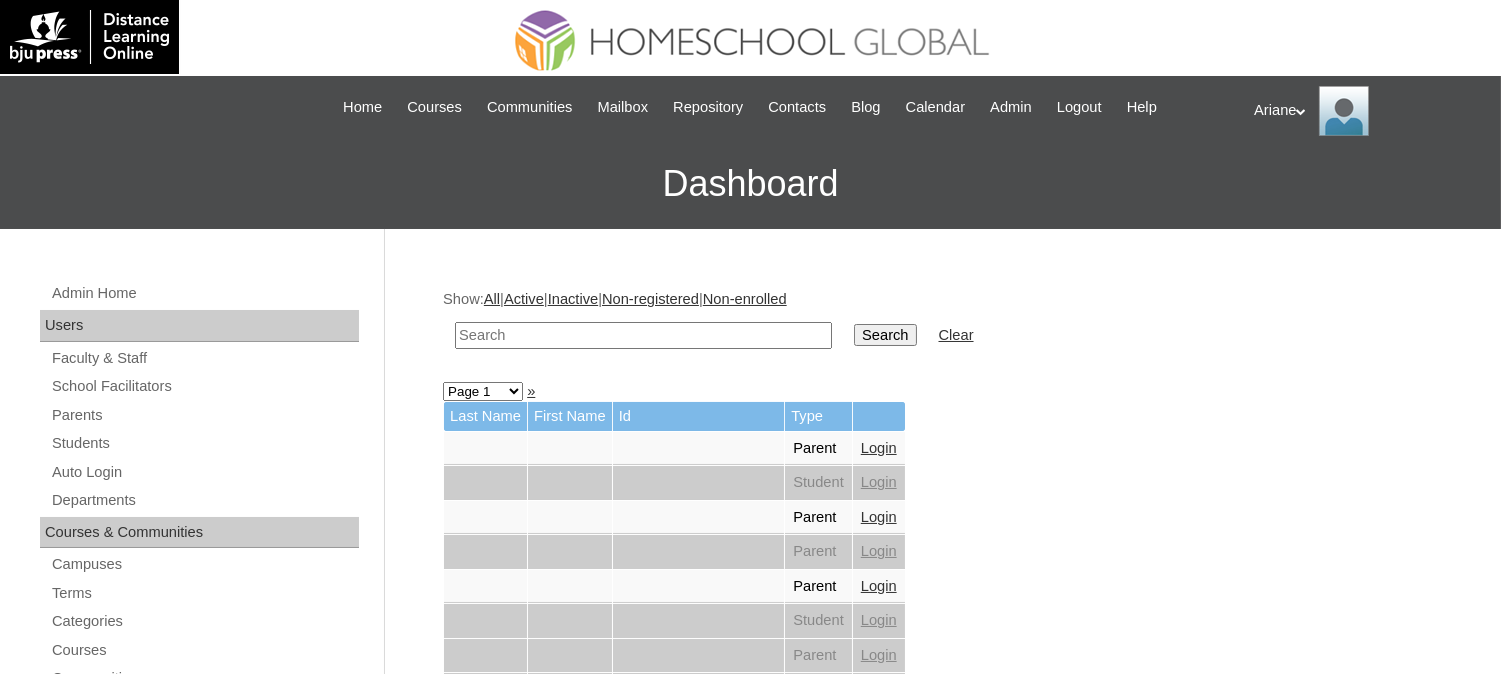 click at bounding box center (643, 335) 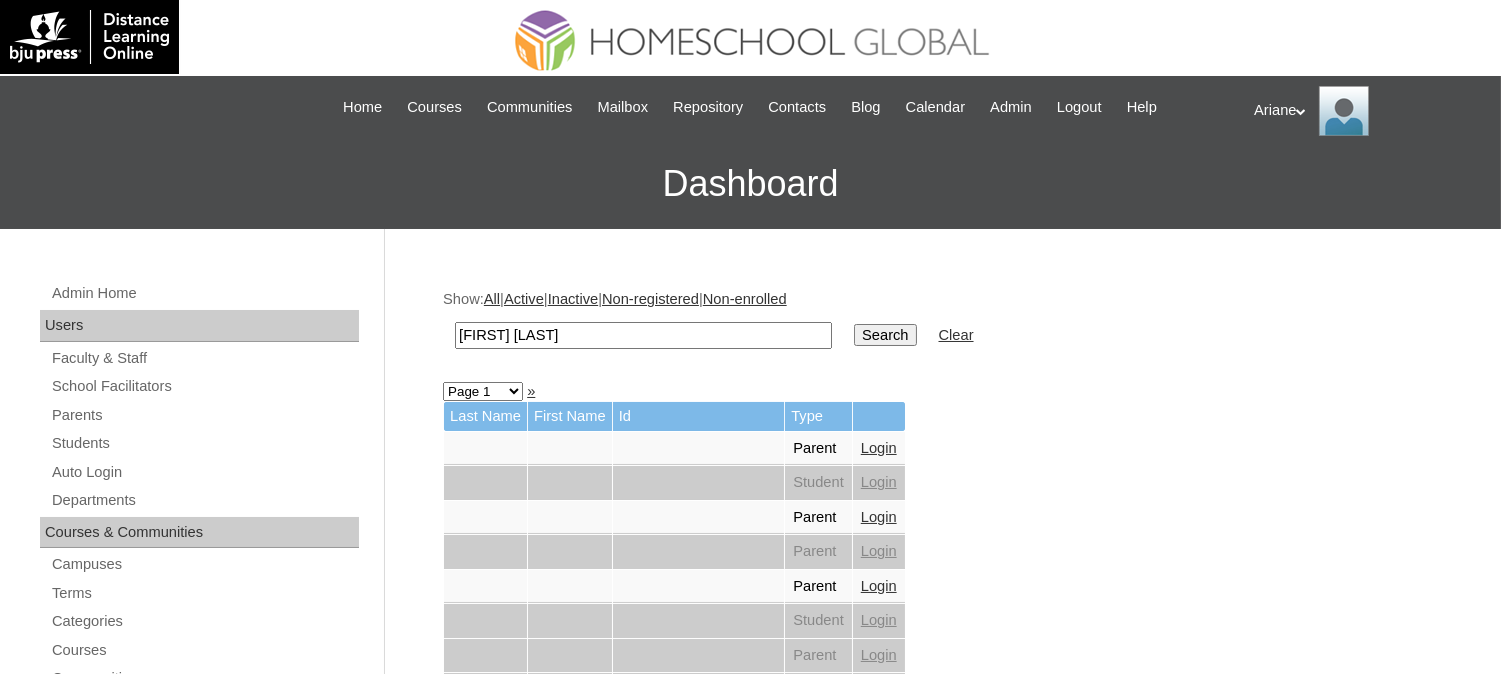 type on "[FIRST] [LAST]" 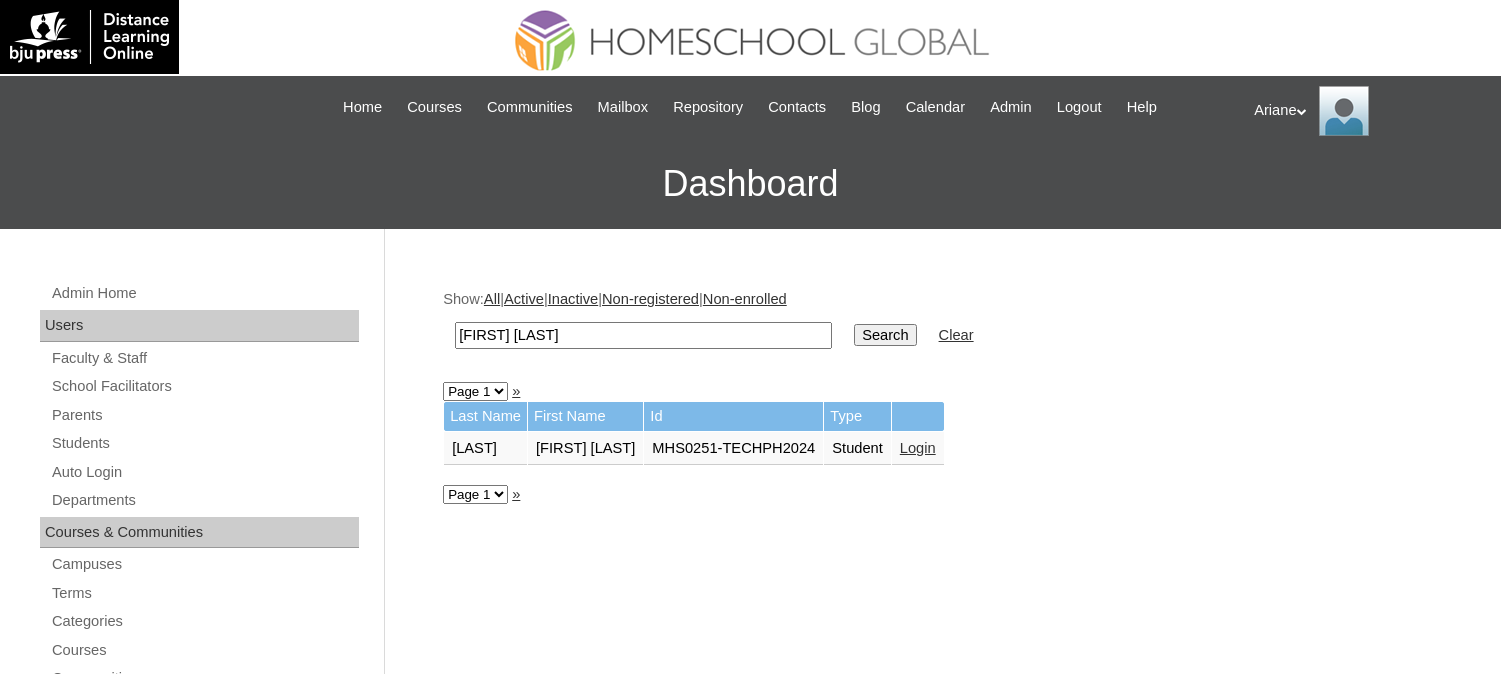 scroll, scrollTop: 0, scrollLeft: 0, axis: both 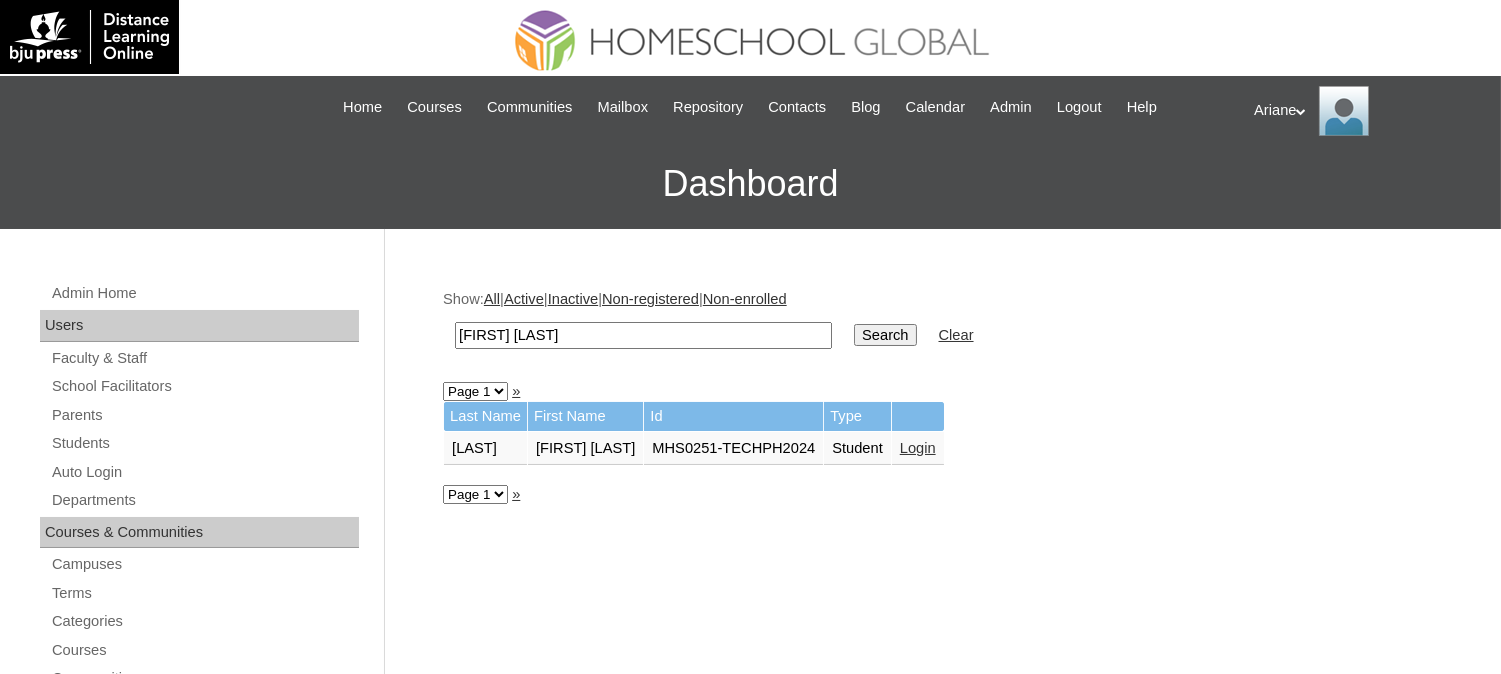 click on "[FIRST] [LAST]" at bounding box center (643, 335) 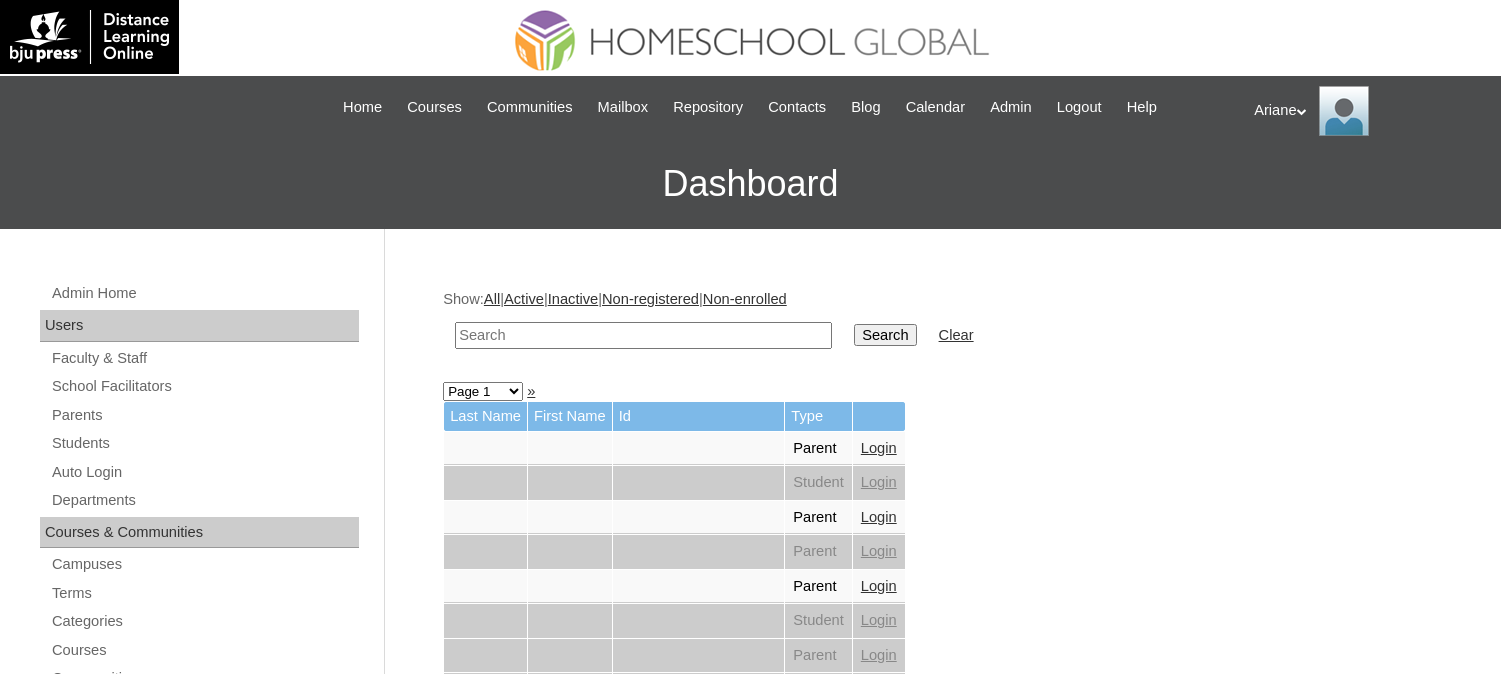 scroll, scrollTop: 0, scrollLeft: 0, axis: both 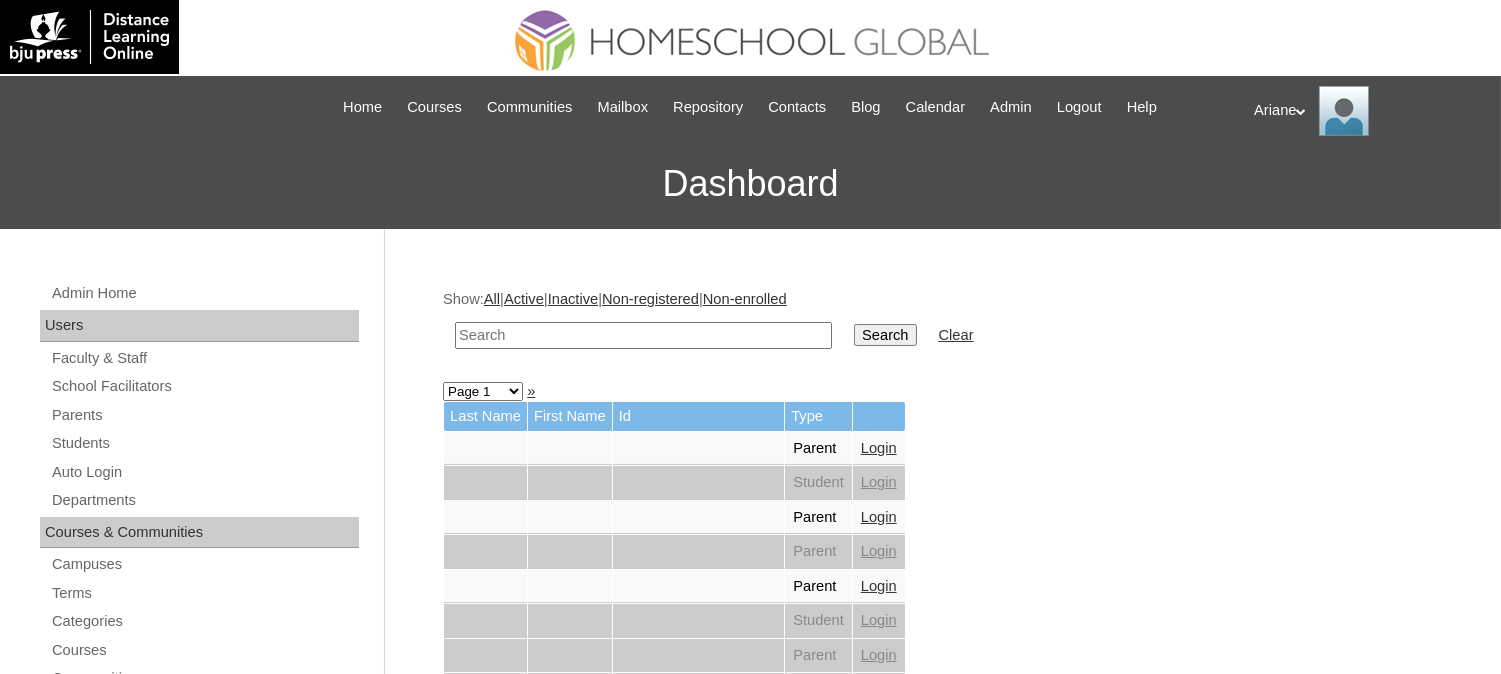 click at bounding box center [643, 335] 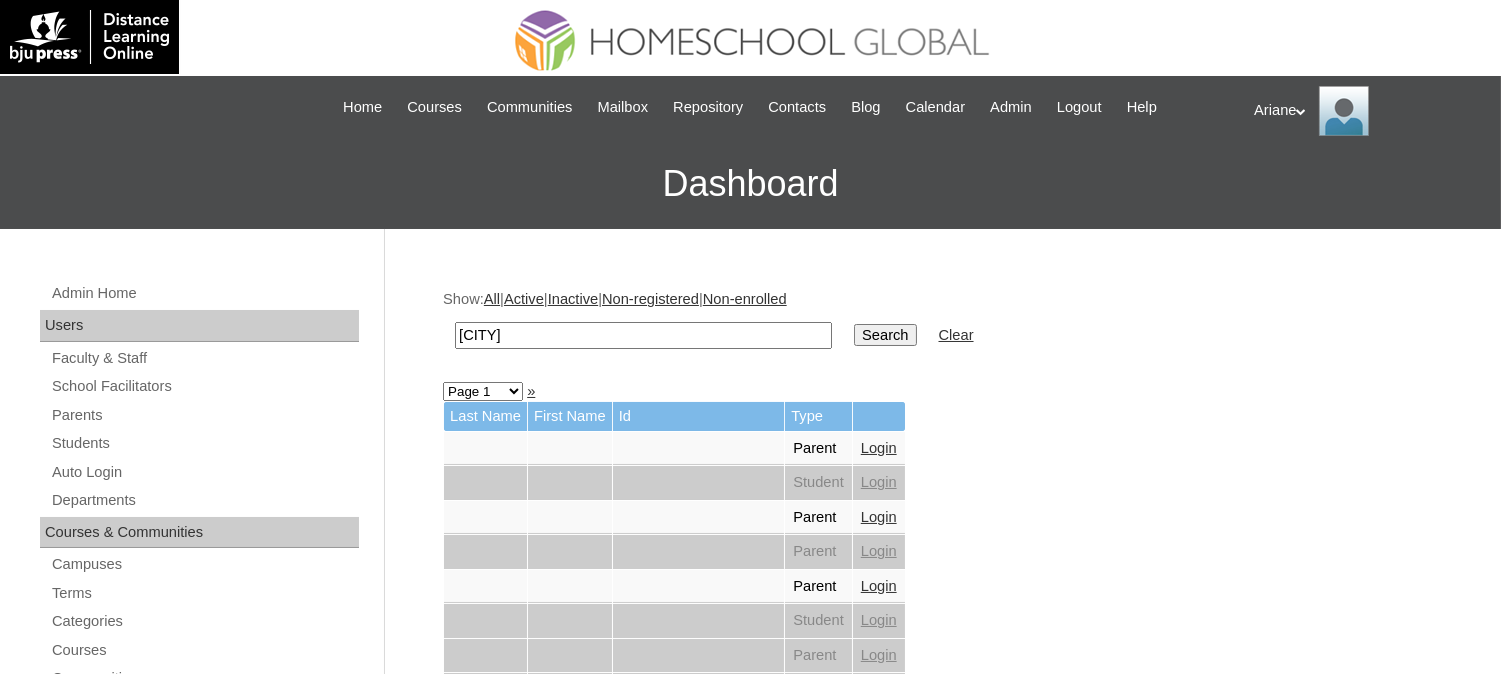 type on "[LAST]" 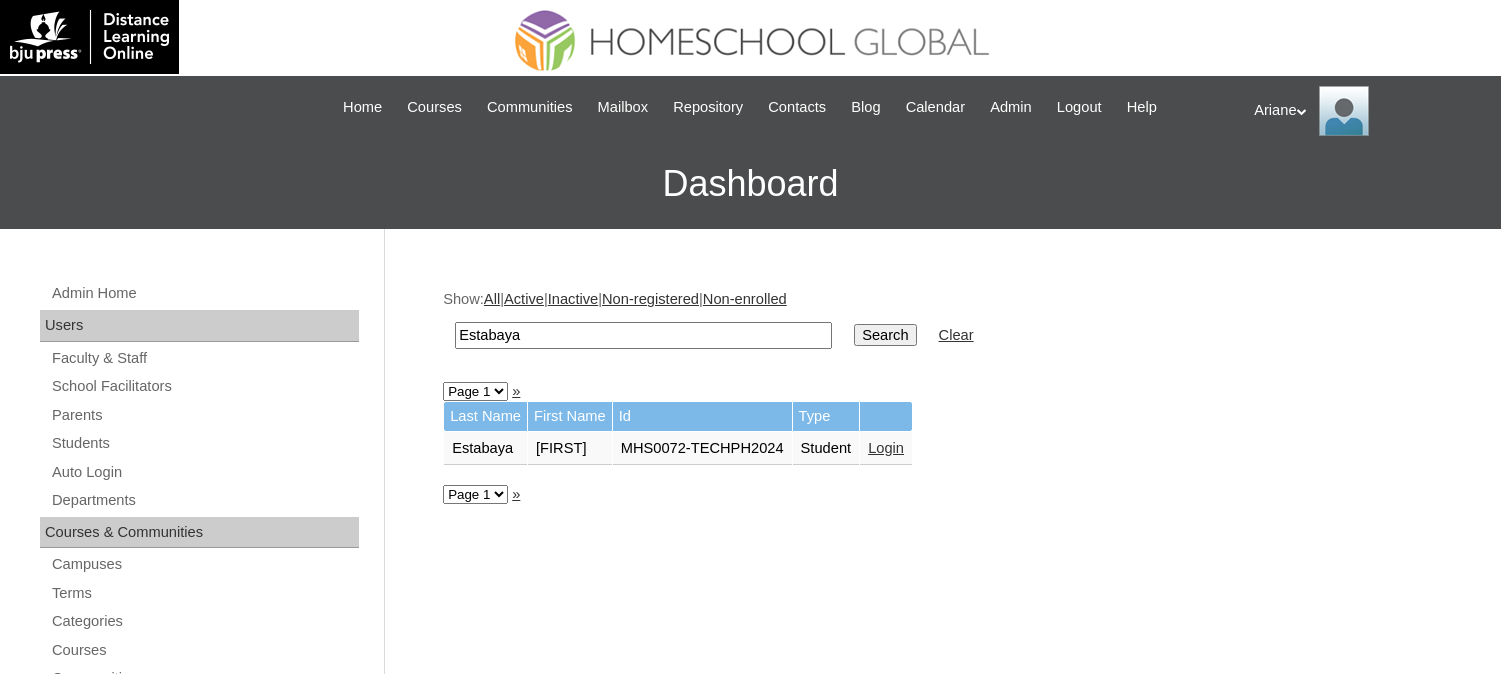 scroll, scrollTop: 0, scrollLeft: 0, axis: both 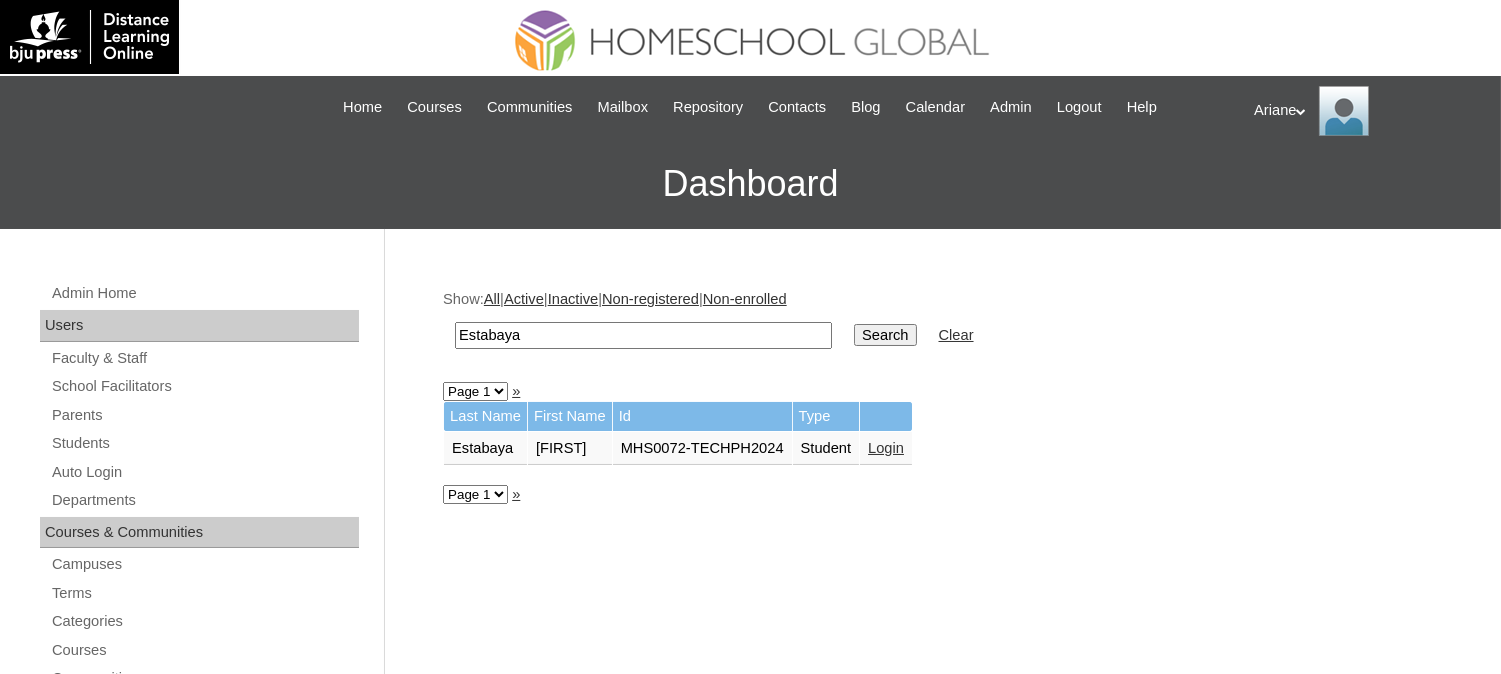 click on "Login" at bounding box center [886, 448] 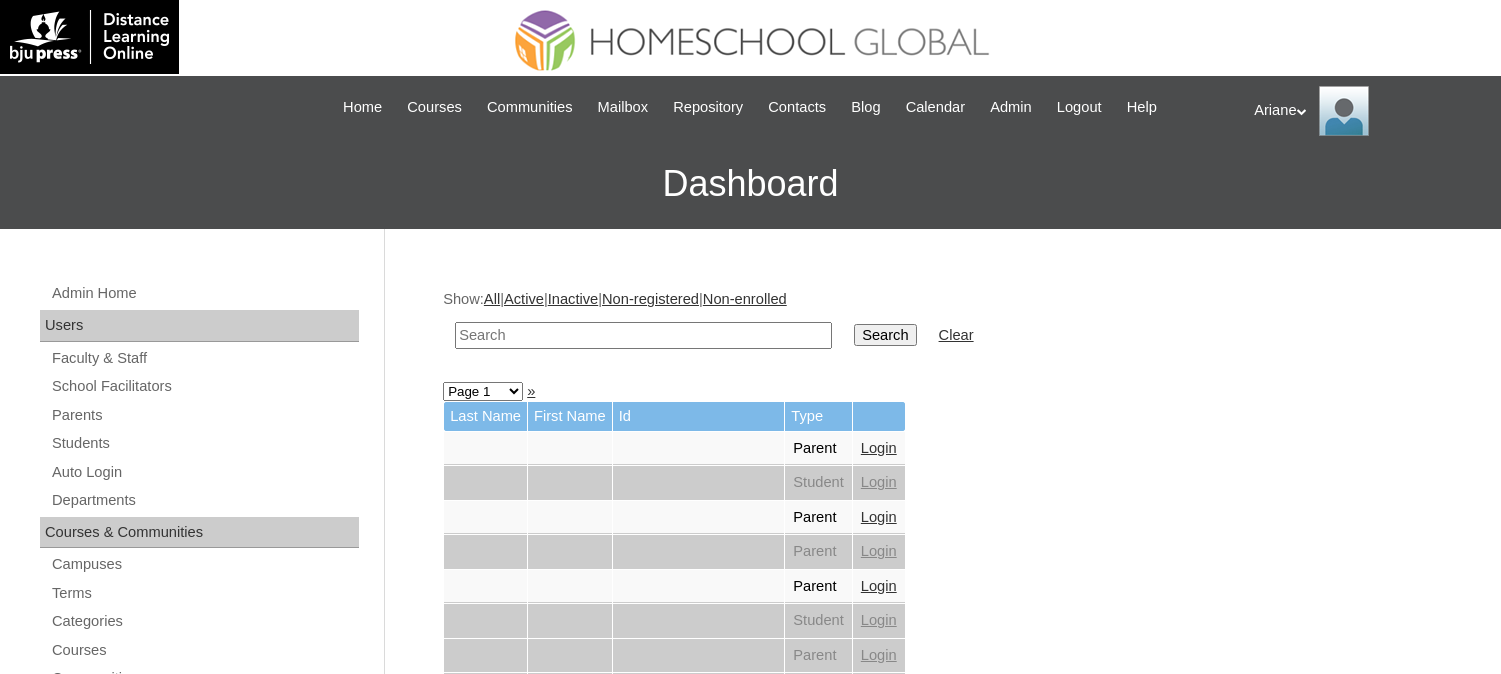 scroll, scrollTop: 0, scrollLeft: 0, axis: both 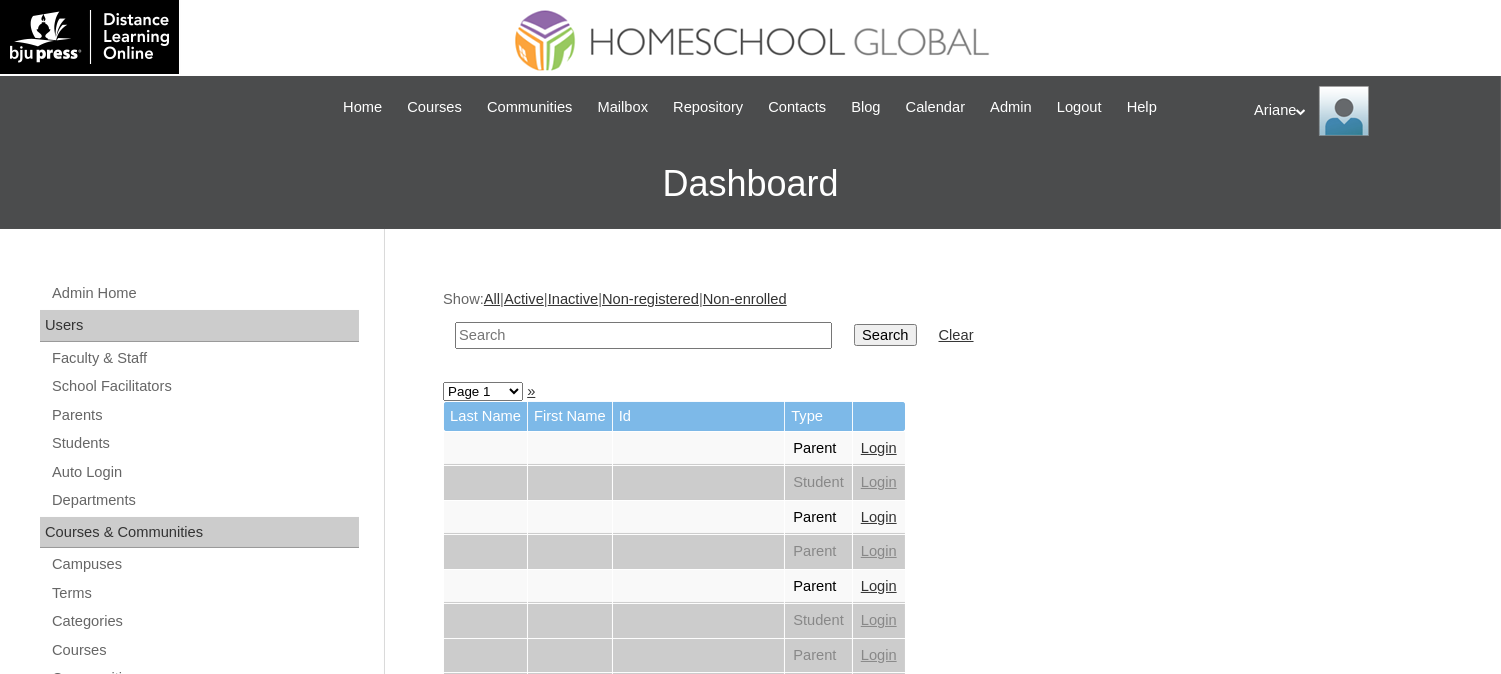 click at bounding box center (643, 335) 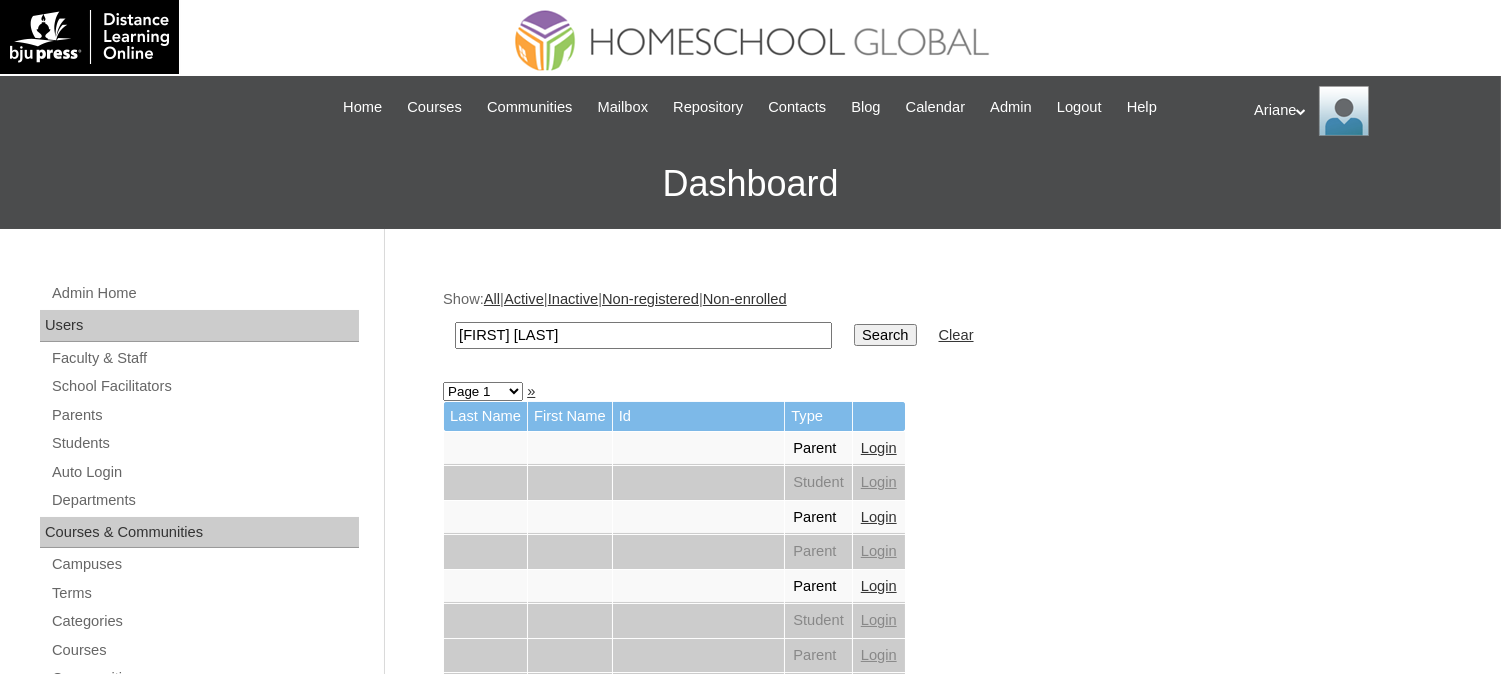 type on "[FIRST] [MIDDLE]" 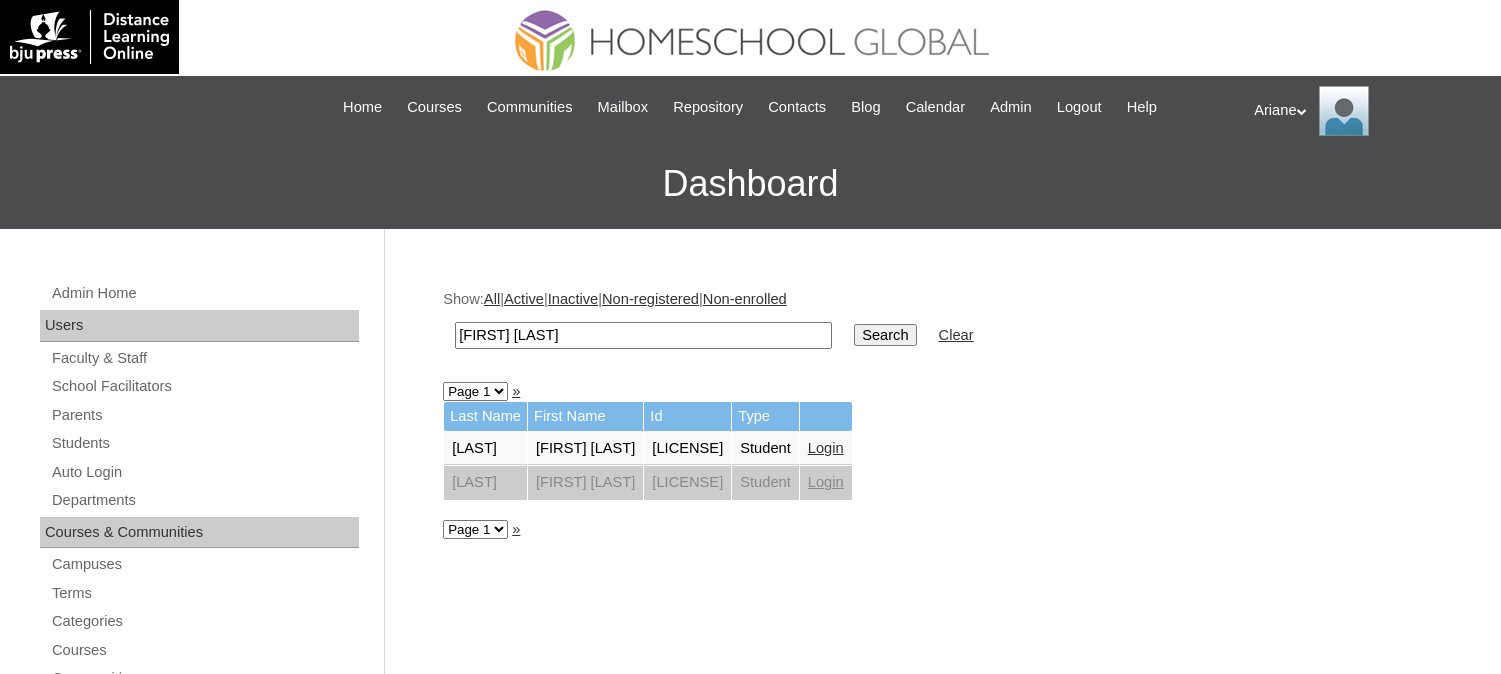 scroll, scrollTop: 0, scrollLeft: 0, axis: both 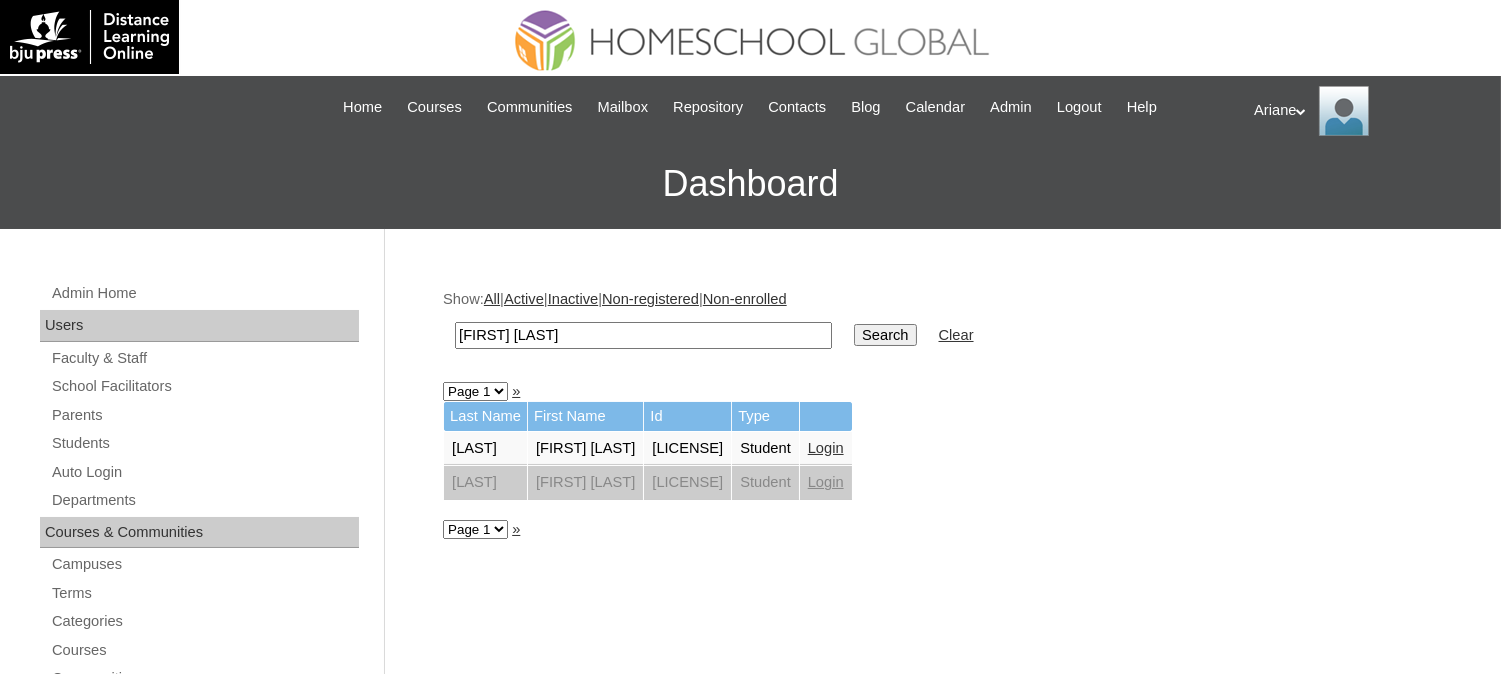 click on "[FIRST] [LAST]" at bounding box center [643, 335] 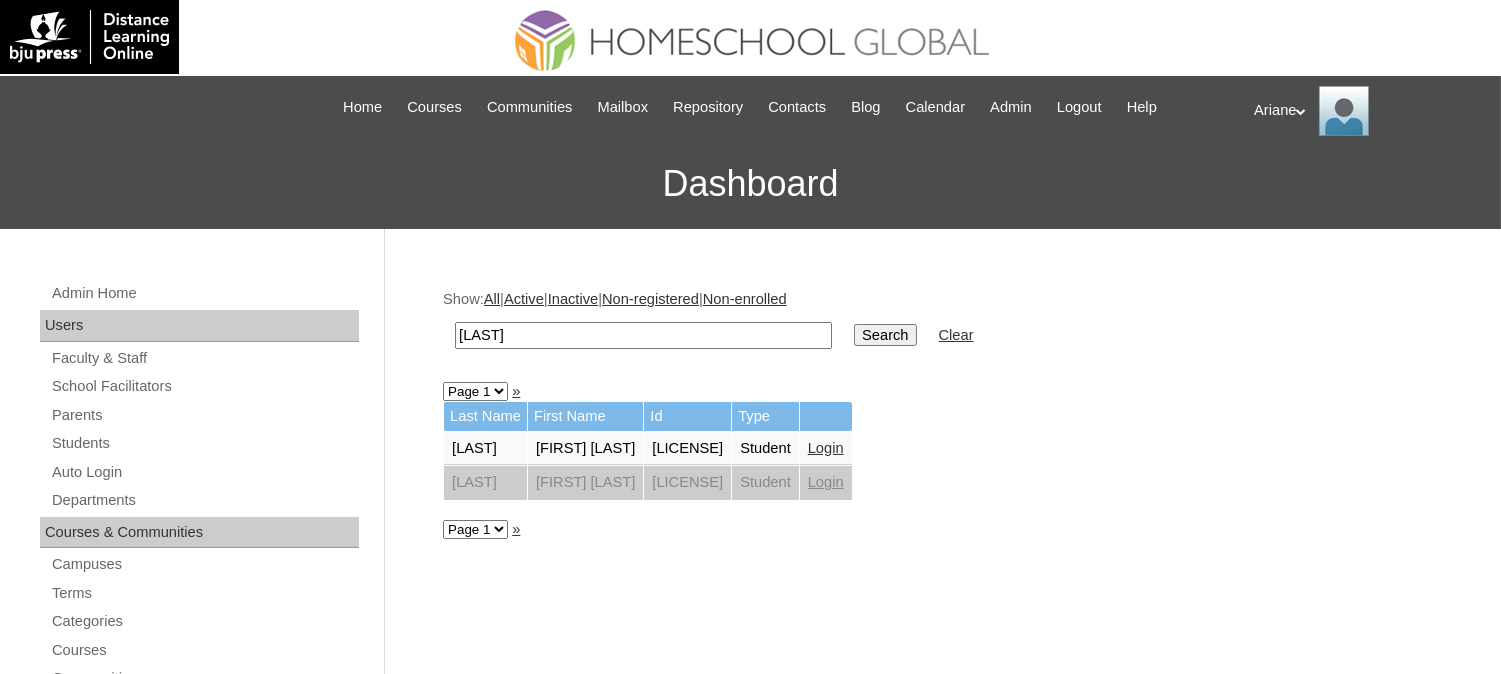 type on "Nabaja" 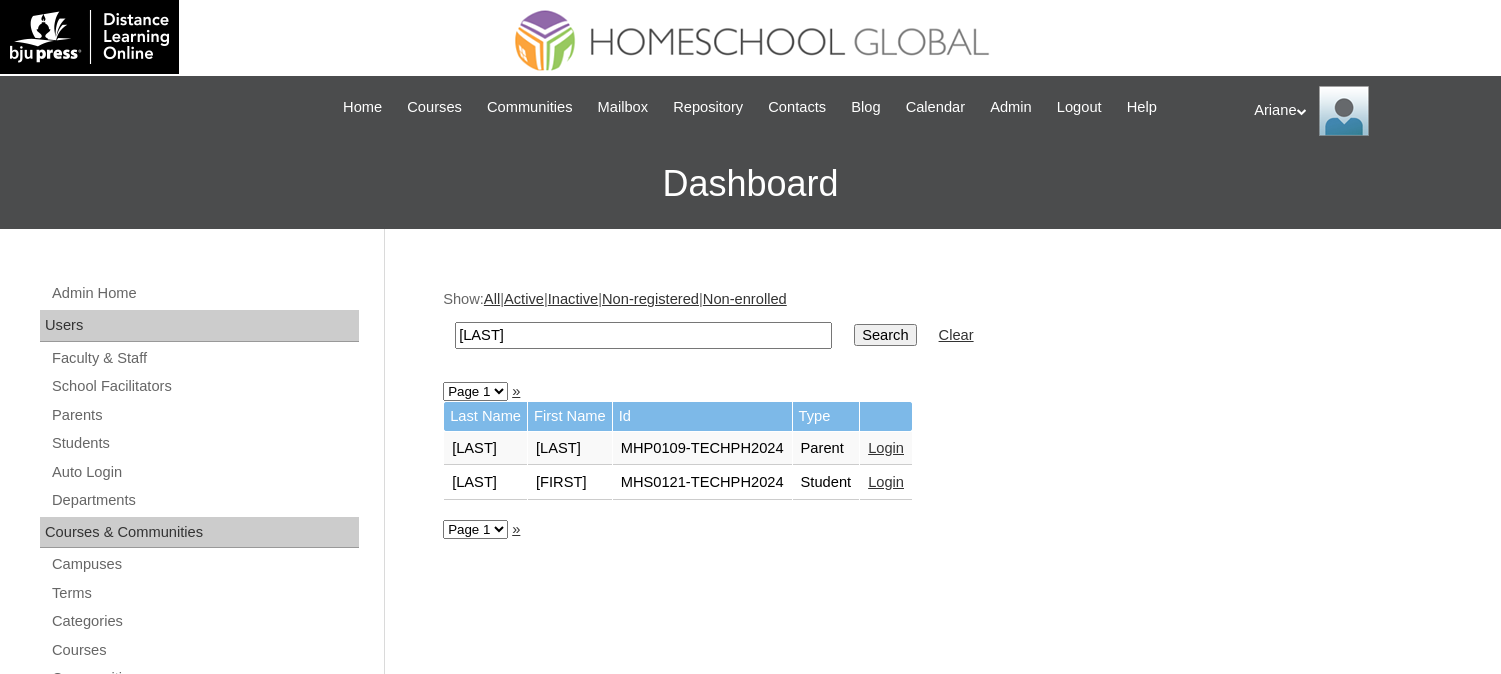 scroll, scrollTop: 0, scrollLeft: 0, axis: both 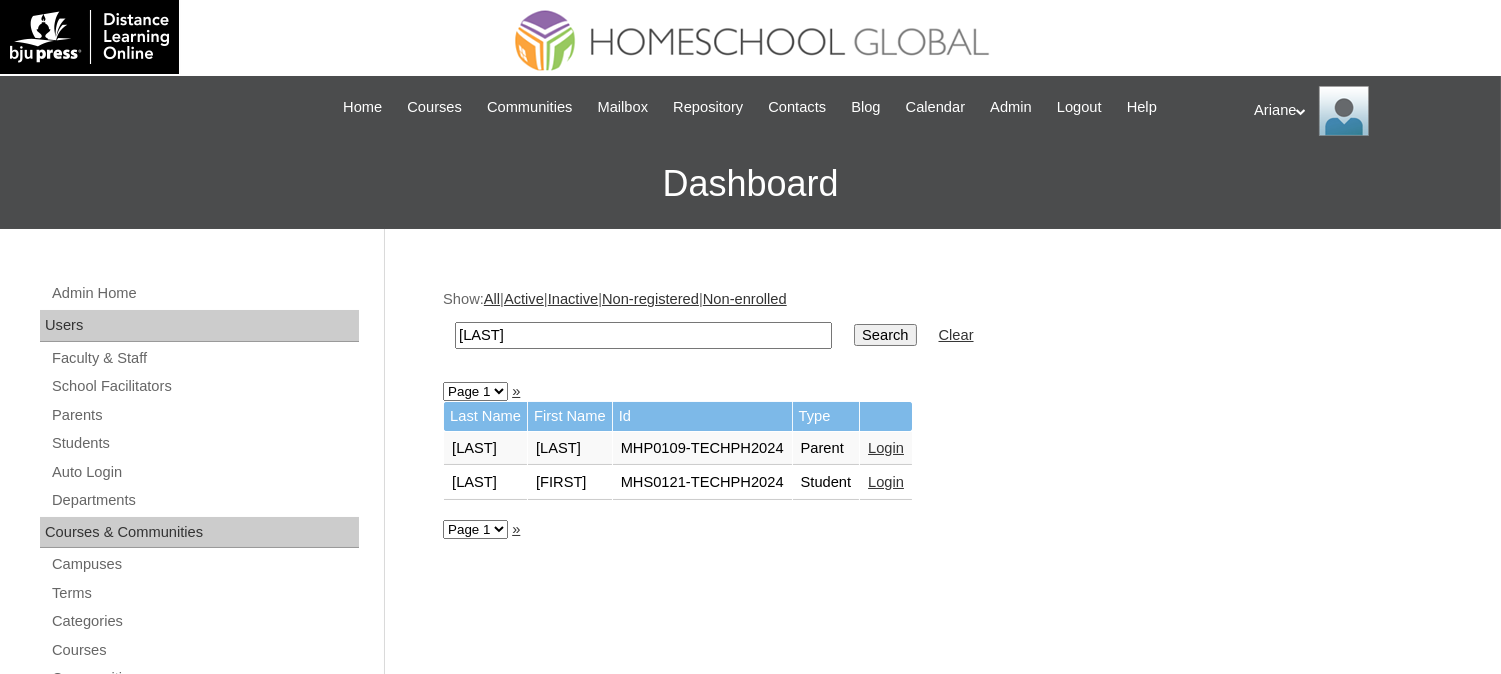click on "Nabaja" at bounding box center (643, 335) 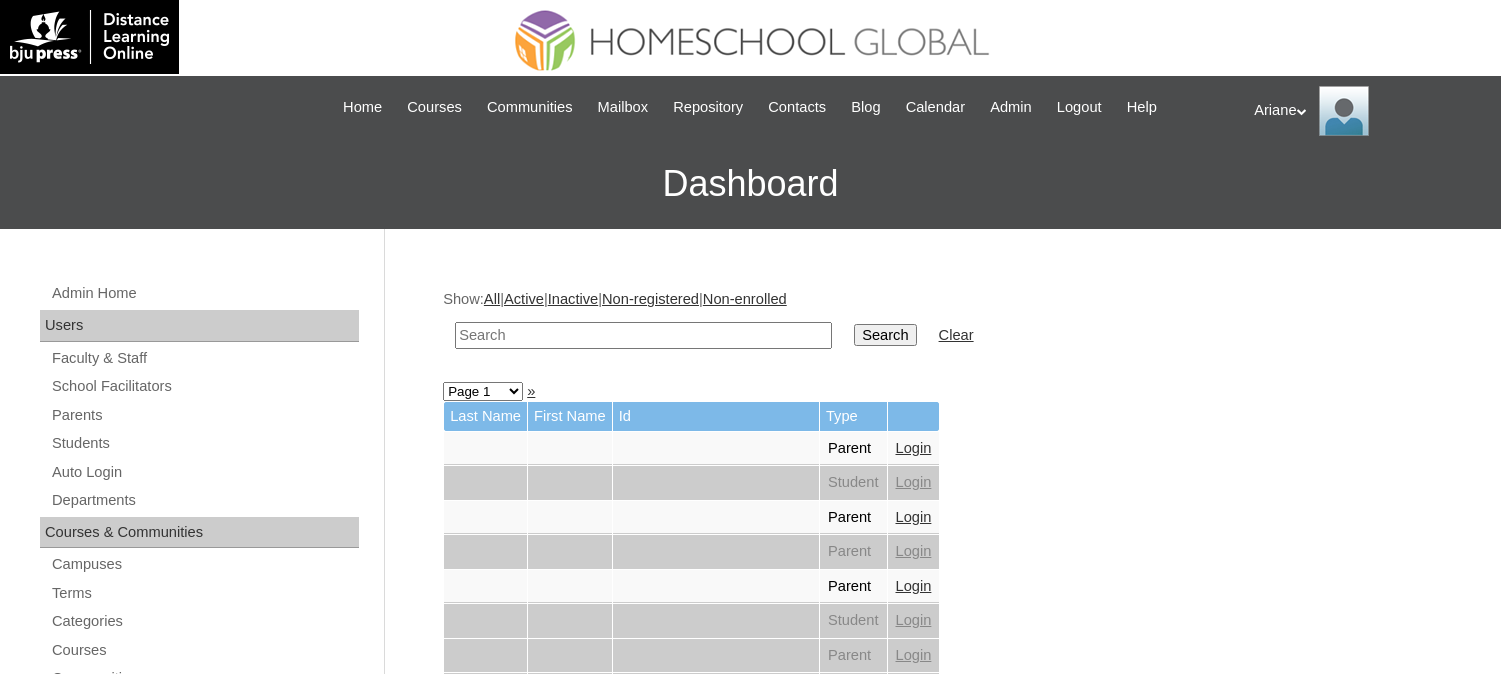 scroll, scrollTop: 0, scrollLeft: 0, axis: both 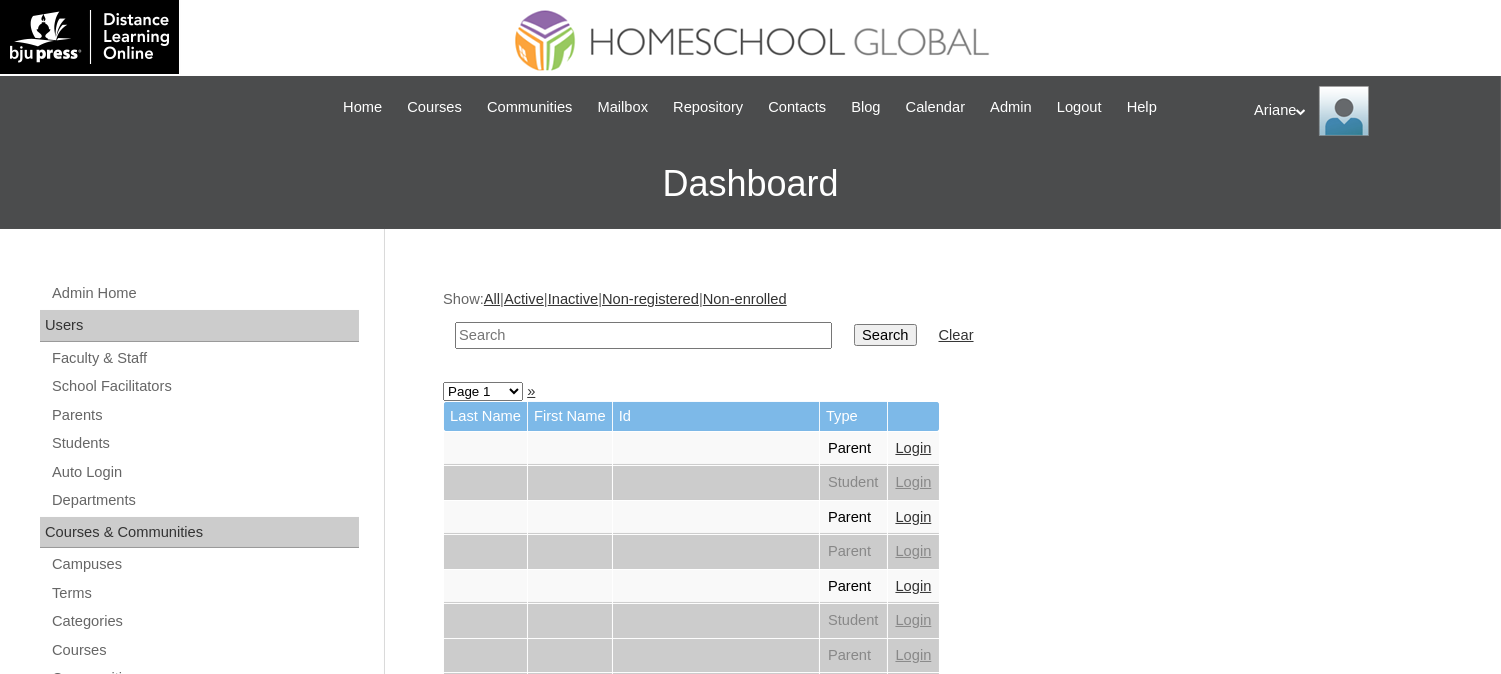 click at bounding box center [643, 335] 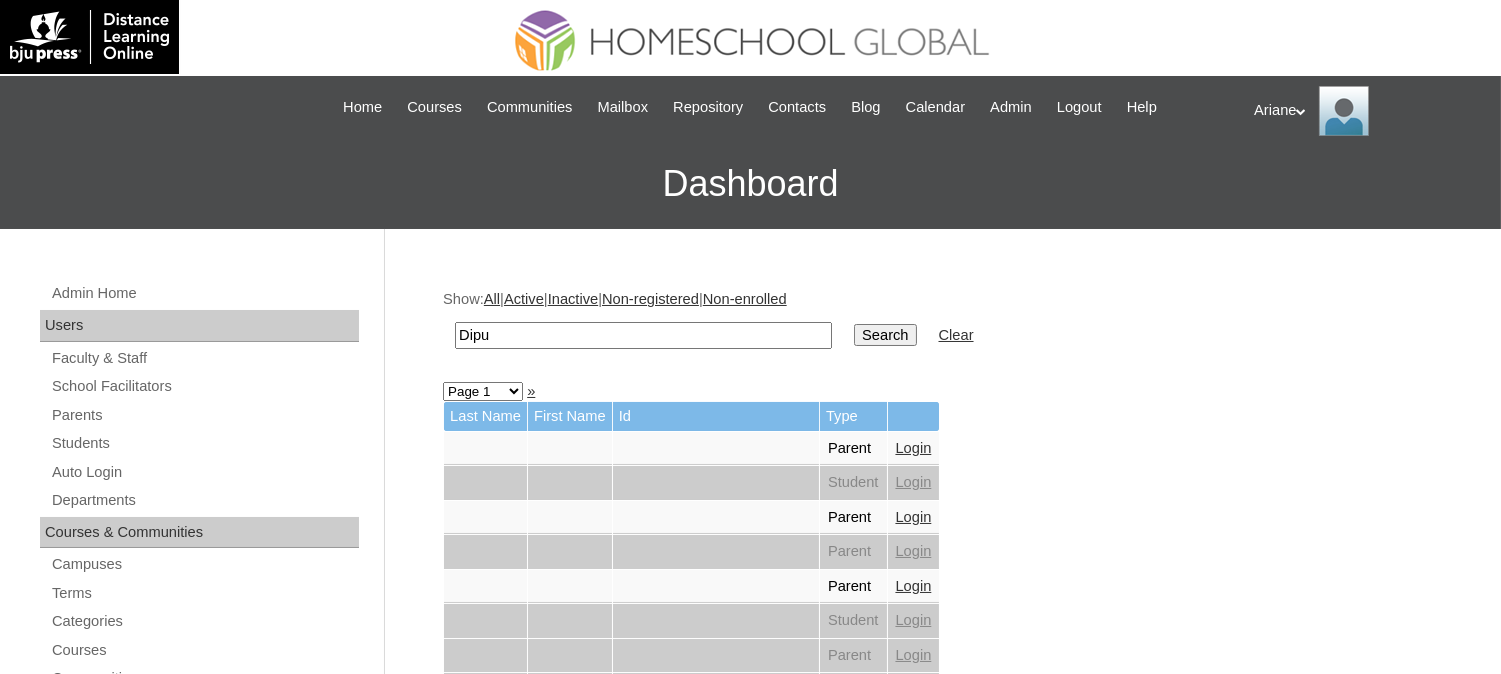 type on "[FIRST]" 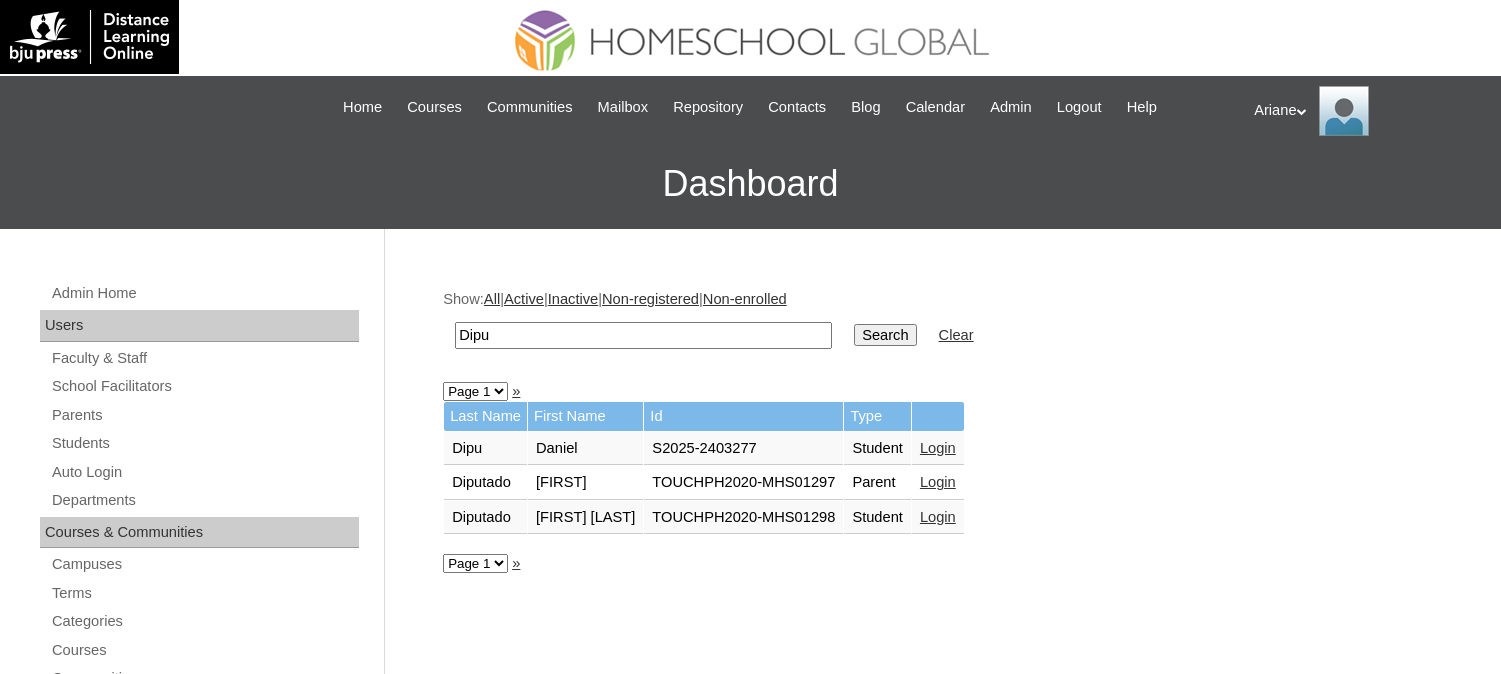 scroll, scrollTop: 0, scrollLeft: 0, axis: both 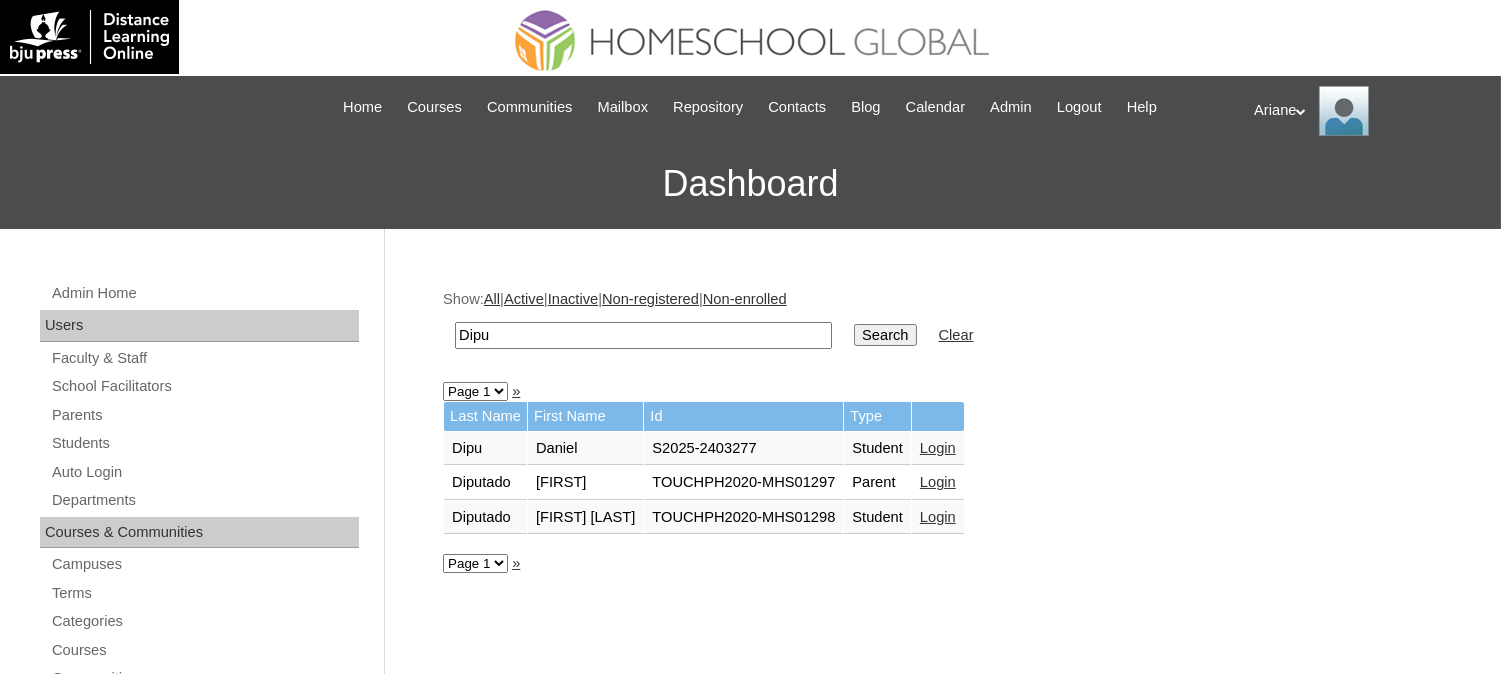 click on "Dipu" at bounding box center [643, 335] 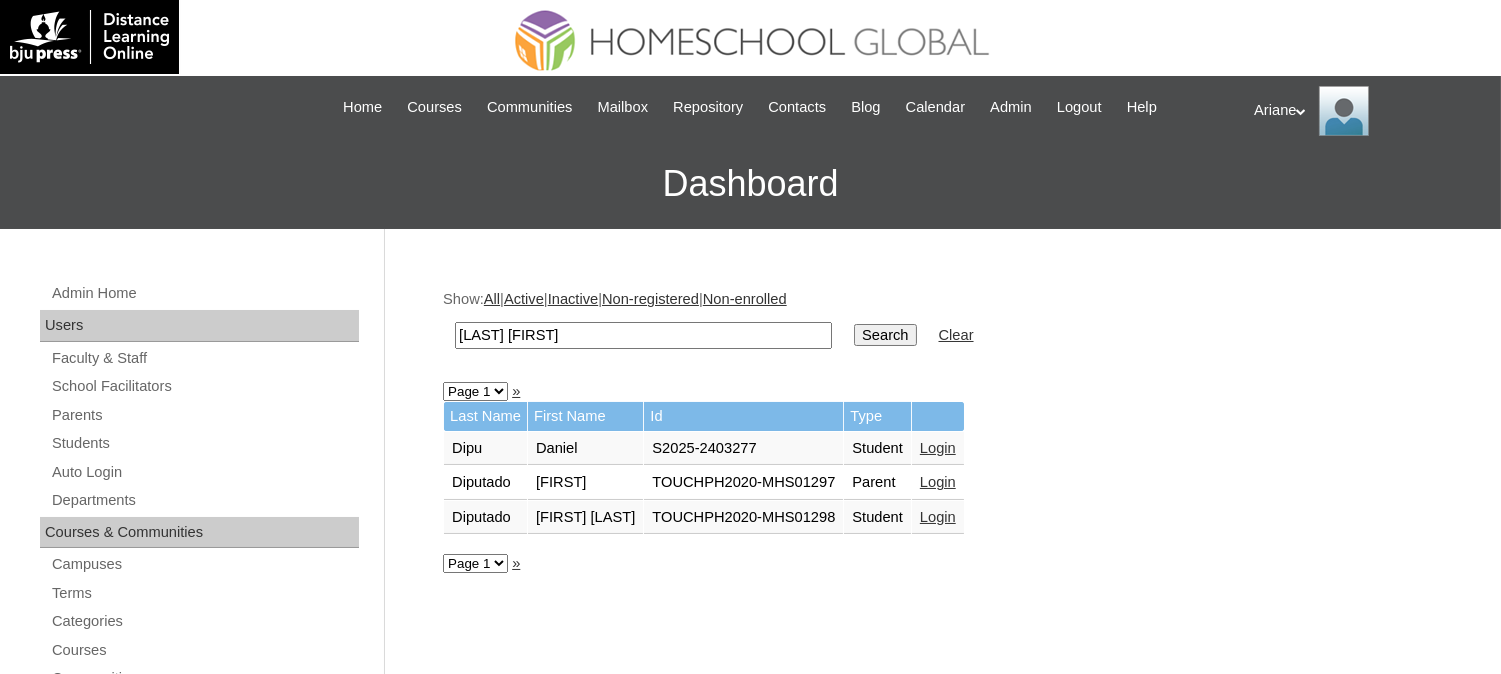 type on "Rouf Amber" 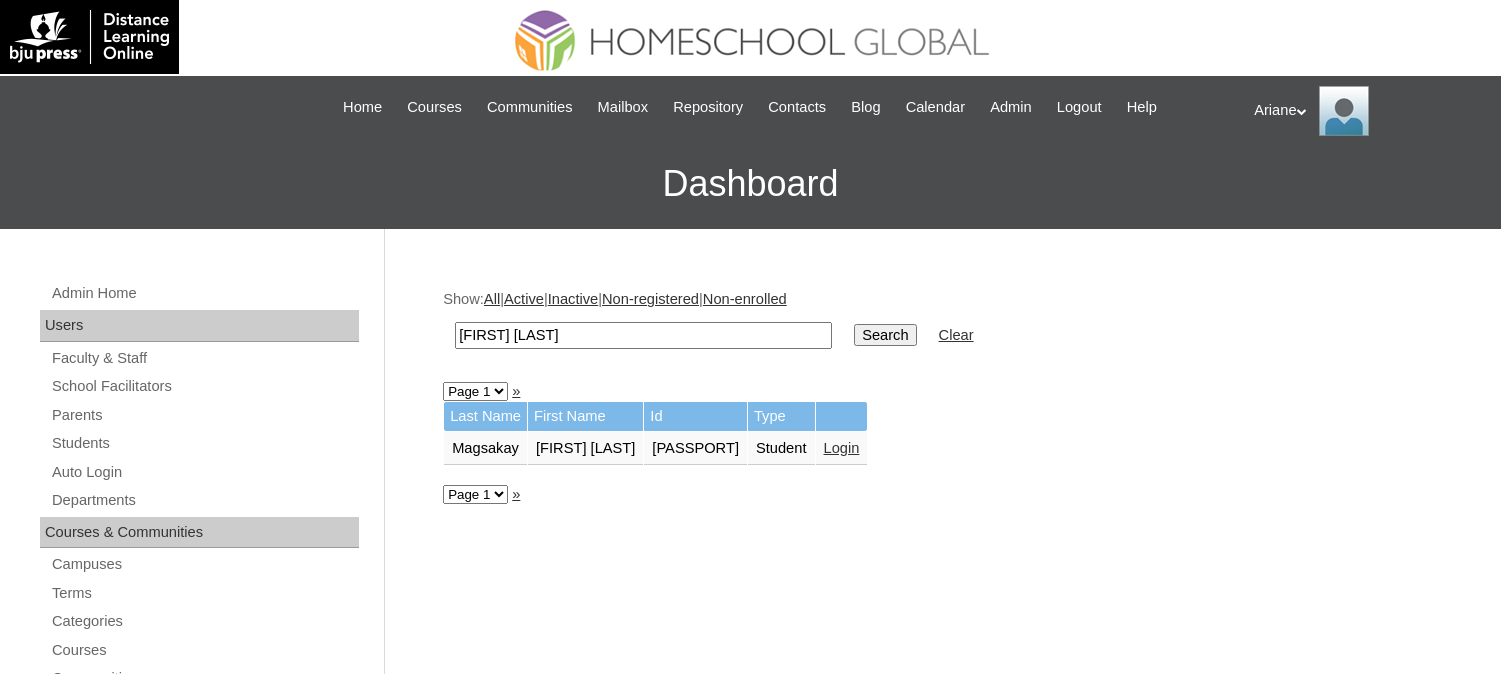 scroll, scrollTop: 0, scrollLeft: 0, axis: both 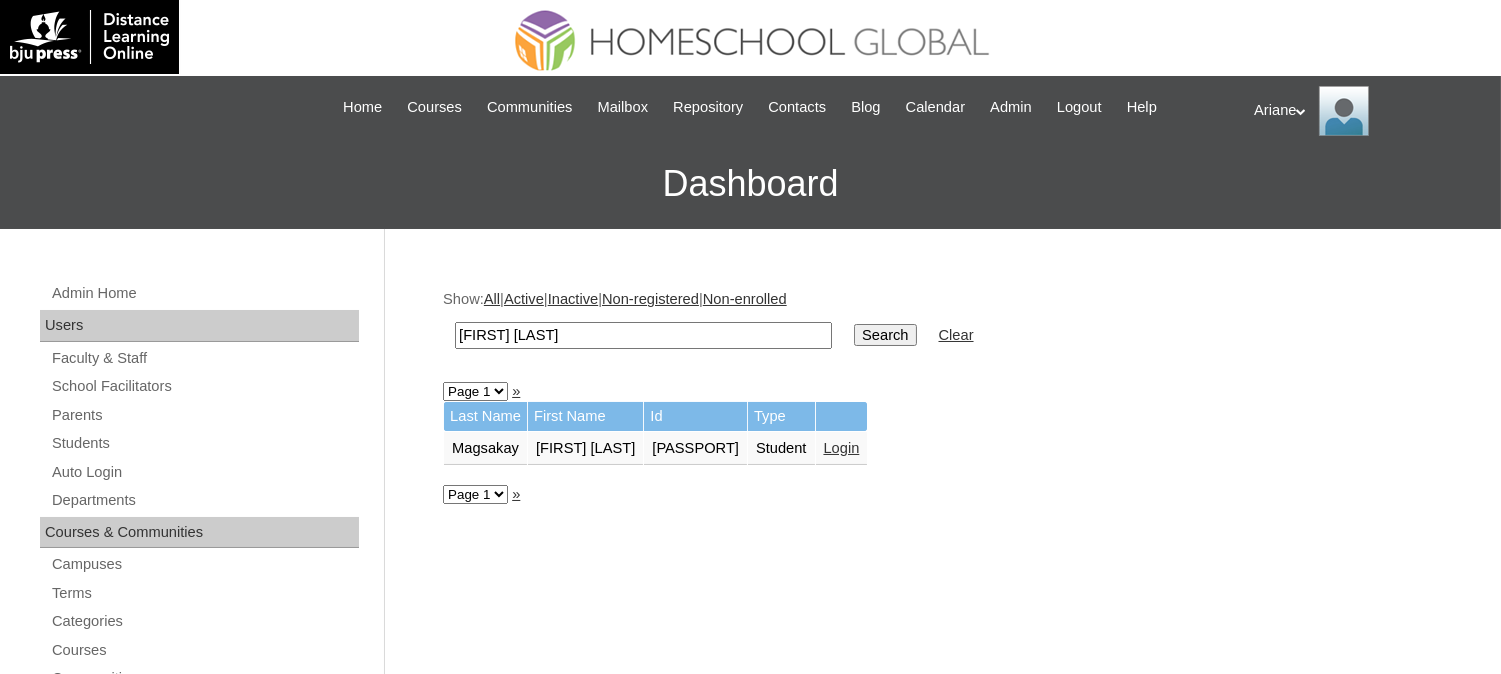 click on "[FIRST] [LAST]" at bounding box center (643, 335) 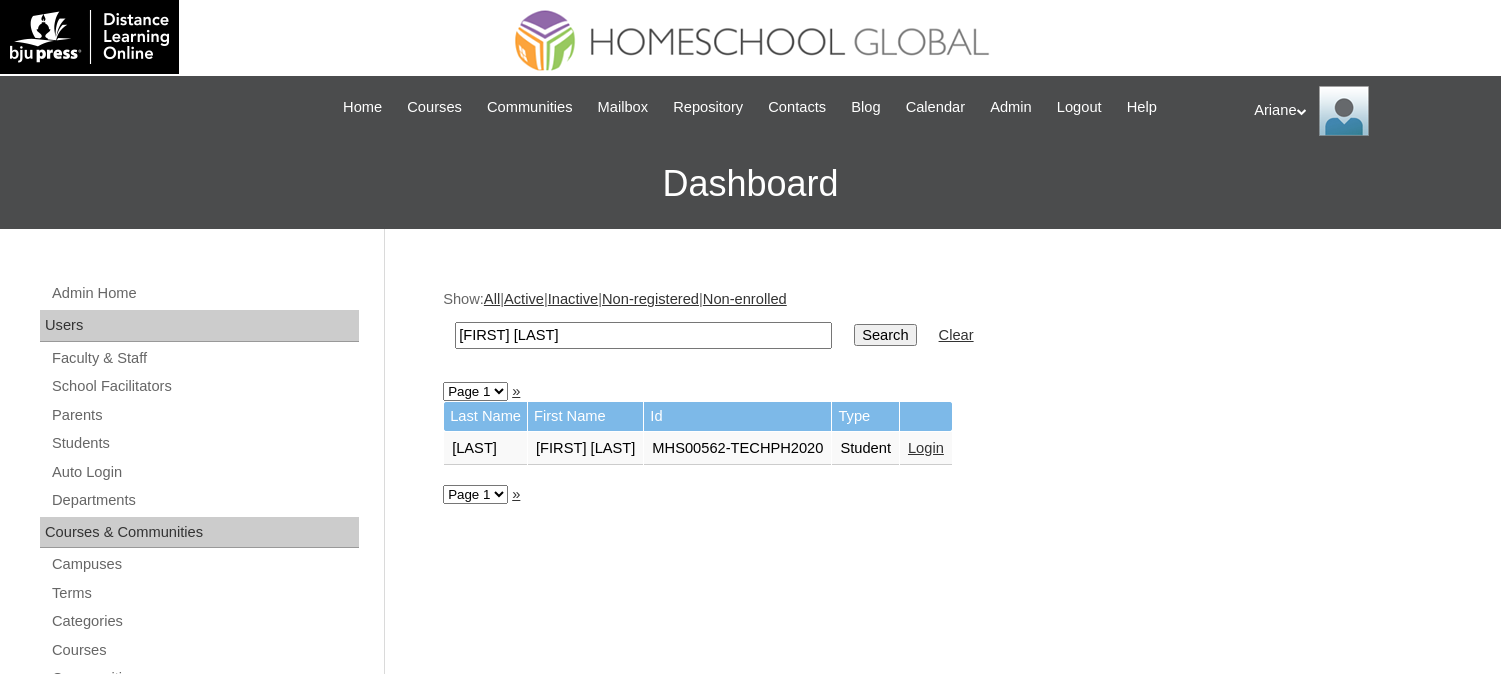 scroll, scrollTop: 0, scrollLeft: 0, axis: both 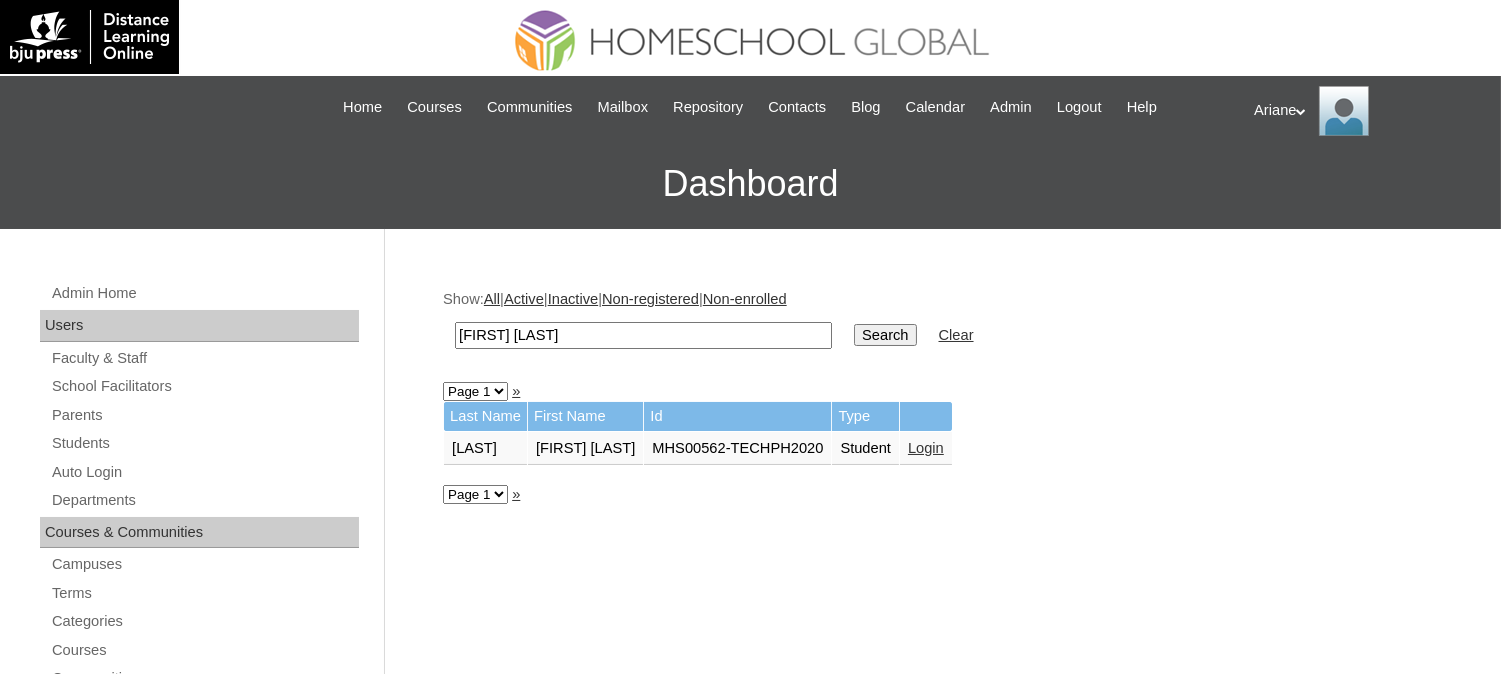 click on "Login" at bounding box center (926, 448) 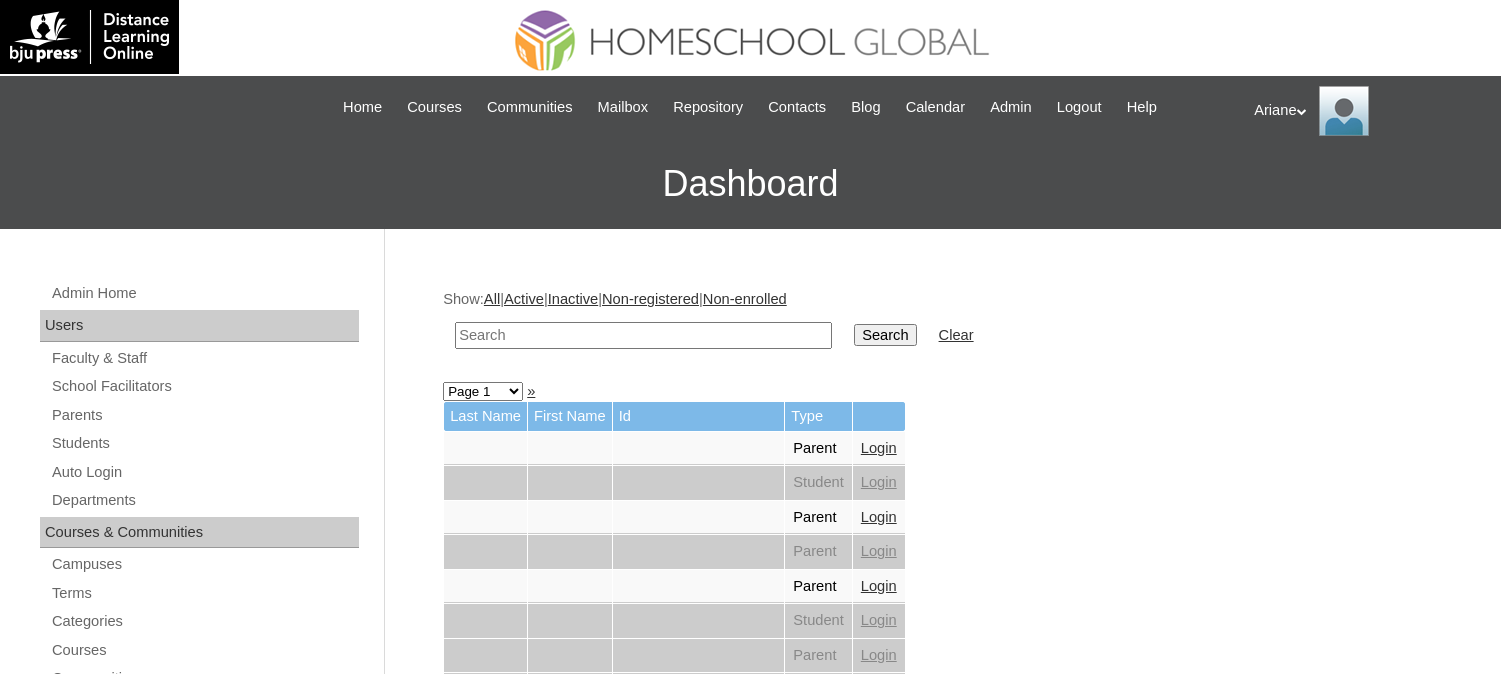 scroll, scrollTop: 0, scrollLeft: 0, axis: both 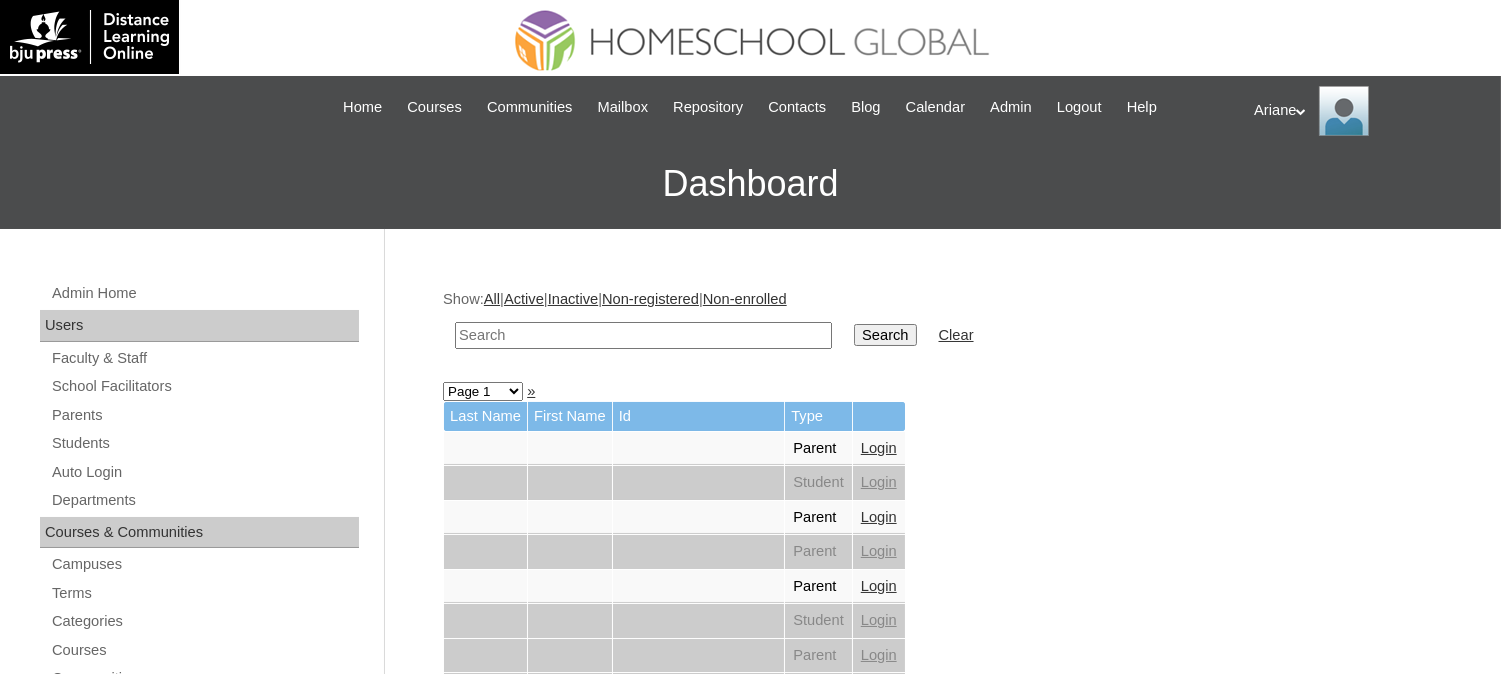 drag, startPoint x: 0, startPoint y: 0, endPoint x: 615, endPoint y: 336, distance: 700.80023 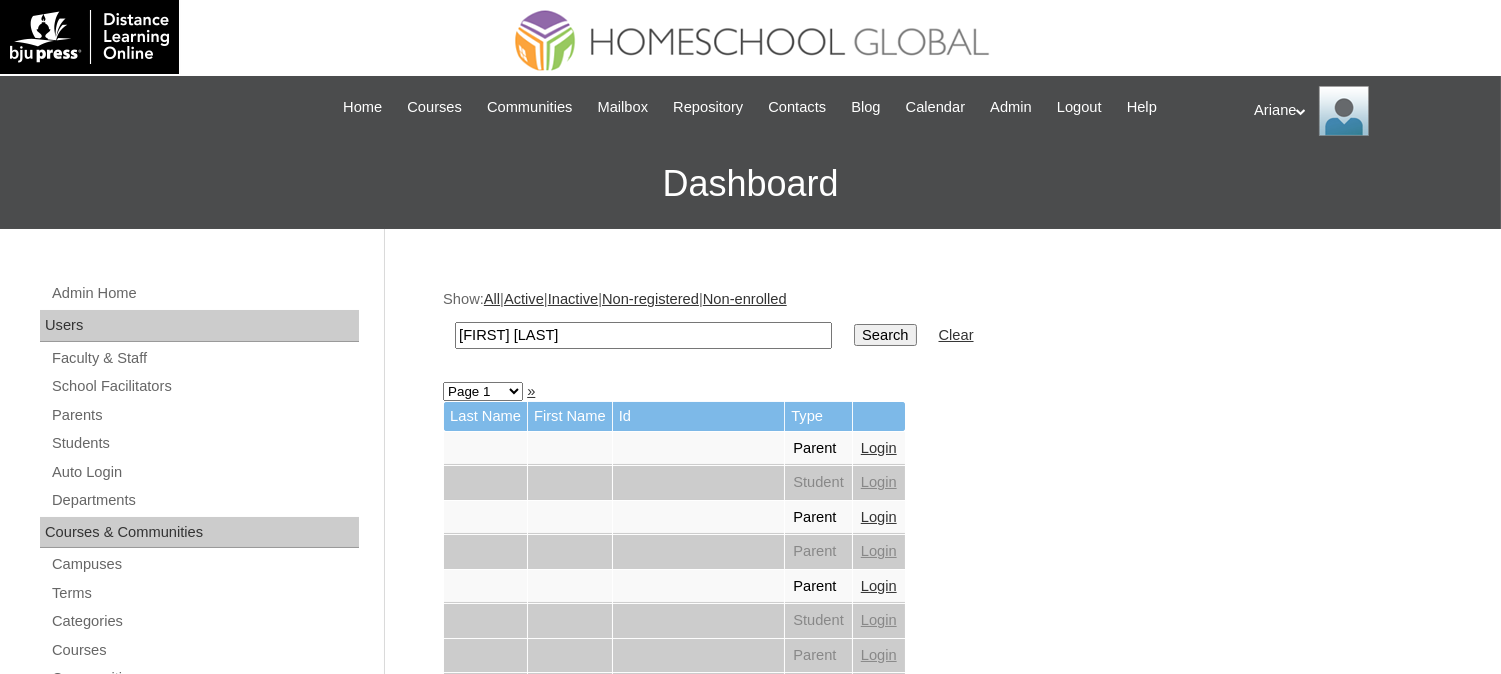 type on "Mariel Athaiah" 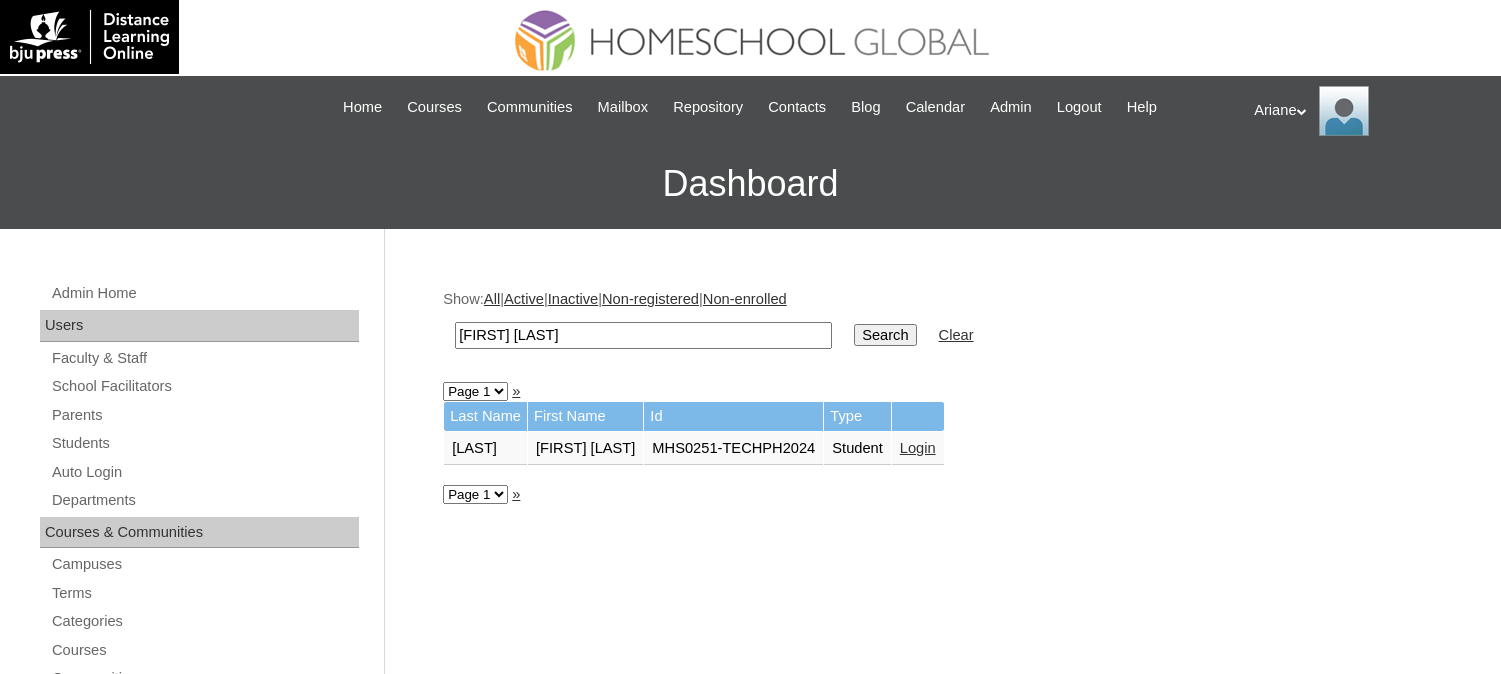 scroll, scrollTop: 0, scrollLeft: 0, axis: both 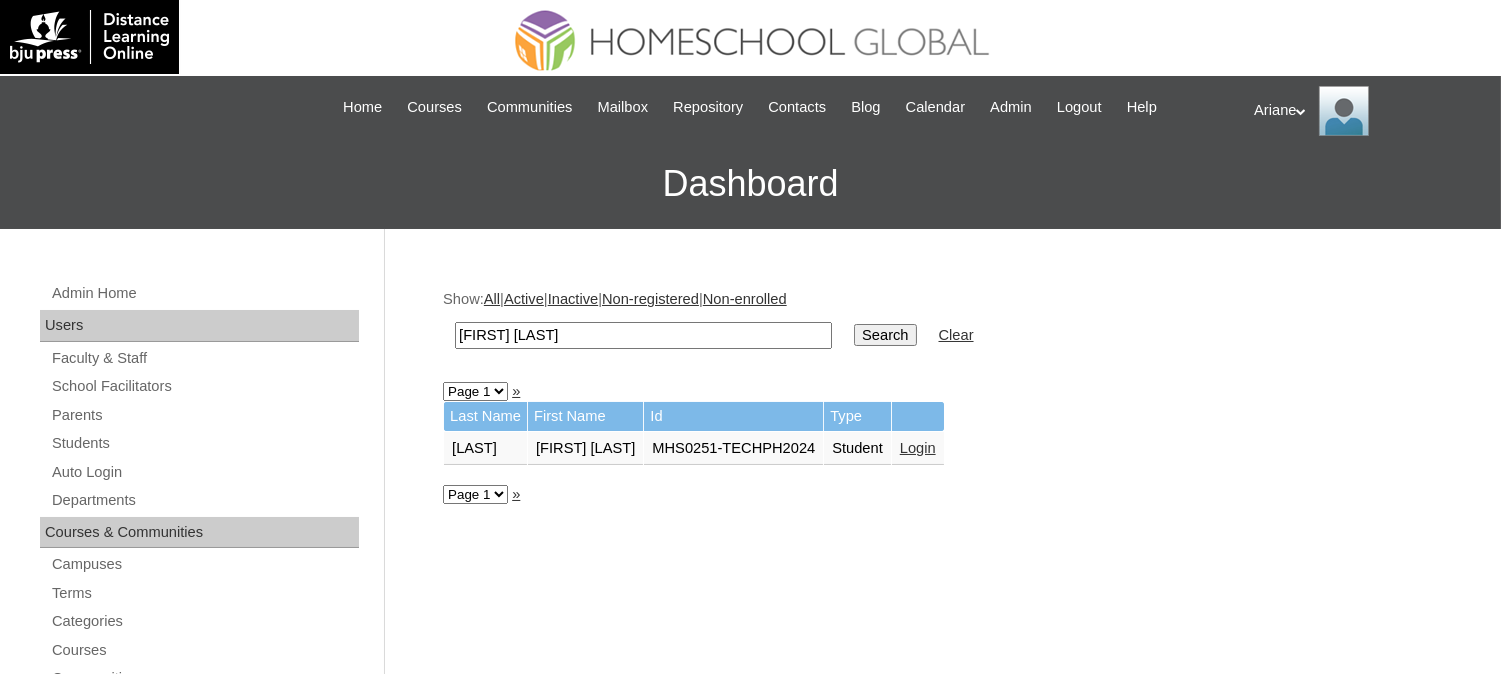 click on "[FIRST] [LAST]" at bounding box center (643, 335) 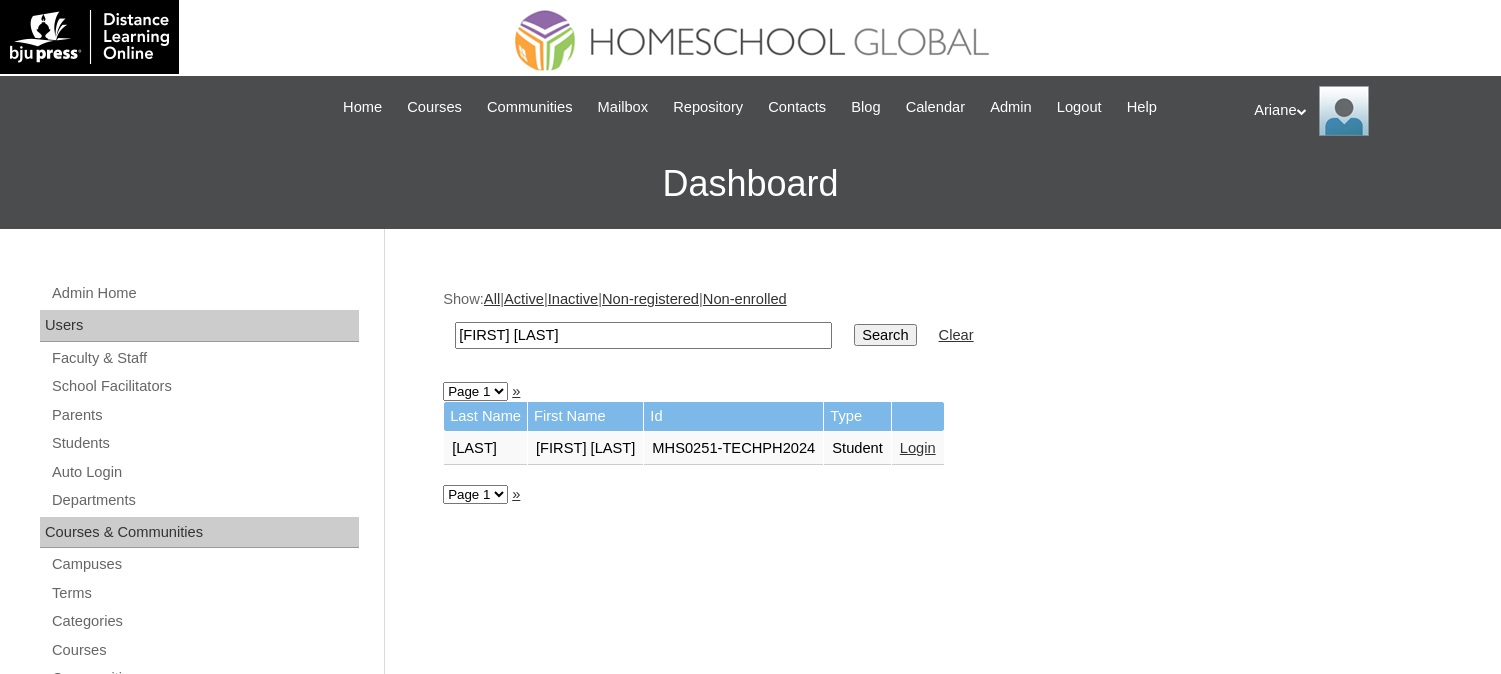 scroll, scrollTop: 0, scrollLeft: 0, axis: both 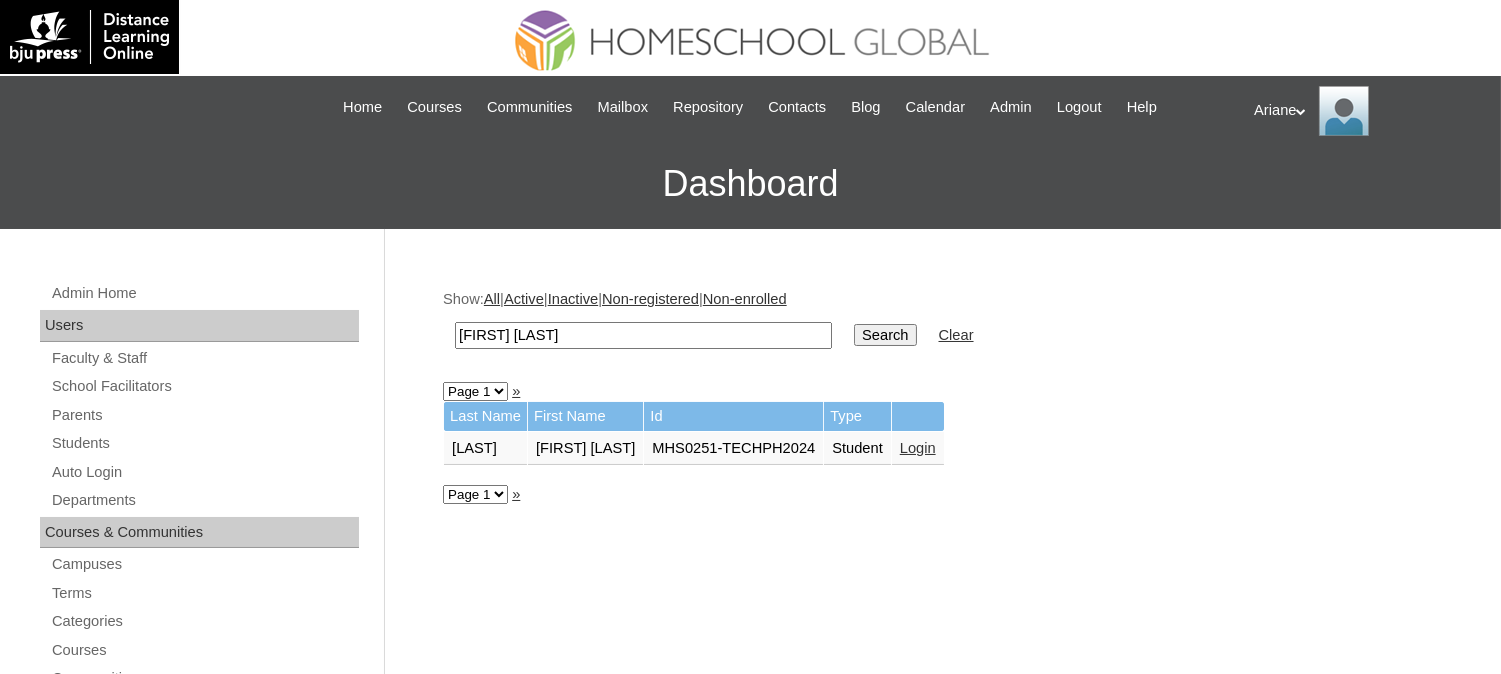 click on "Login" at bounding box center (918, 448) 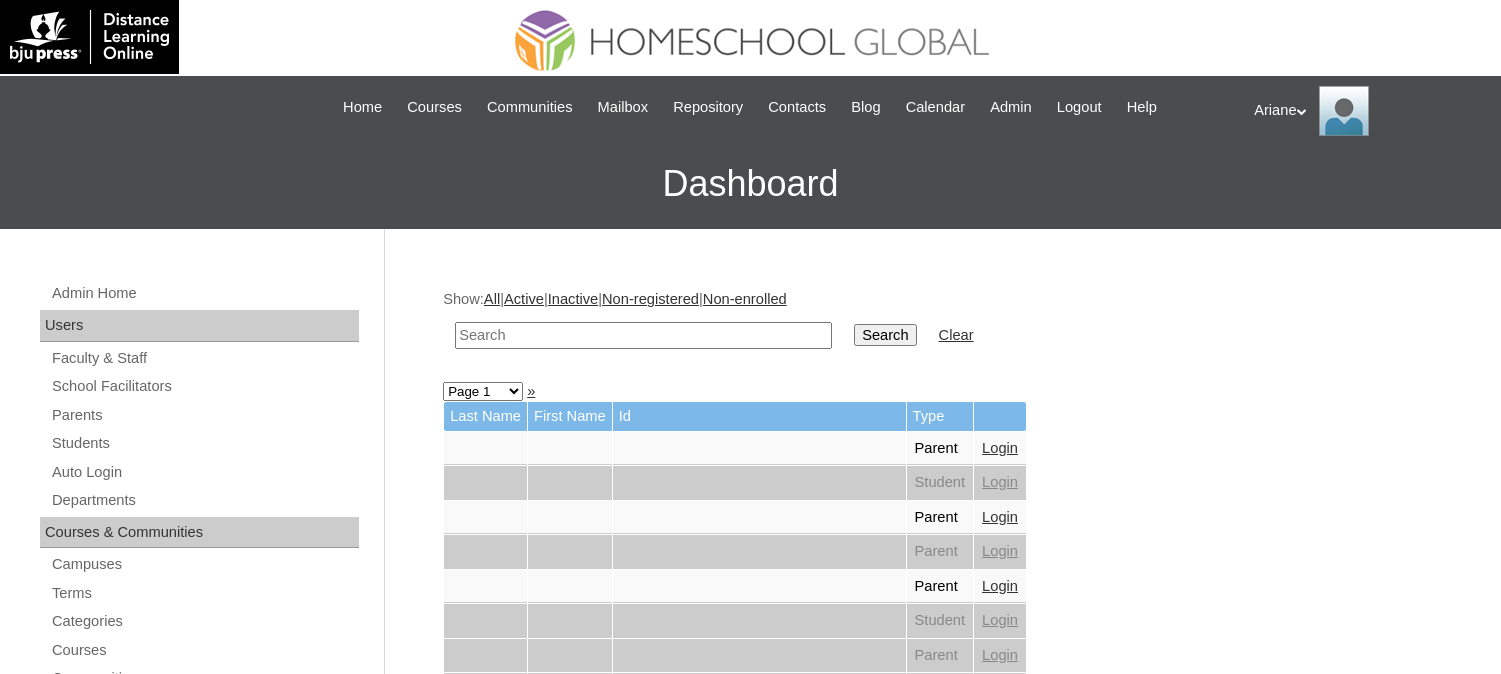 scroll, scrollTop: 0, scrollLeft: 0, axis: both 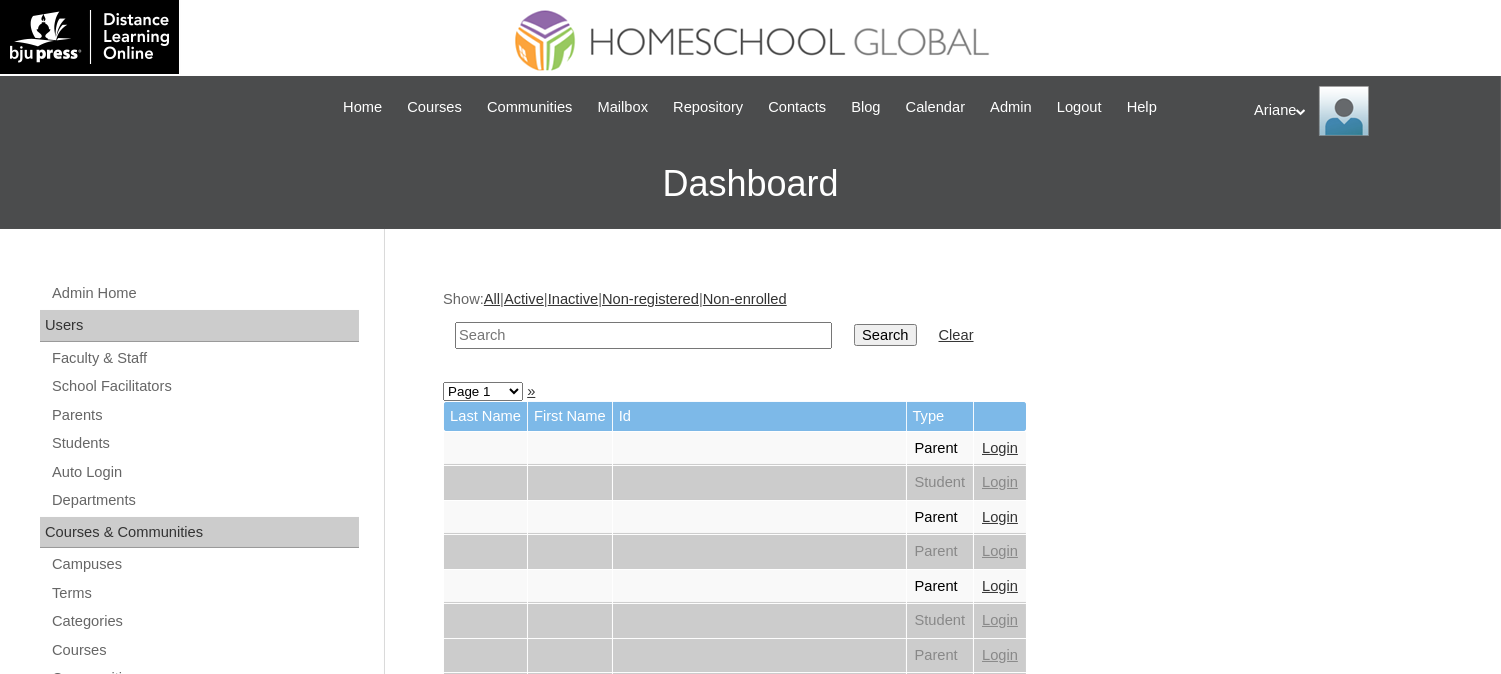 click at bounding box center [643, 335] 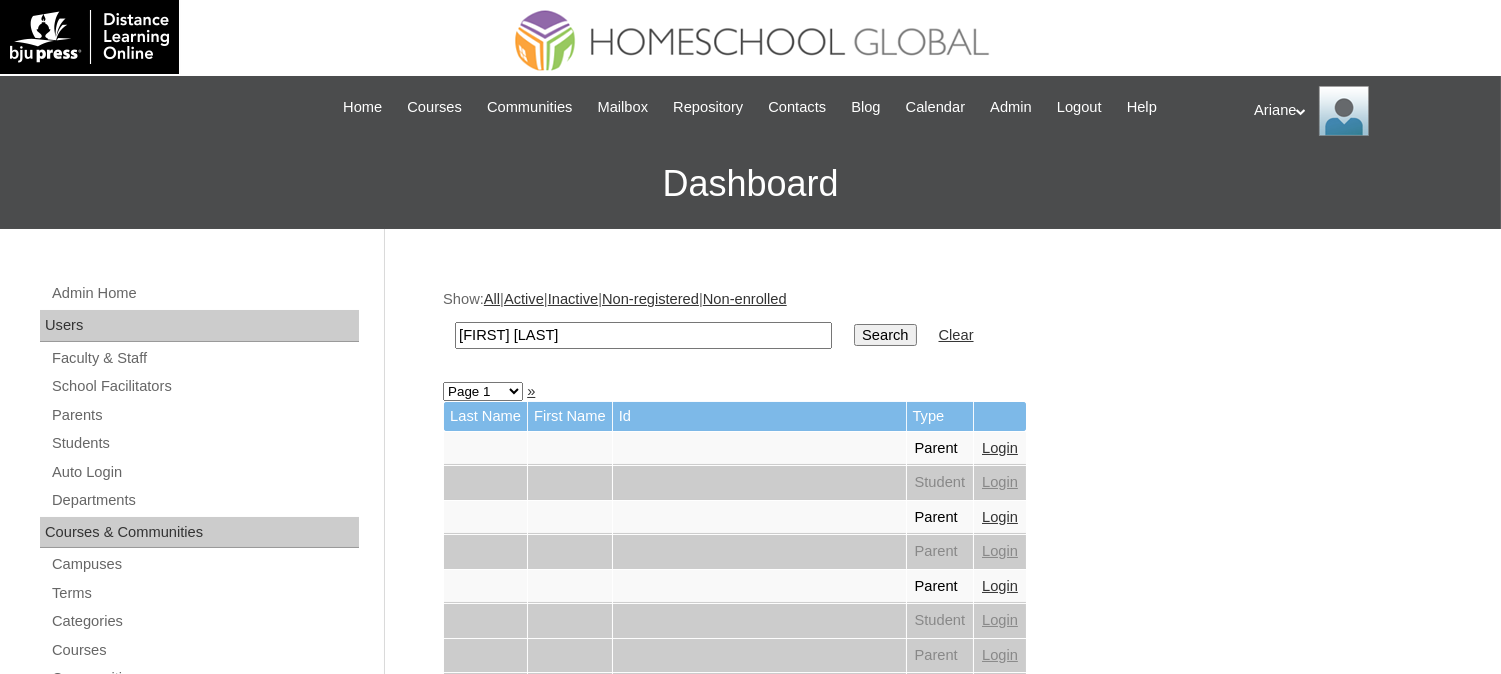 click on "[FIRST] [LAST]" at bounding box center (643, 335) 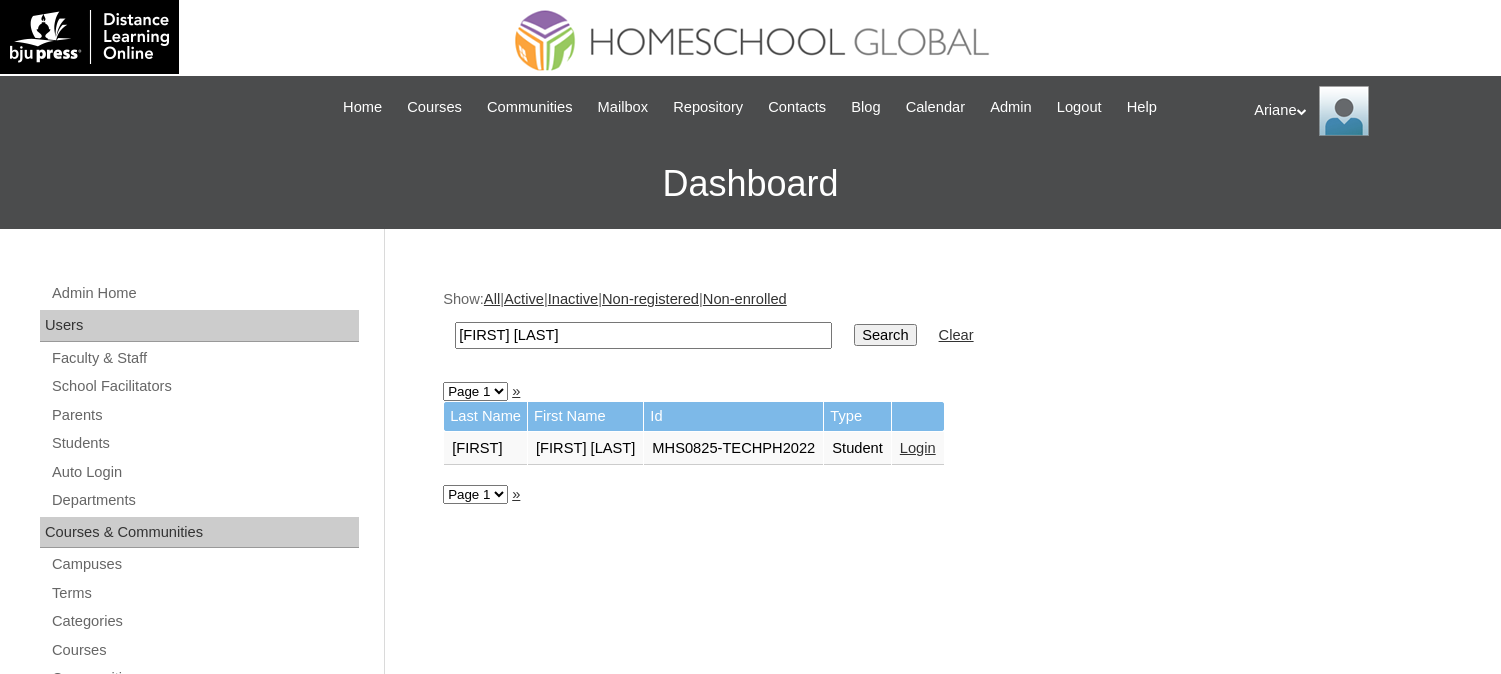 scroll, scrollTop: 0, scrollLeft: 0, axis: both 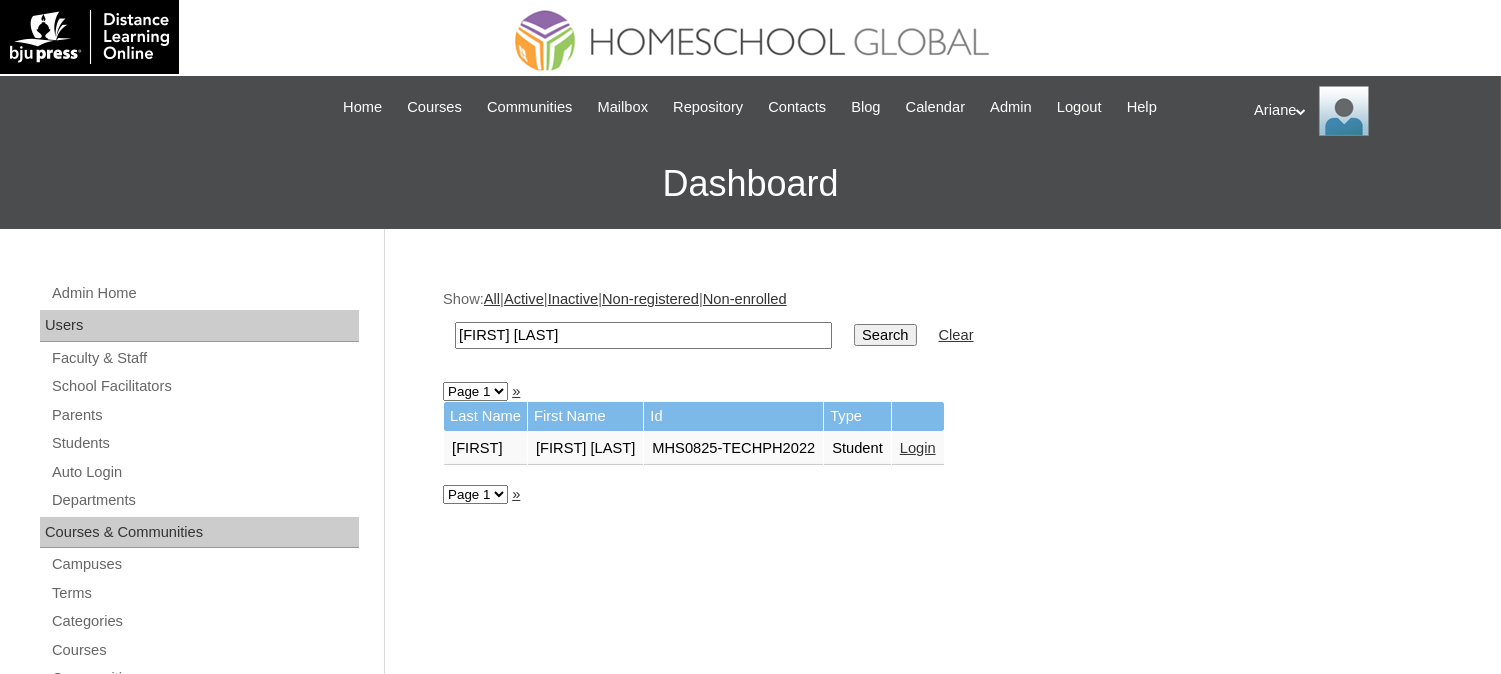 click on "Login" at bounding box center [918, 448] 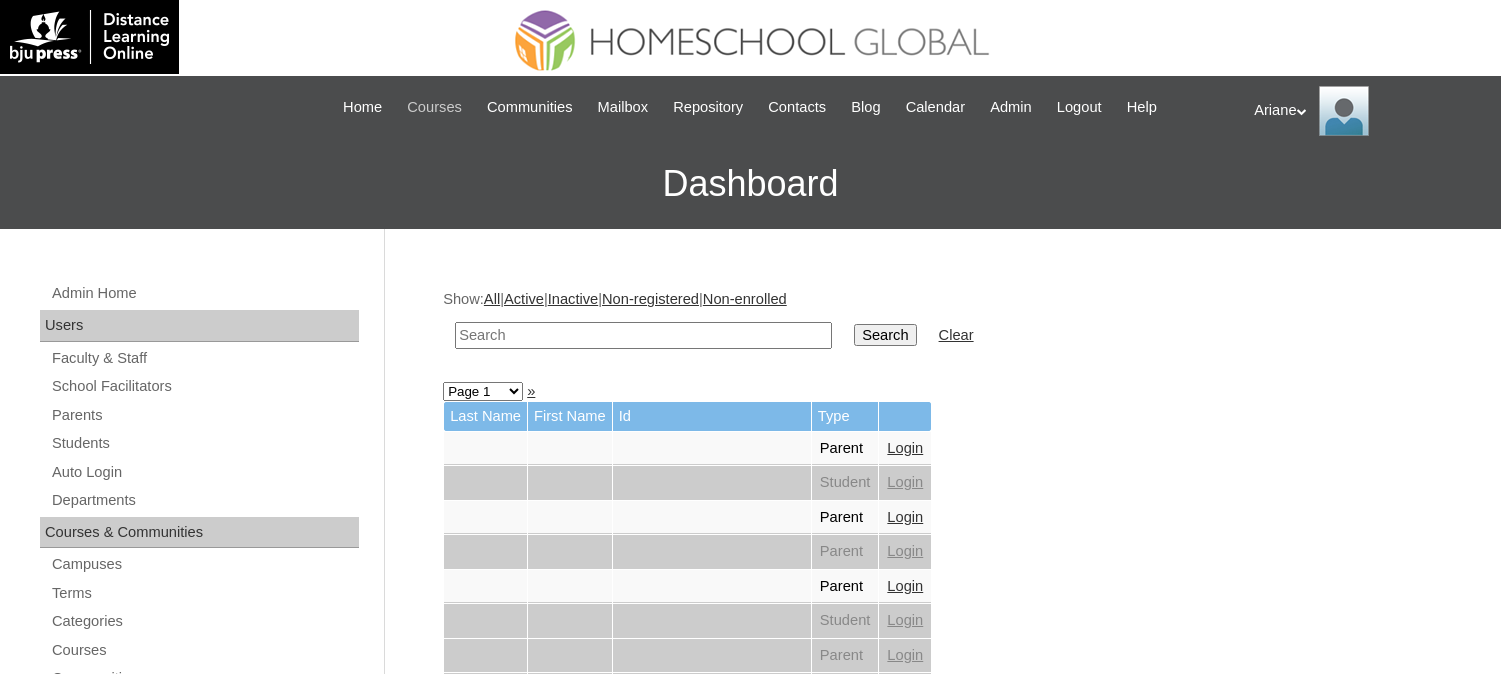scroll, scrollTop: 0, scrollLeft: 0, axis: both 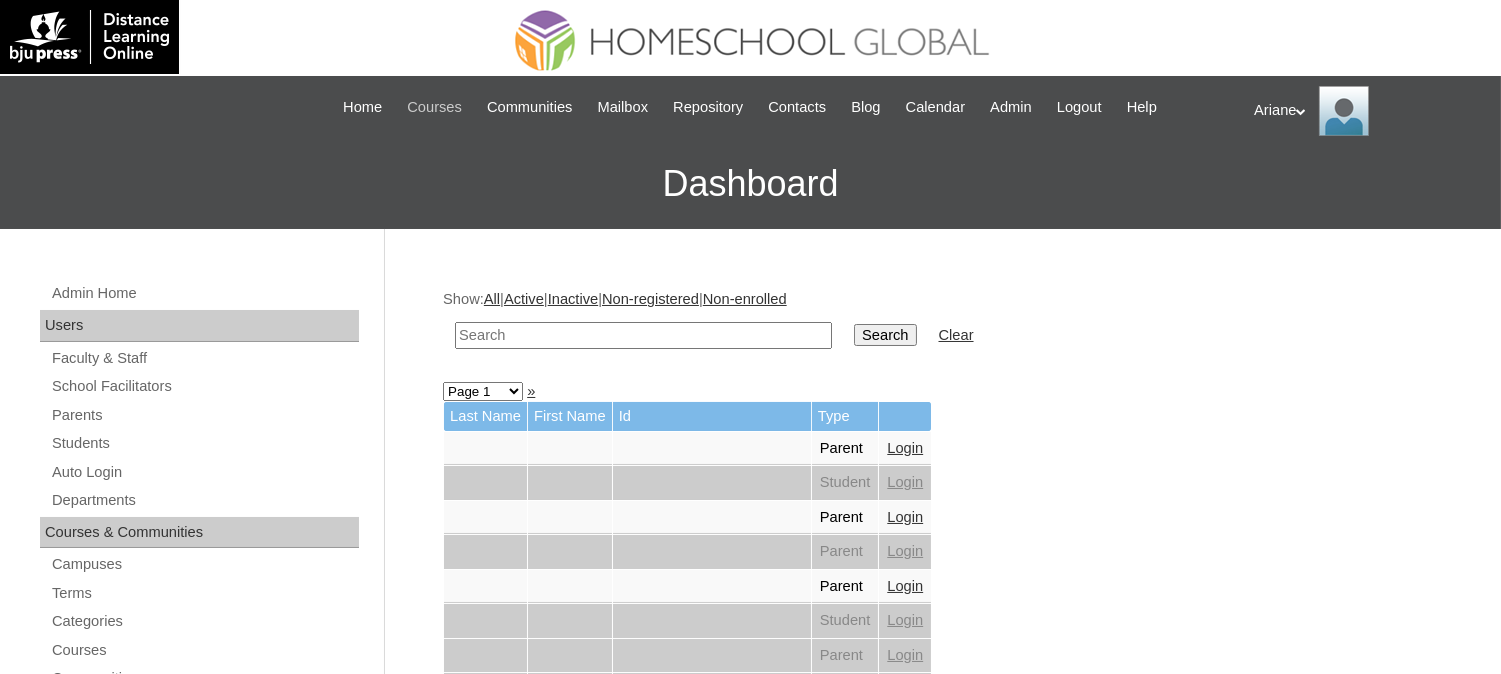 click on "Courses" at bounding box center (434, 107) 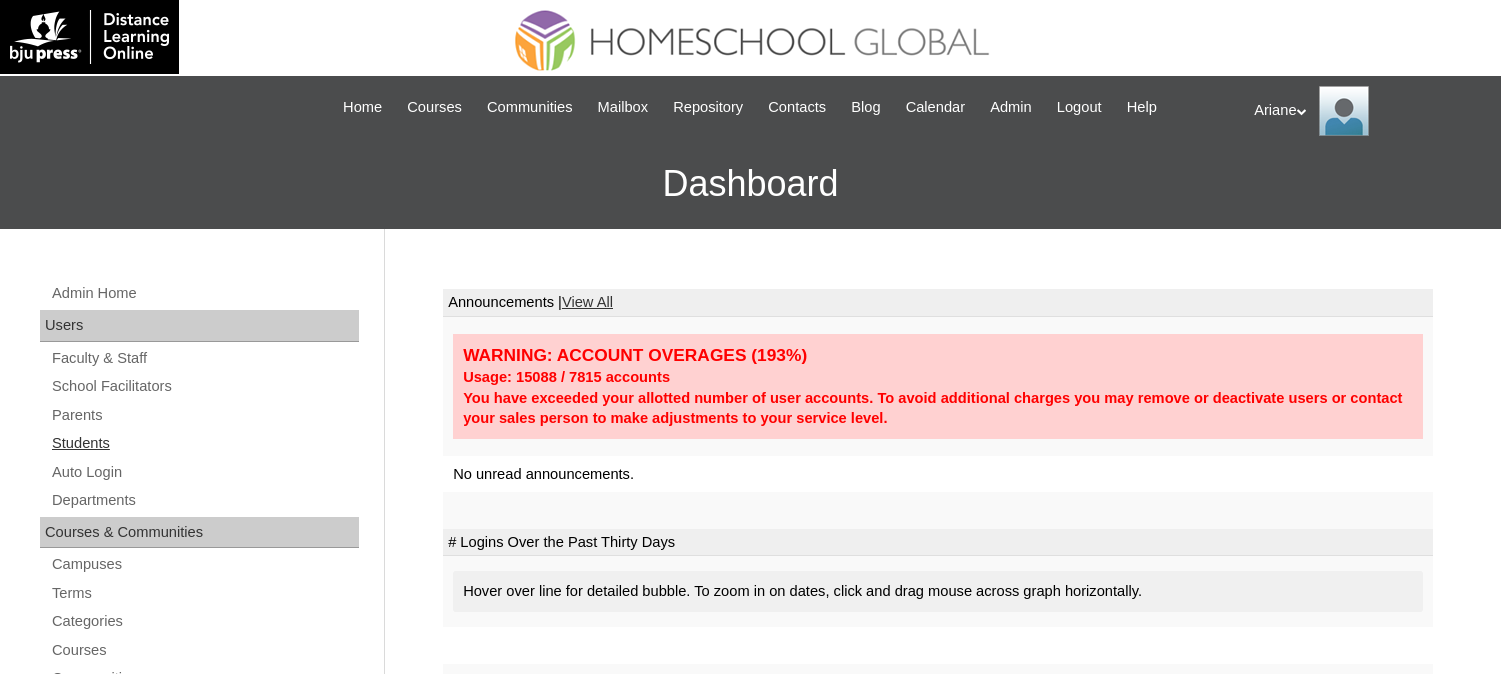 scroll, scrollTop: 0, scrollLeft: 0, axis: both 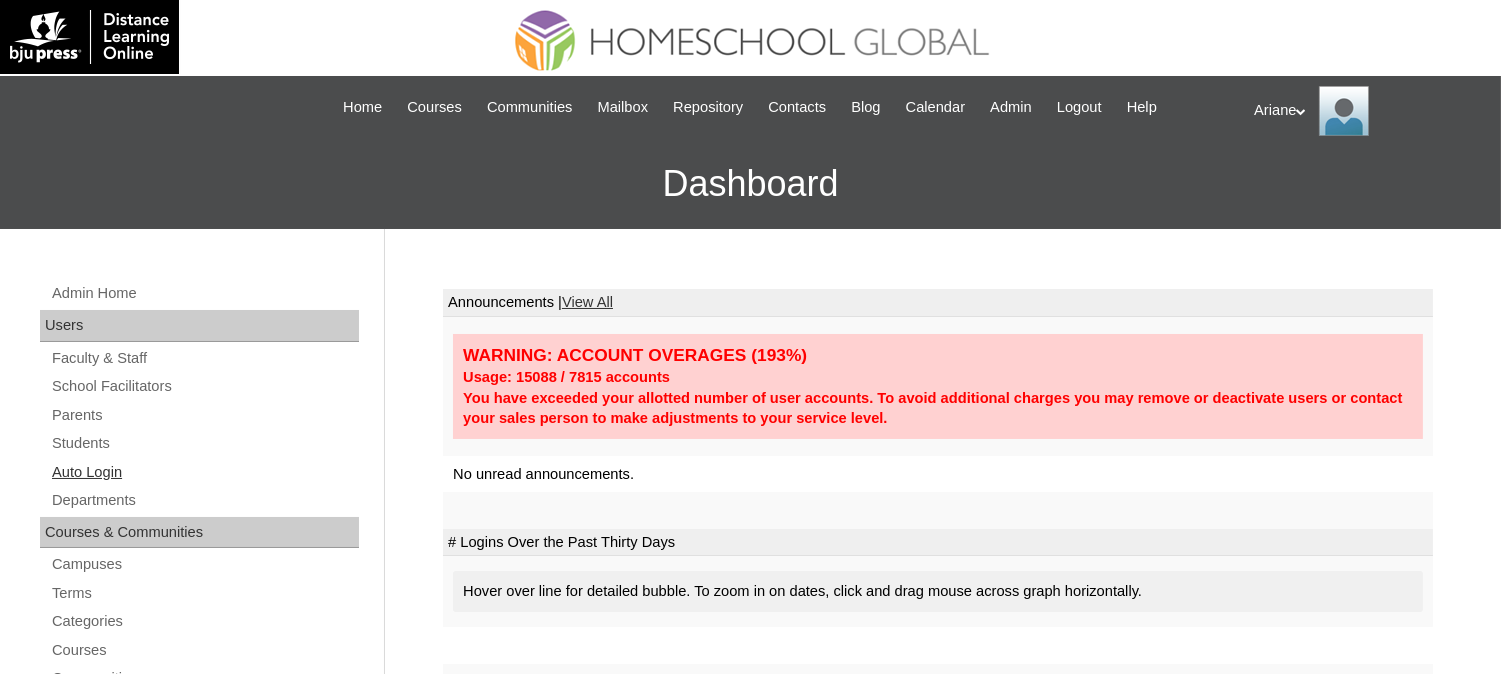 click on "Auto Login" at bounding box center [204, 472] 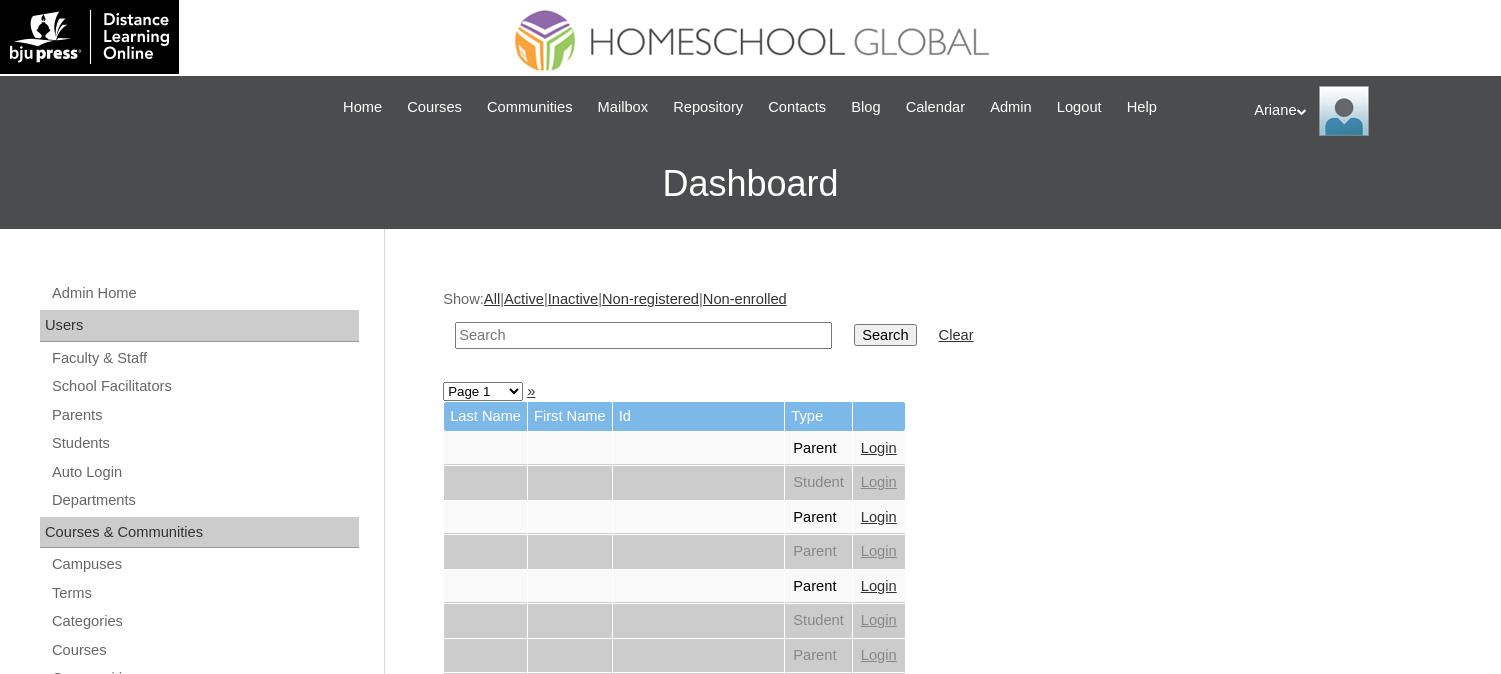 click at bounding box center (643, 335) 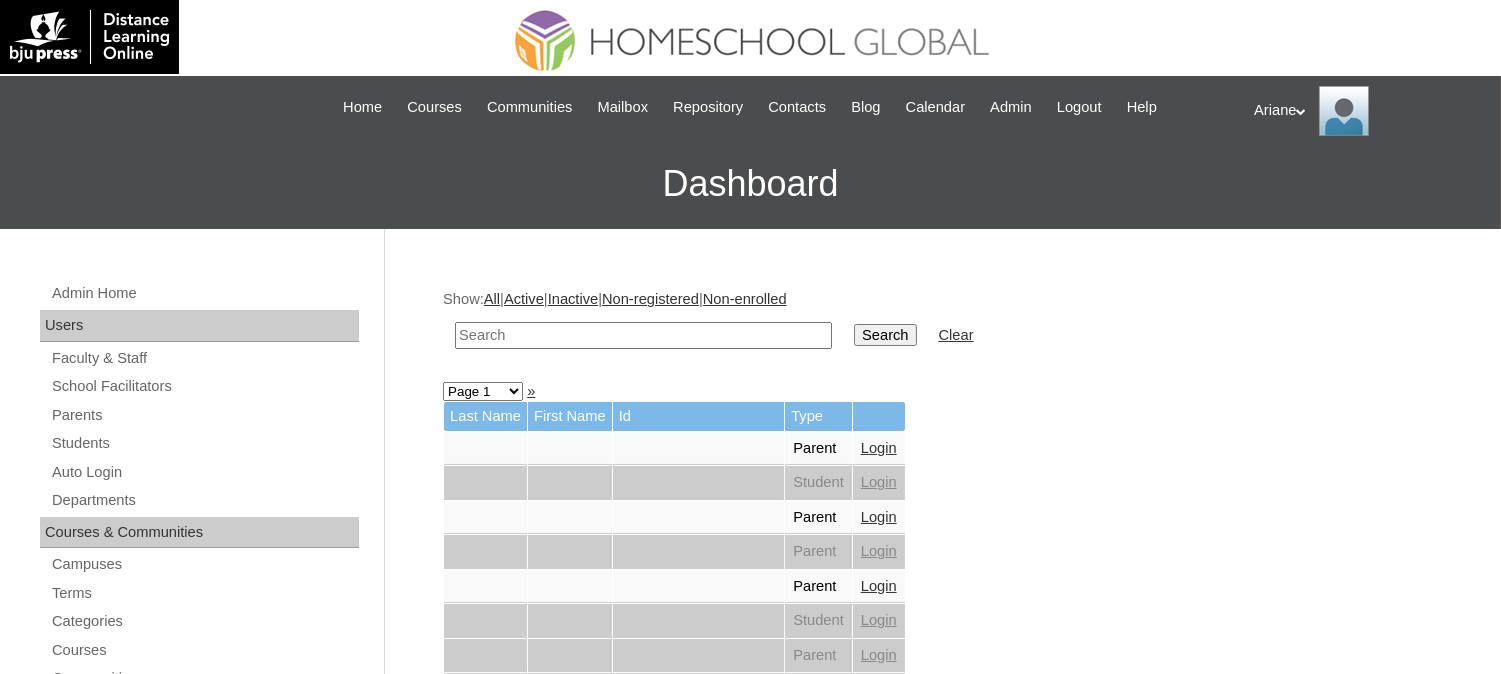 paste on "[FIRST] [LAST]" 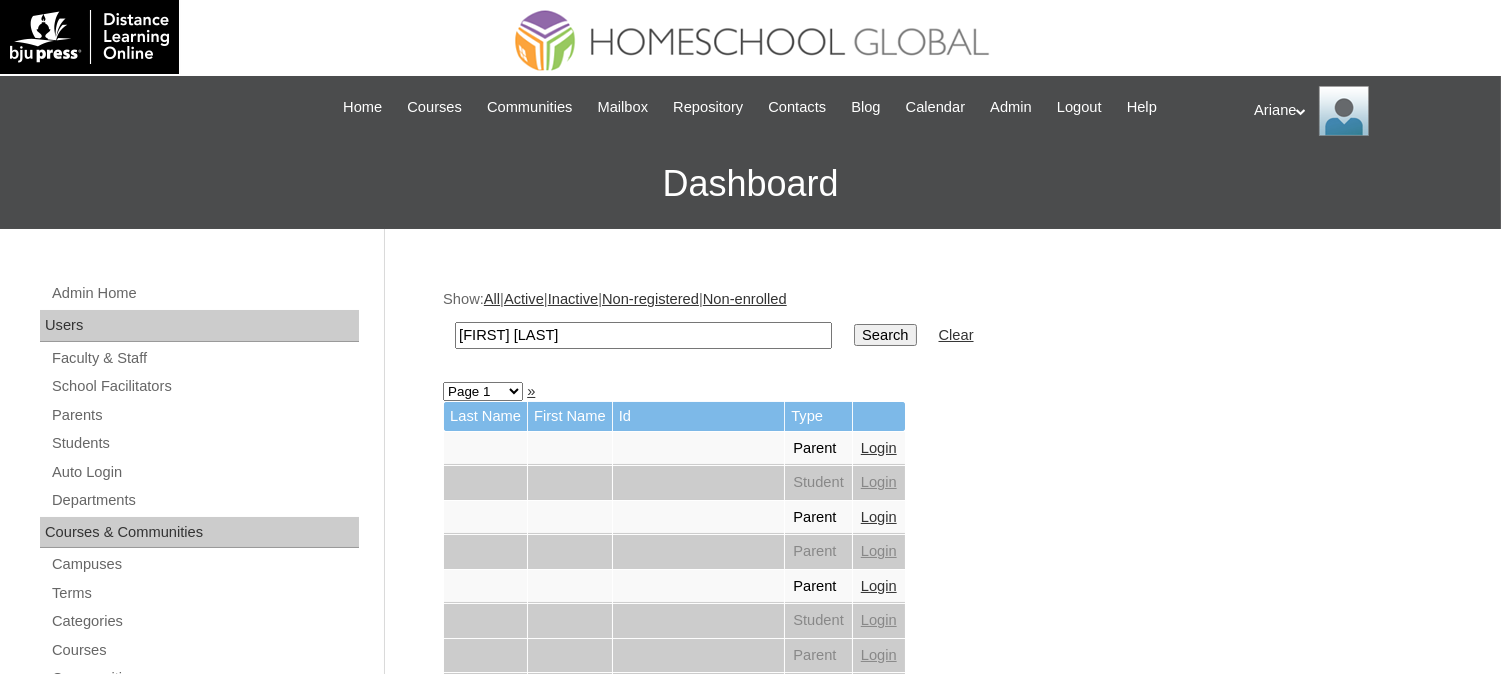 type on "[FIRST] [LAST]" 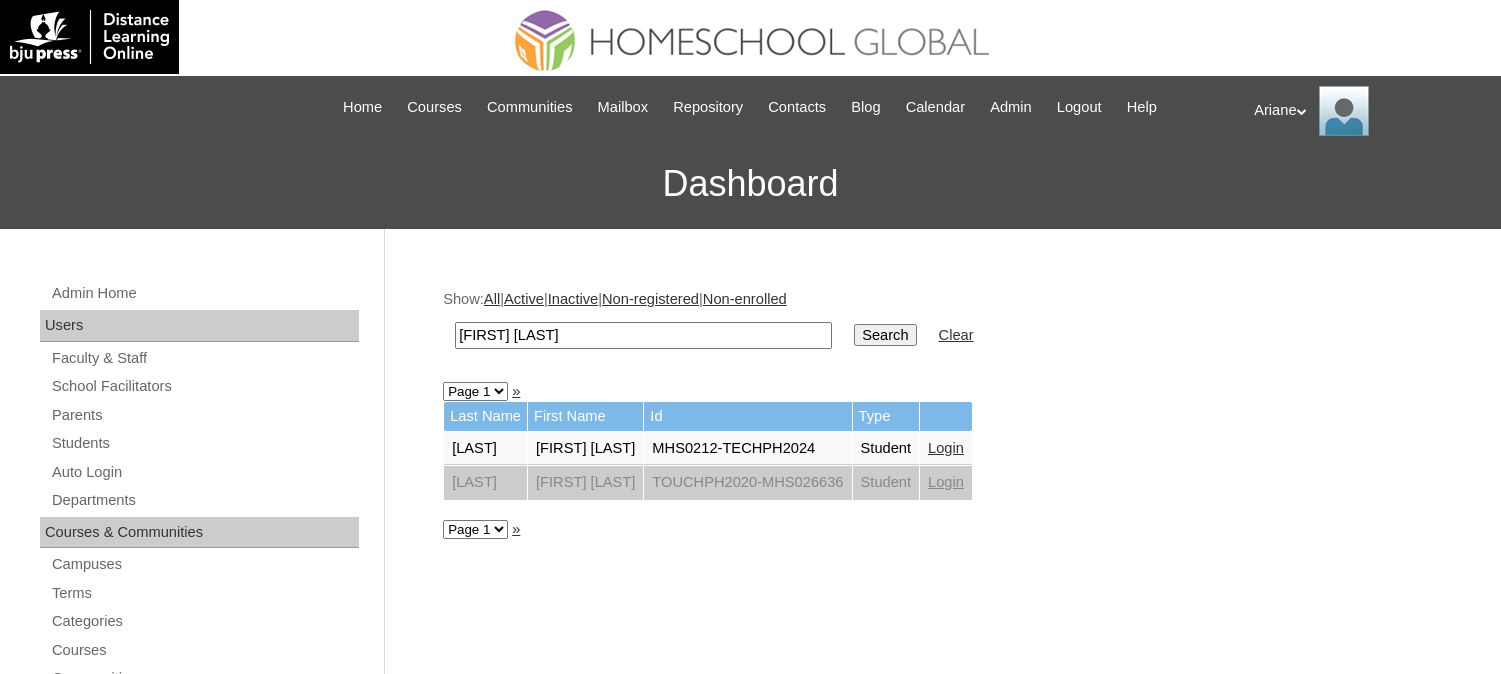 scroll, scrollTop: 0, scrollLeft: 0, axis: both 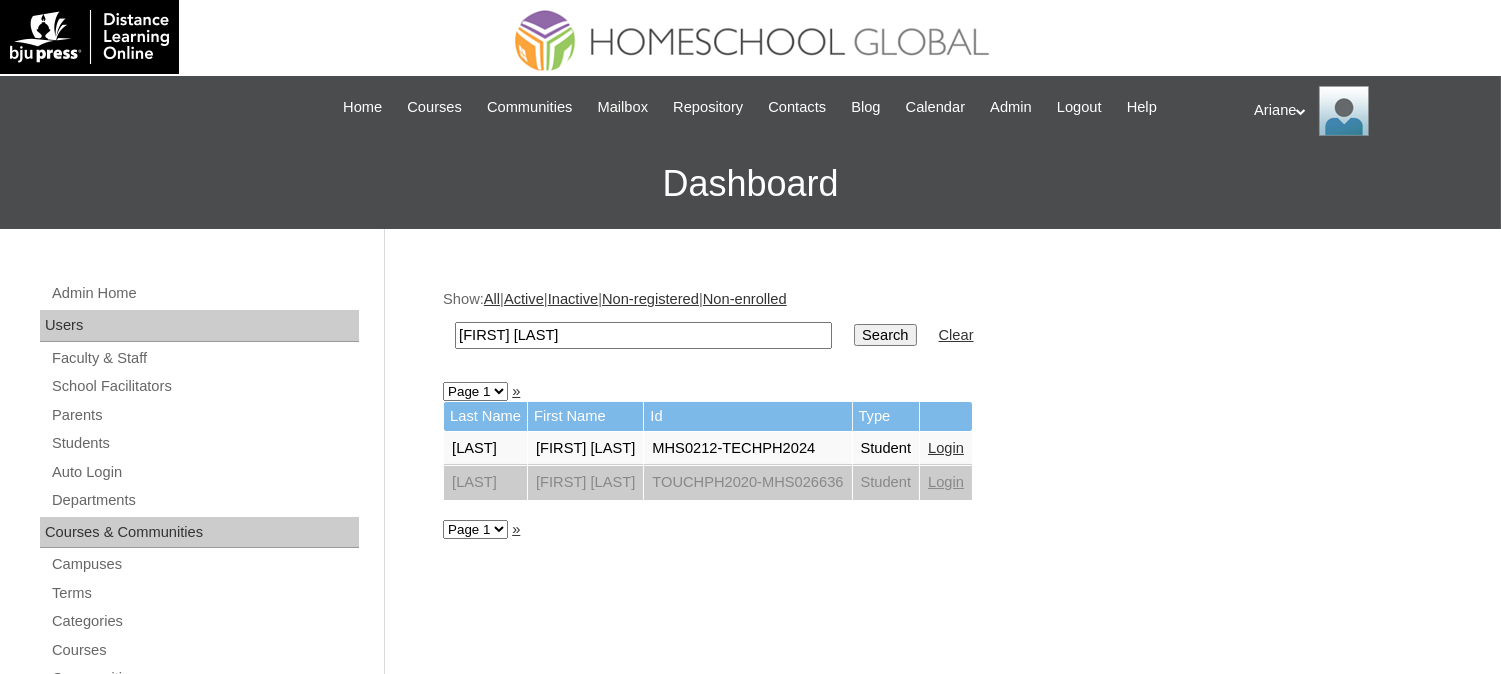 click on "Login" at bounding box center (946, 448) 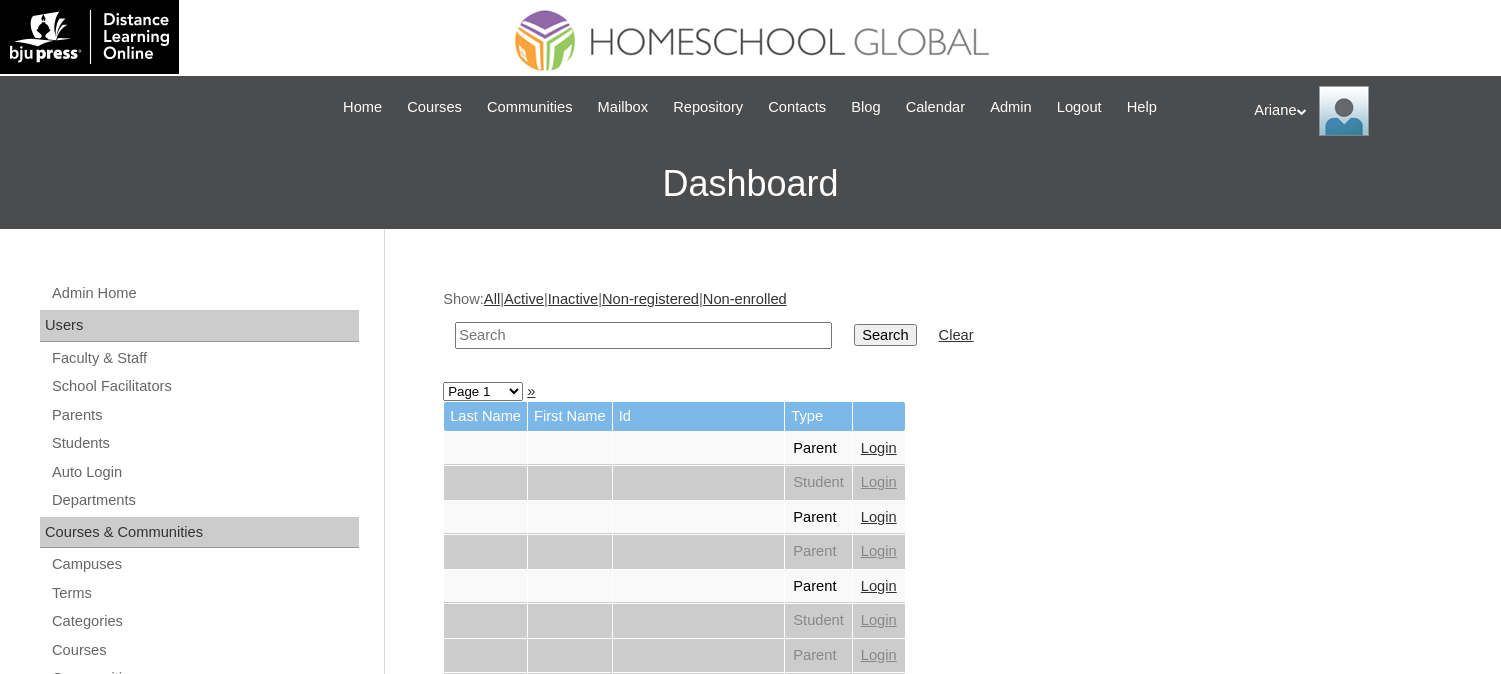click at bounding box center [643, 335] 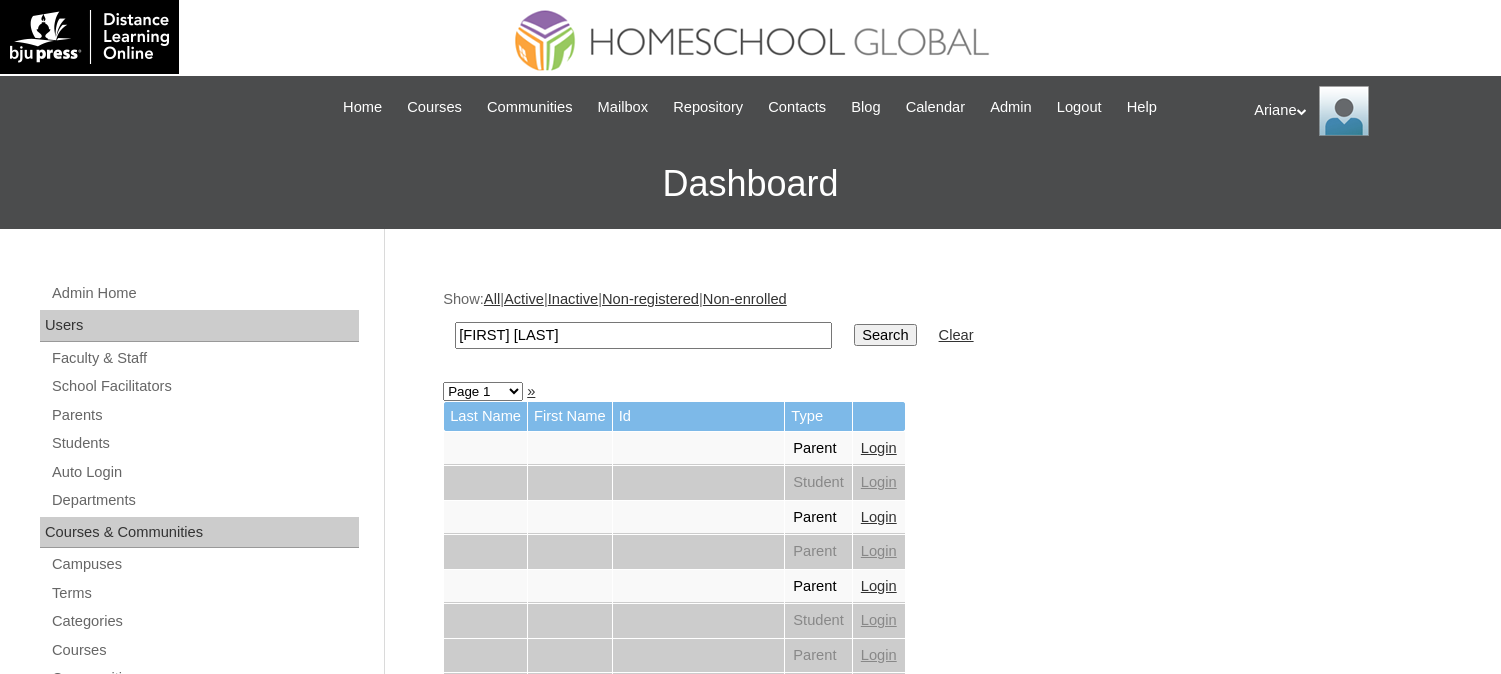 scroll, scrollTop: 0, scrollLeft: 0, axis: both 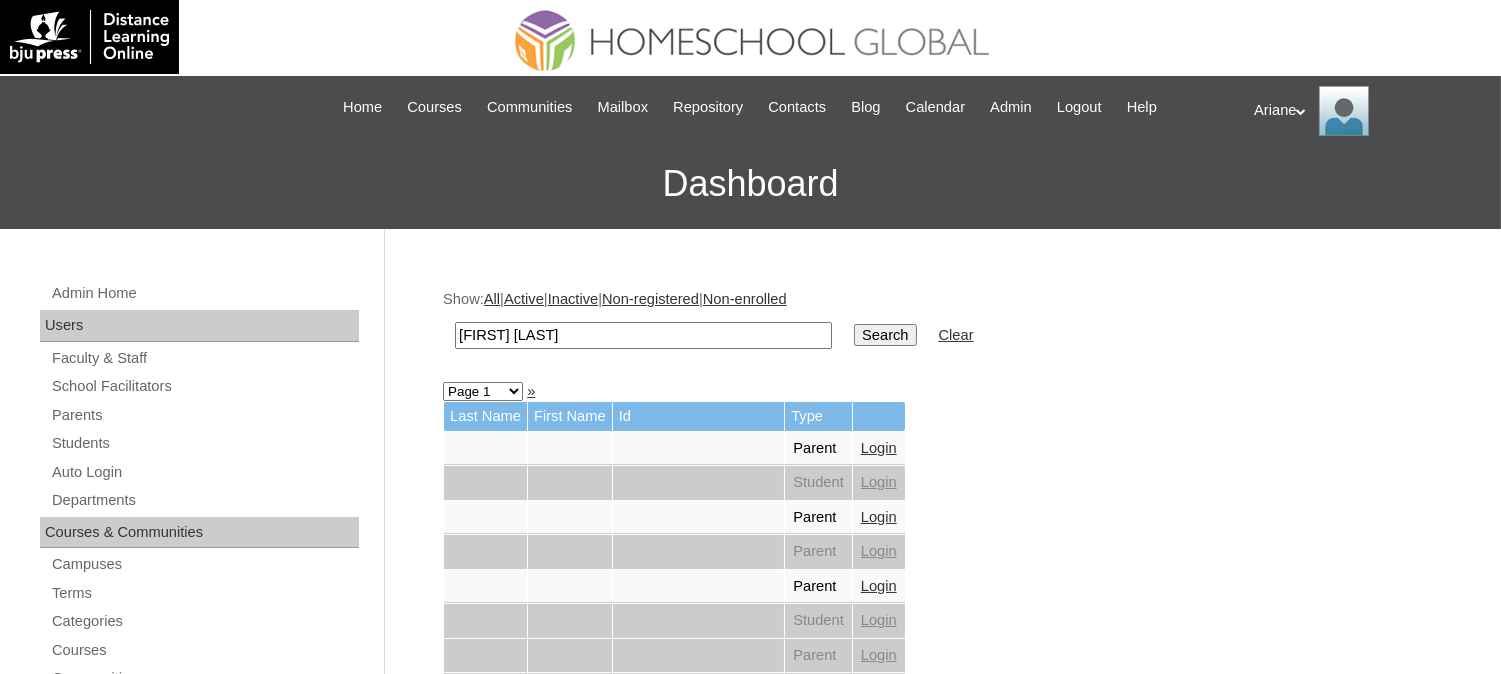 type on "Lucas Iñigo" 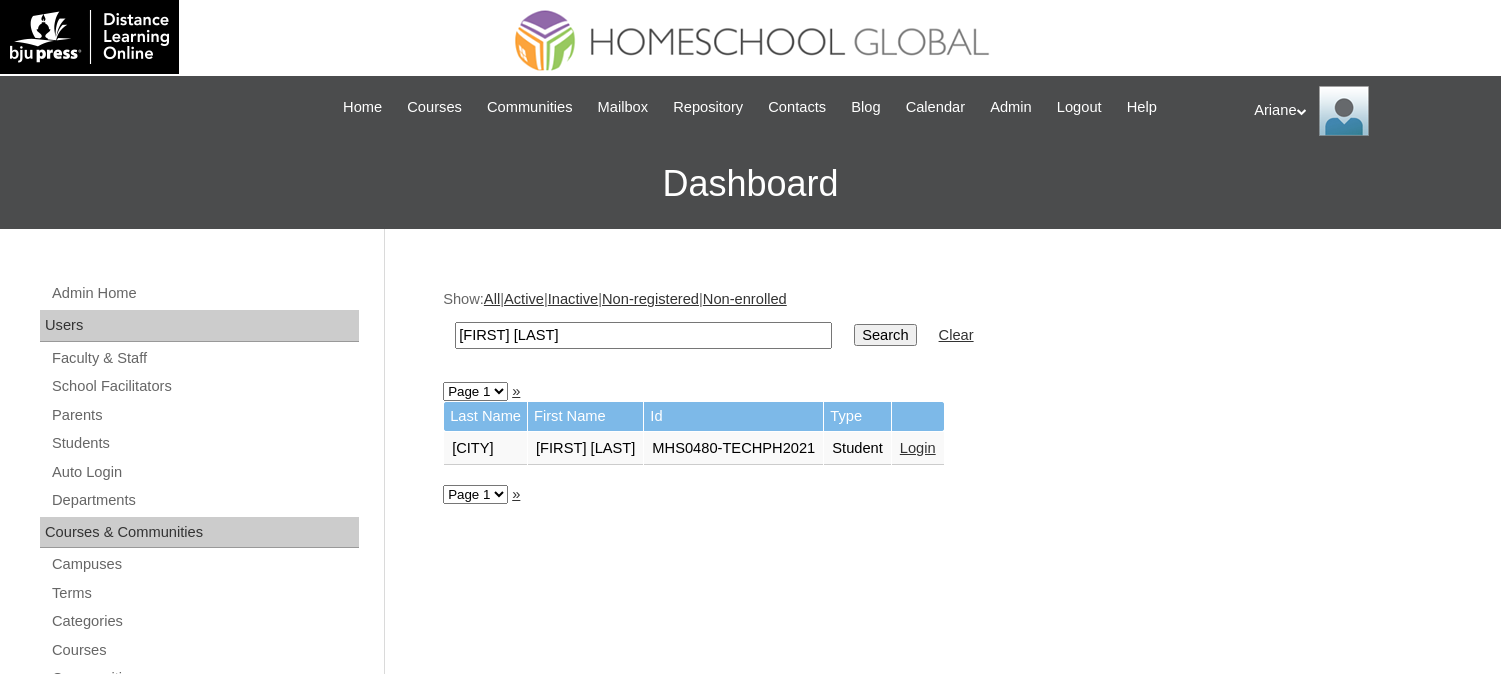 scroll, scrollTop: 0, scrollLeft: 0, axis: both 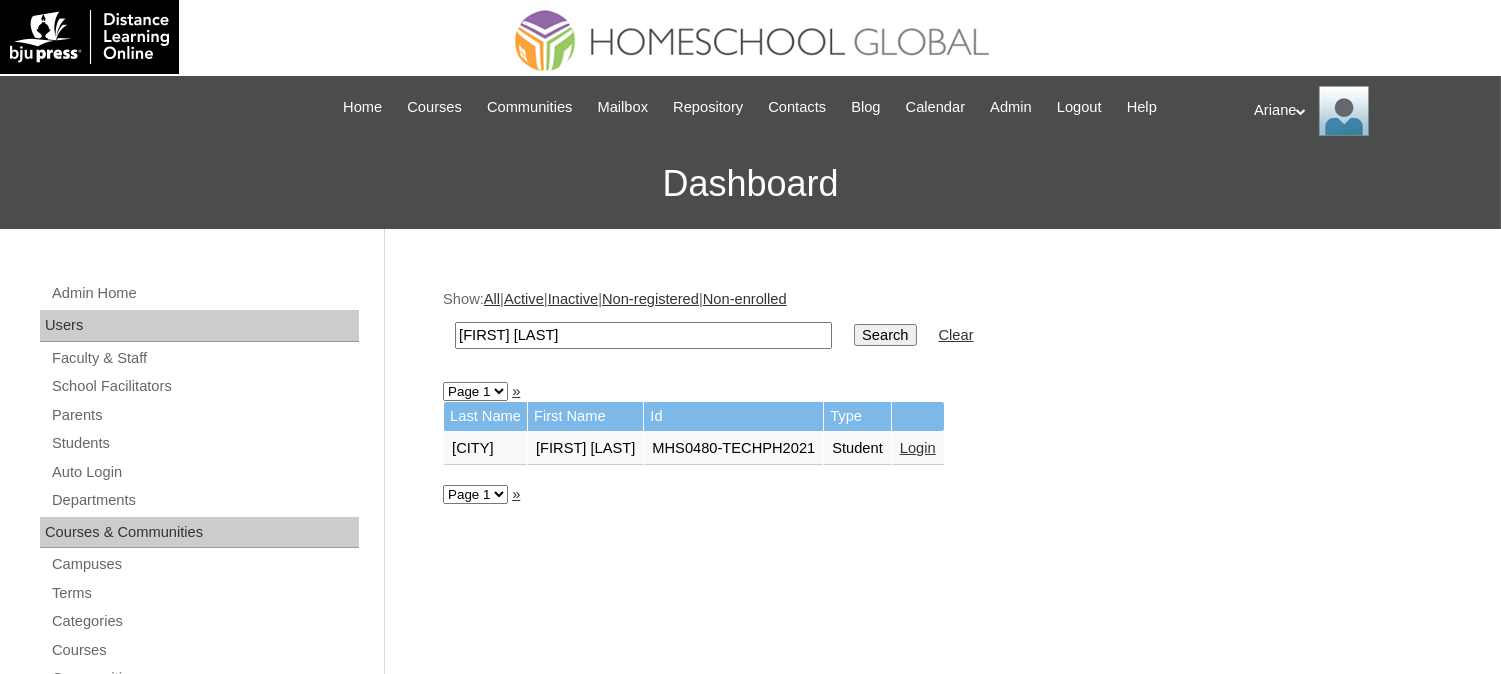 click on "Login" at bounding box center (918, 448) 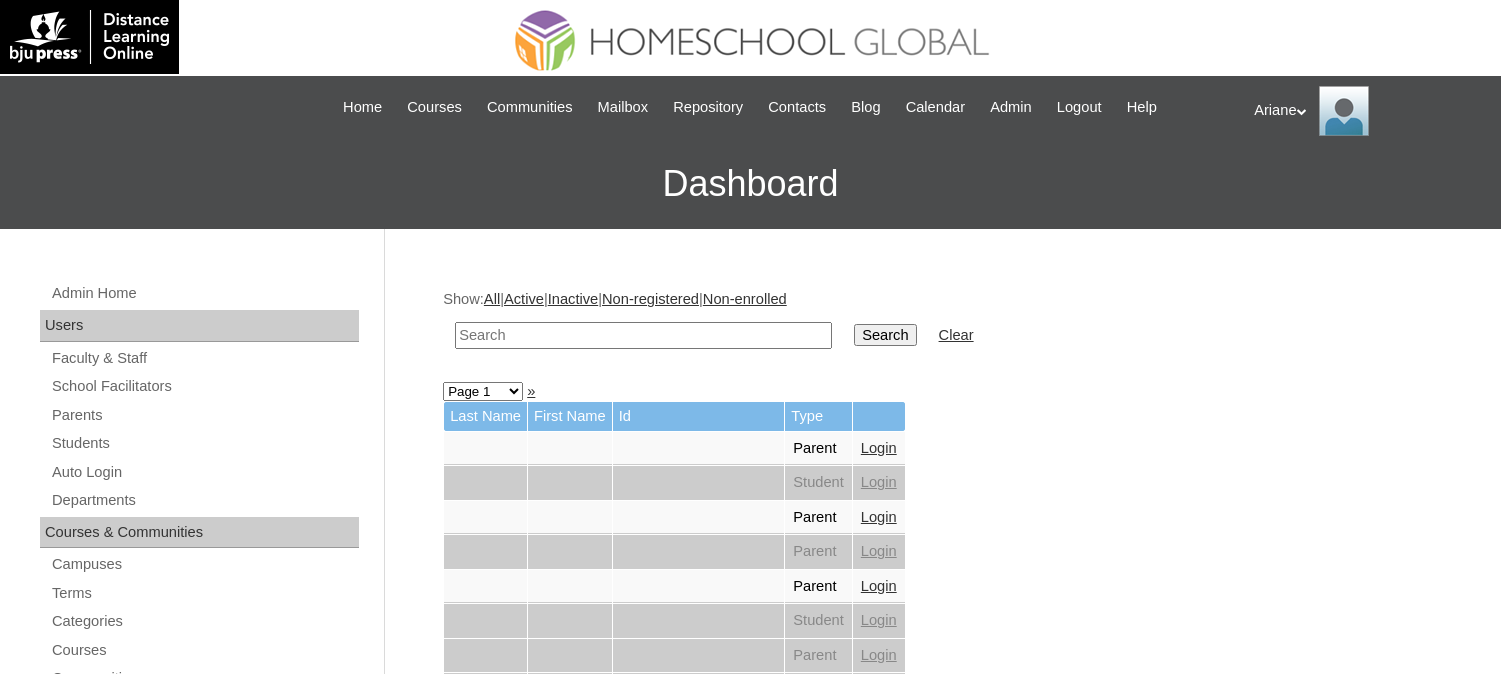 scroll, scrollTop: 0, scrollLeft: 0, axis: both 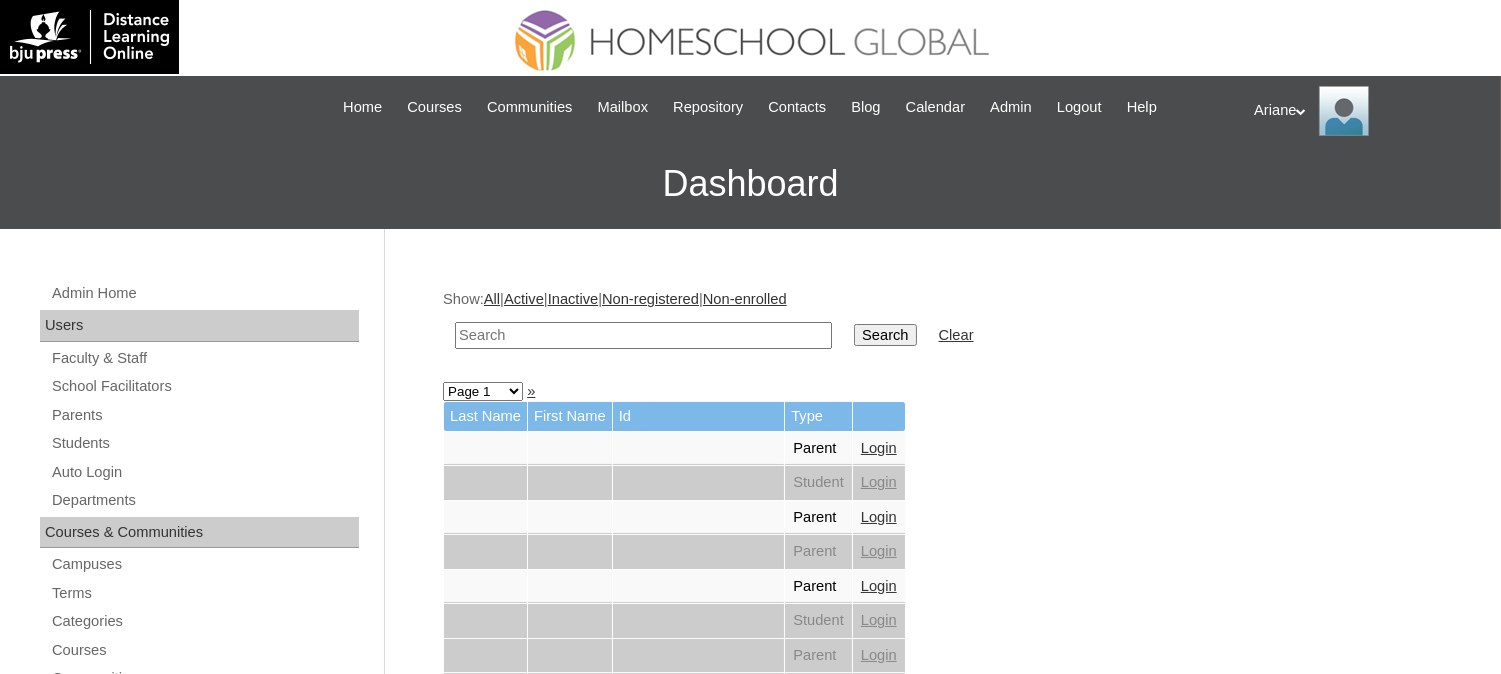 click at bounding box center [643, 335] 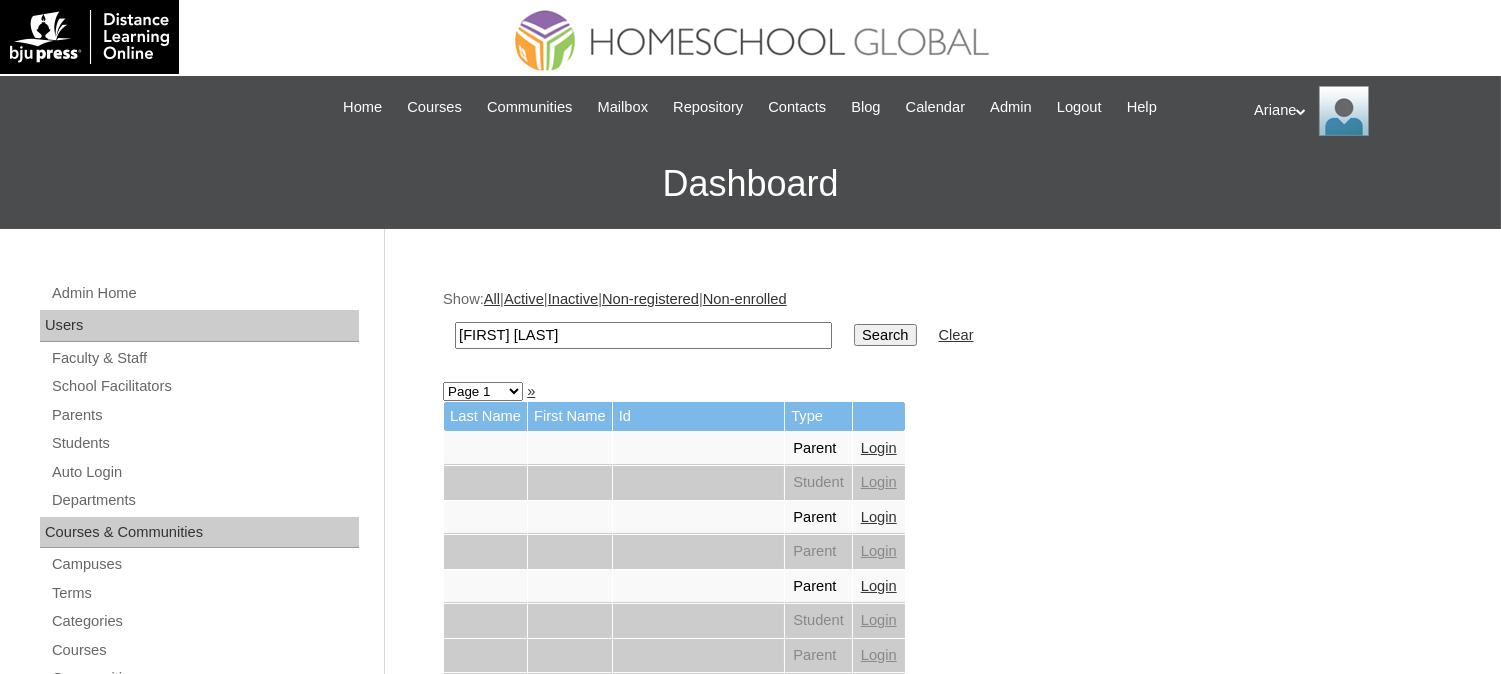 type on "[FIRST] [LAST]" 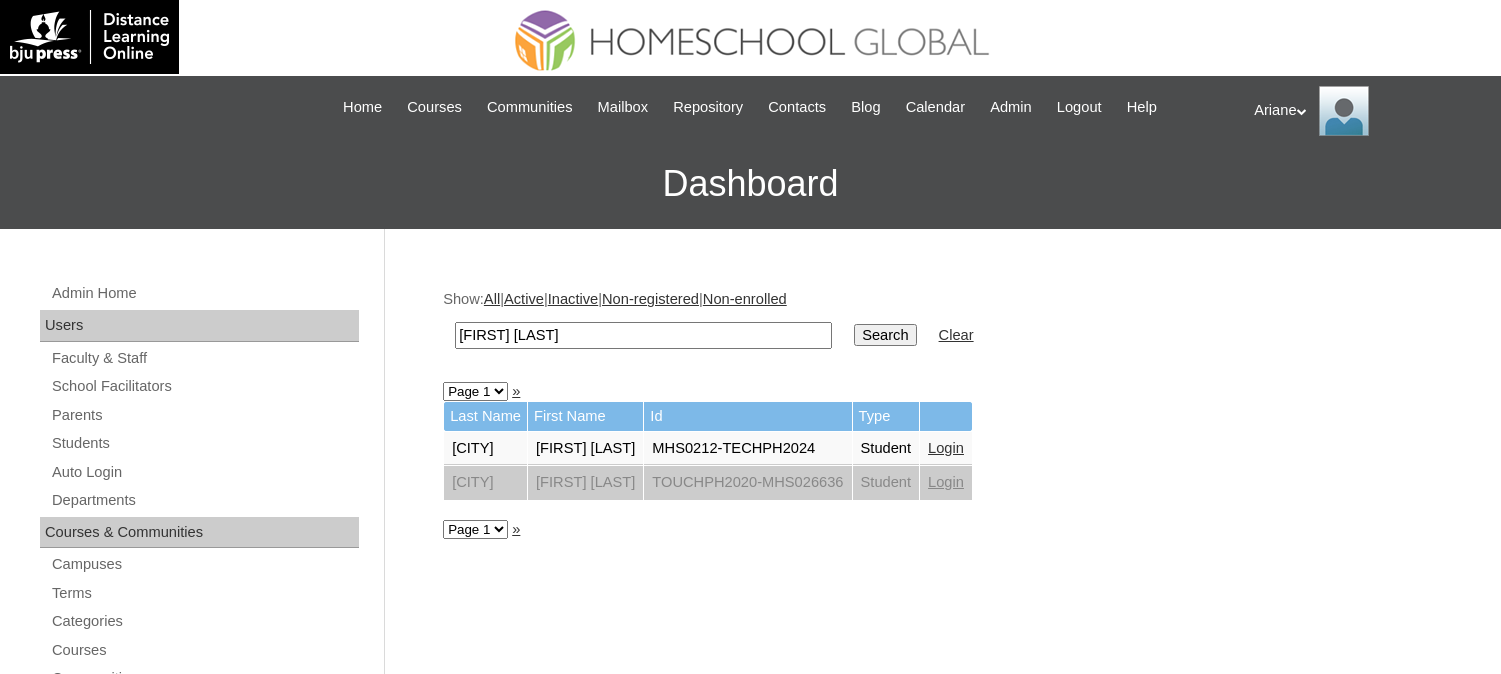 scroll, scrollTop: 0, scrollLeft: 0, axis: both 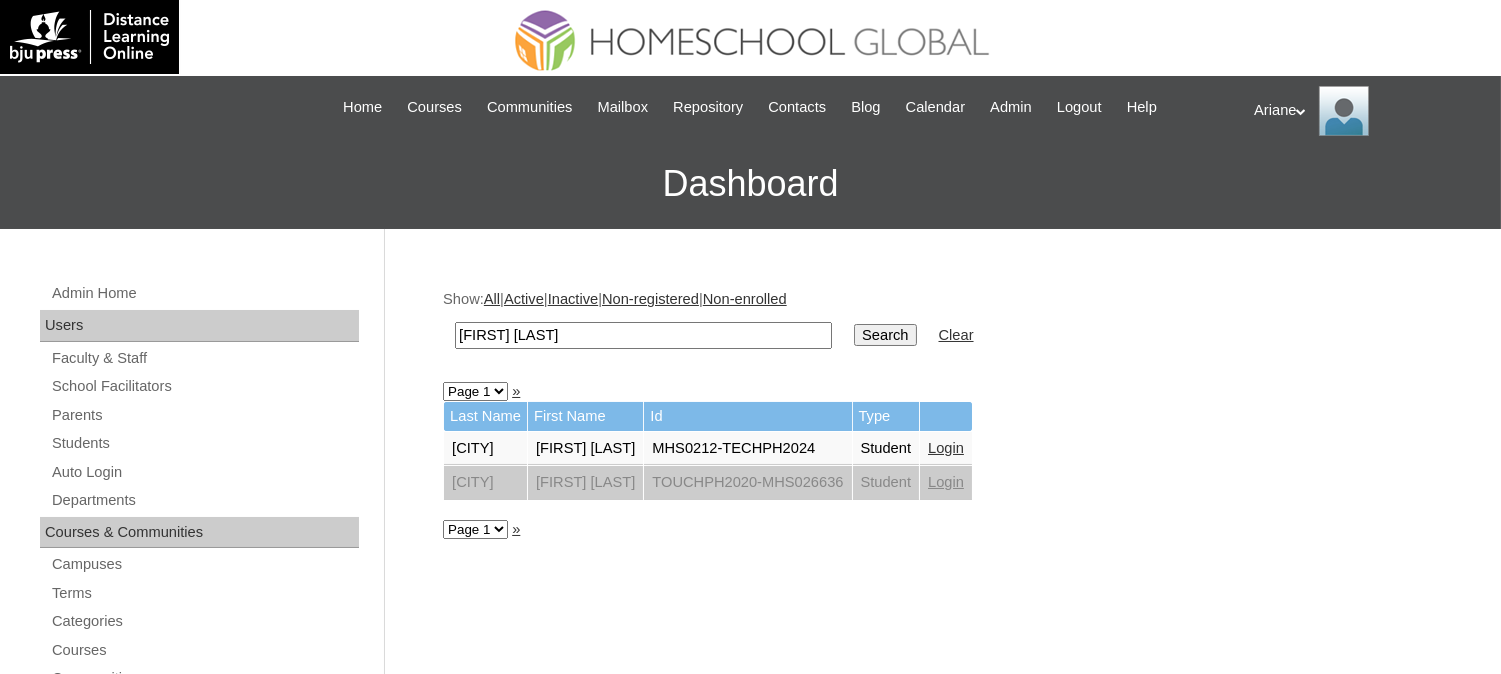 click on "Login" at bounding box center (946, 448) 